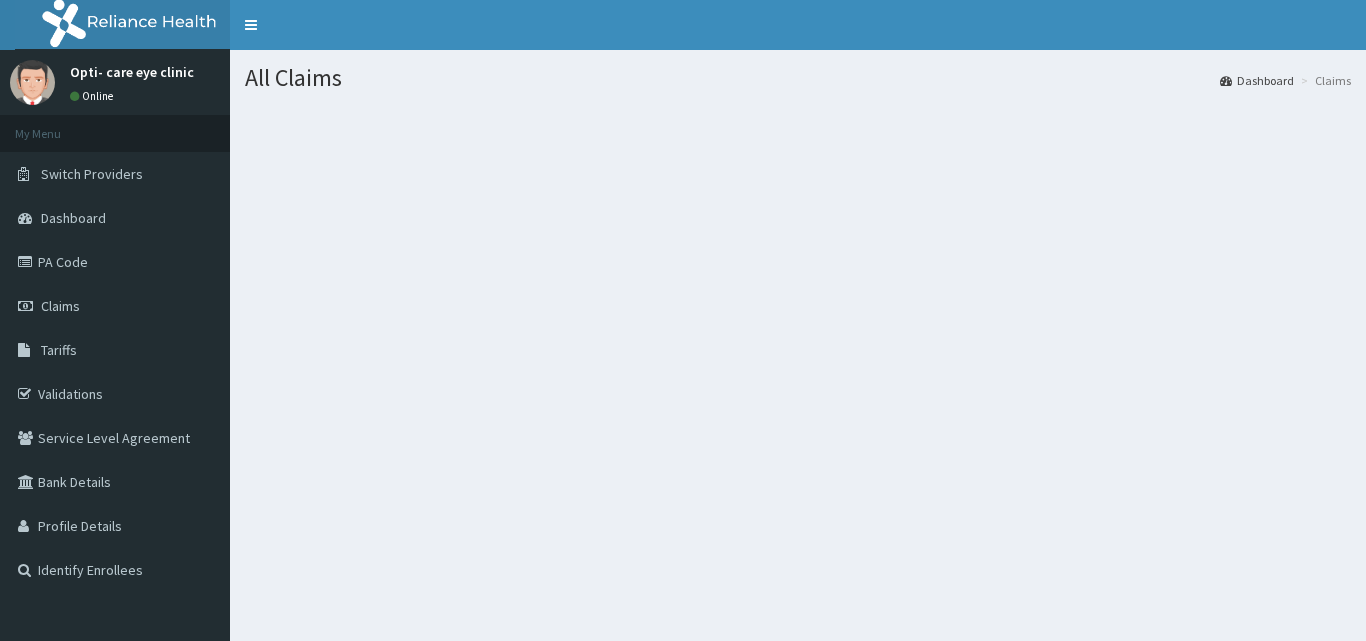 scroll, scrollTop: 0, scrollLeft: 0, axis: both 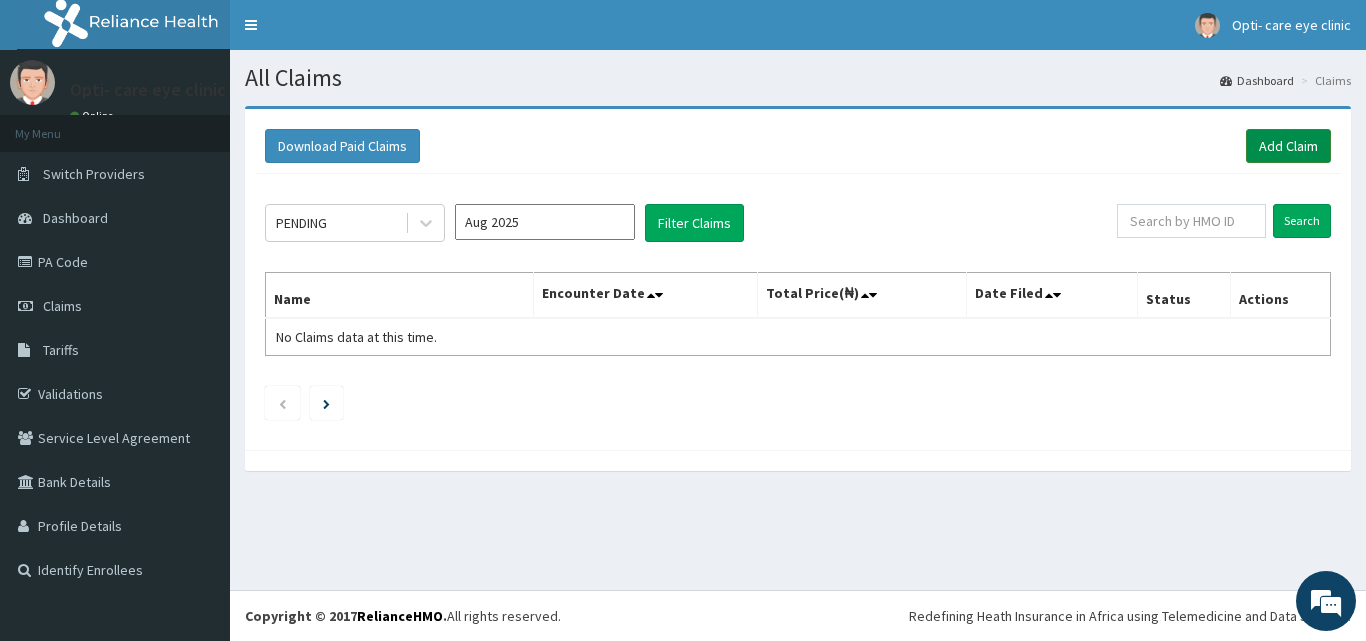 click on "Add Claim" at bounding box center (1288, 146) 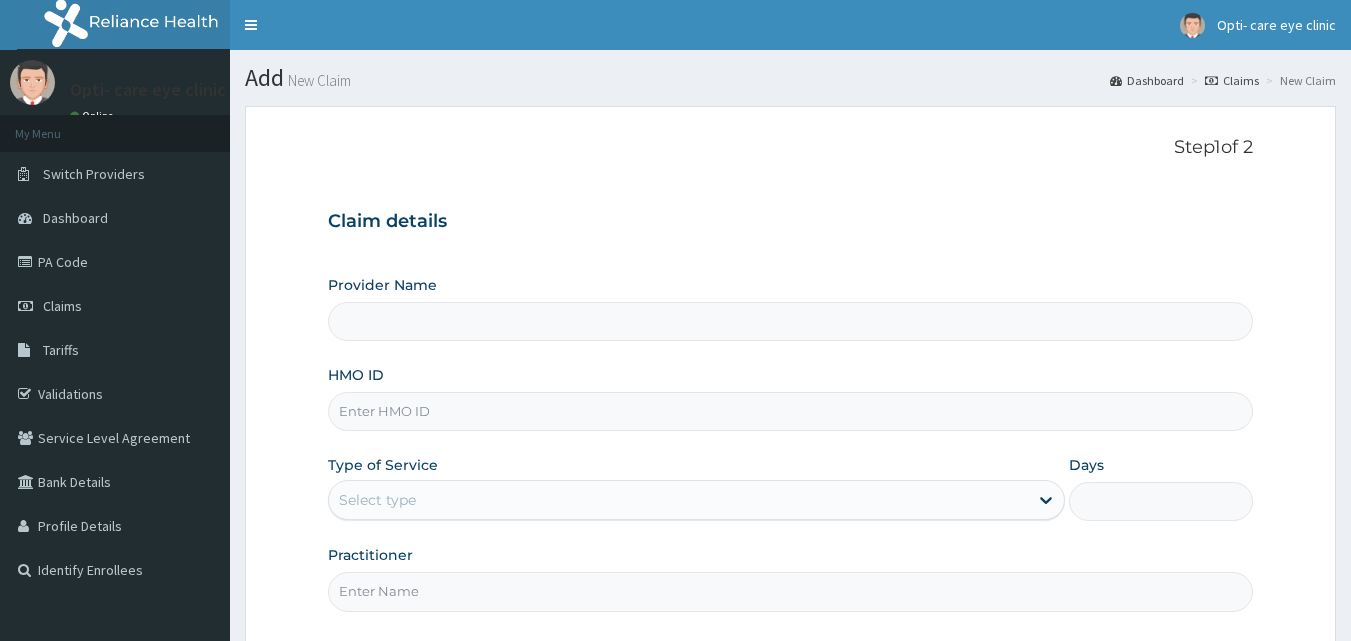 scroll, scrollTop: 0, scrollLeft: 0, axis: both 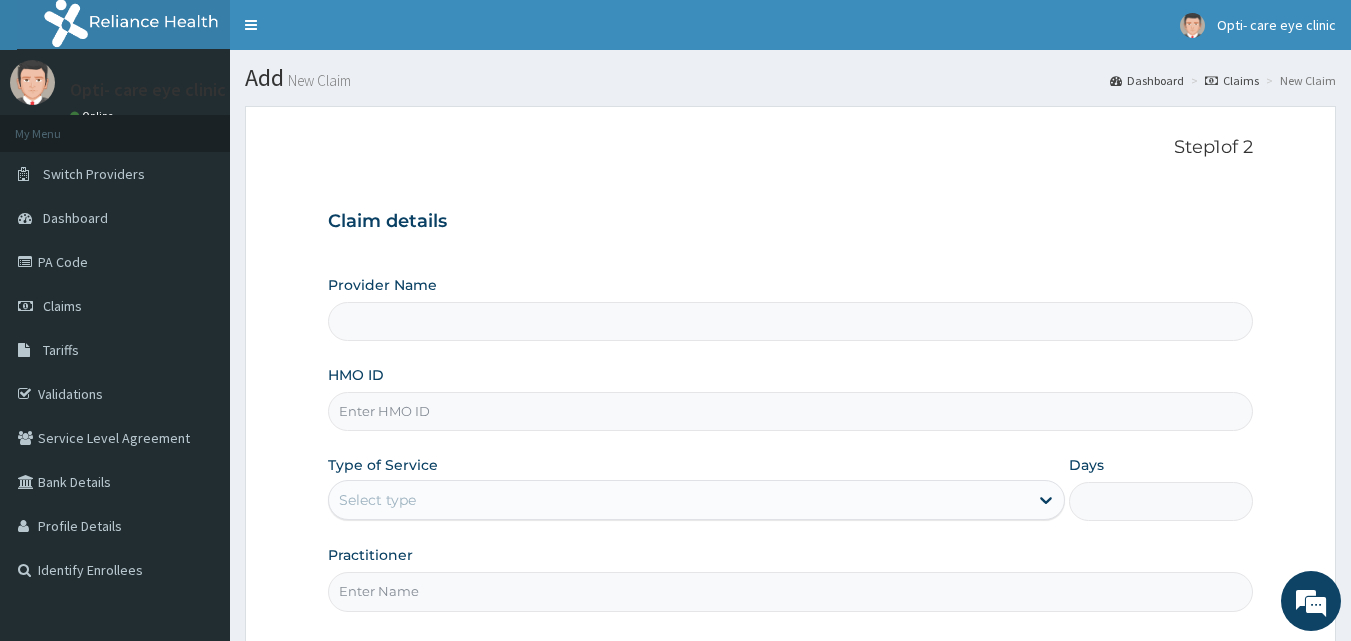 type on "Opti-care eye clinic" 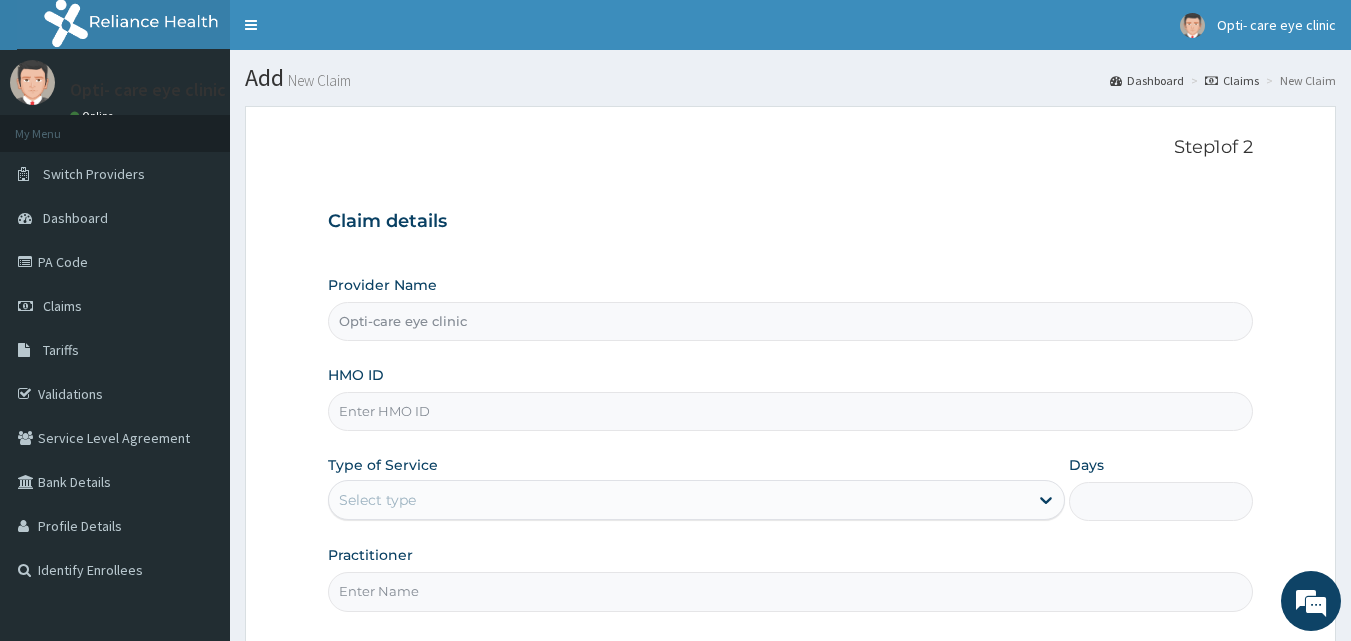 click on "HMO ID" at bounding box center (791, 411) 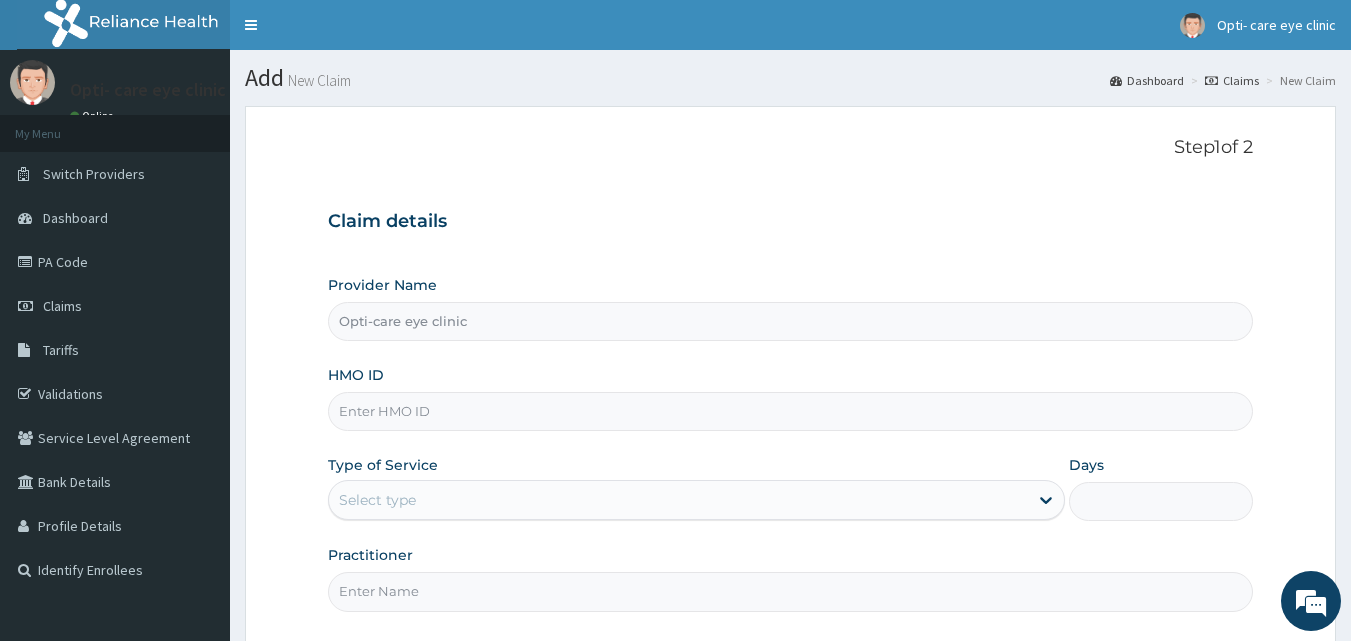 scroll, scrollTop: 0, scrollLeft: 0, axis: both 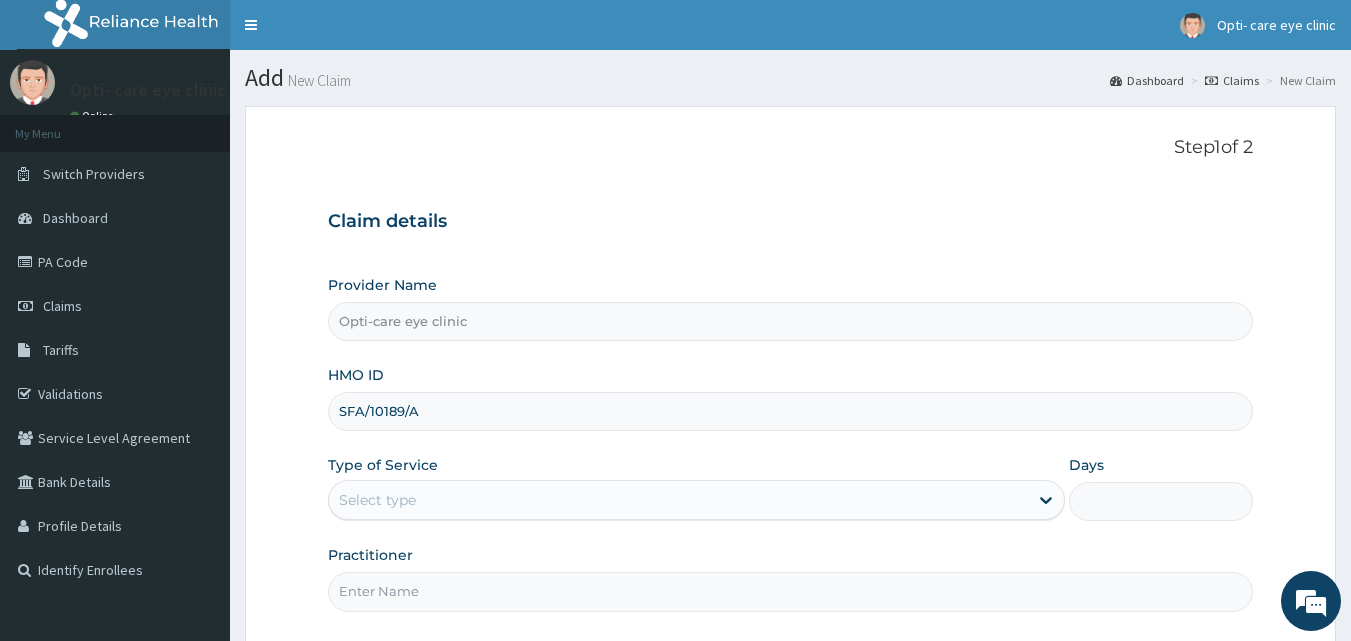 type on "SFA/10189/A" 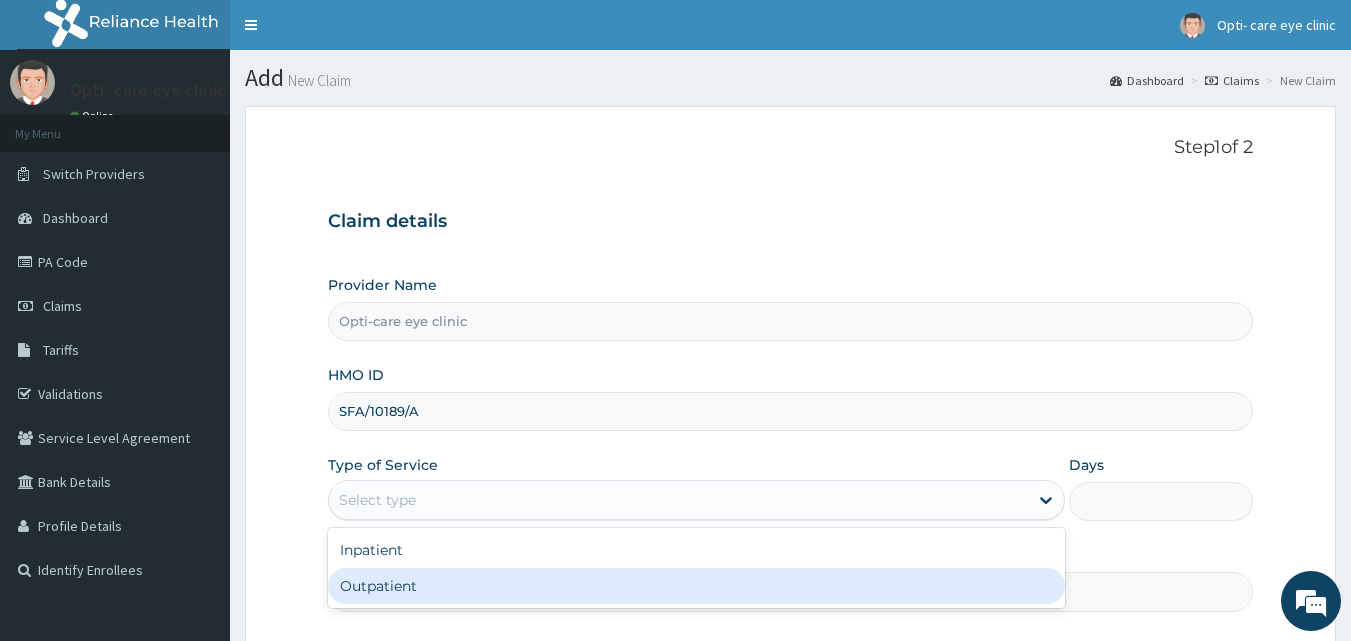 click on "Outpatient" at bounding box center (696, 586) 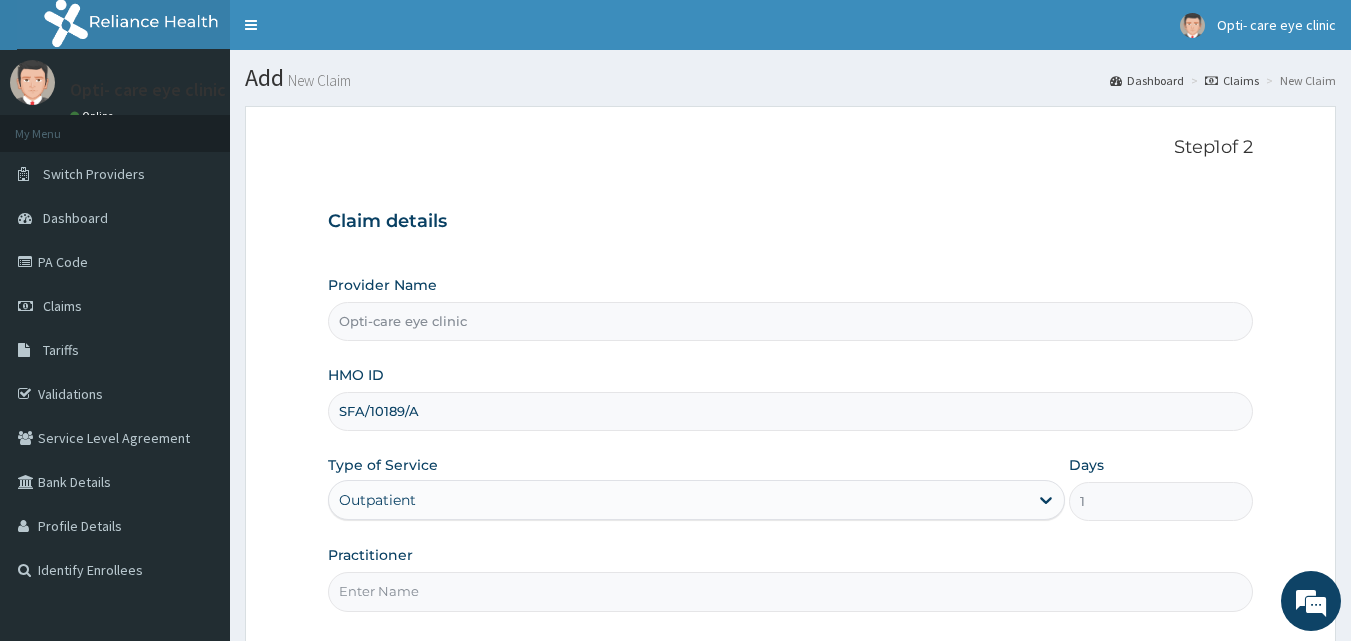 click on "Practitioner" at bounding box center (791, 591) 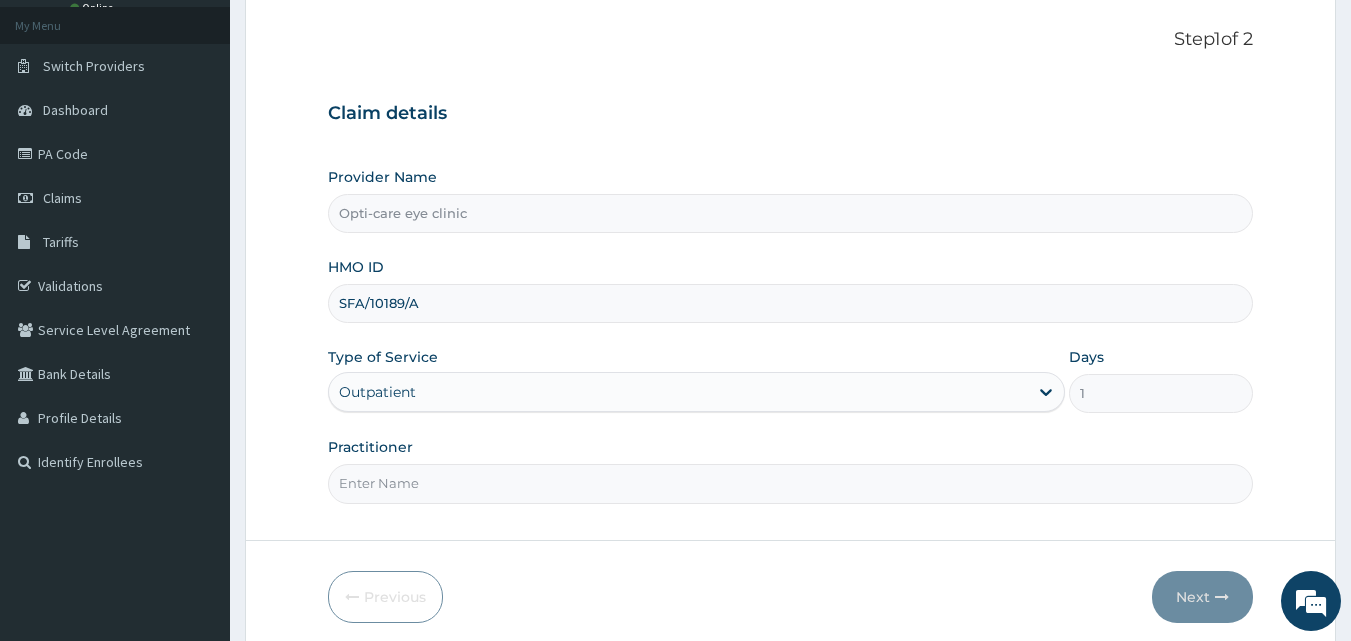 scroll, scrollTop: 119, scrollLeft: 0, axis: vertical 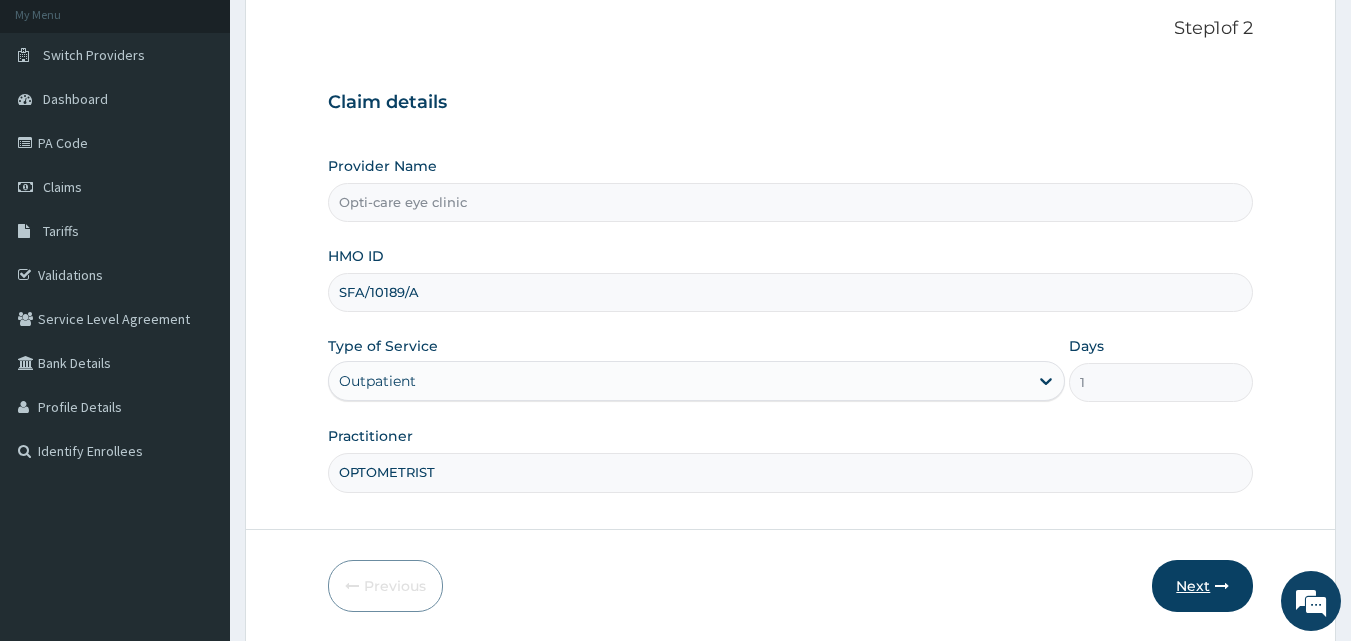 type on "OPTOMETRIST" 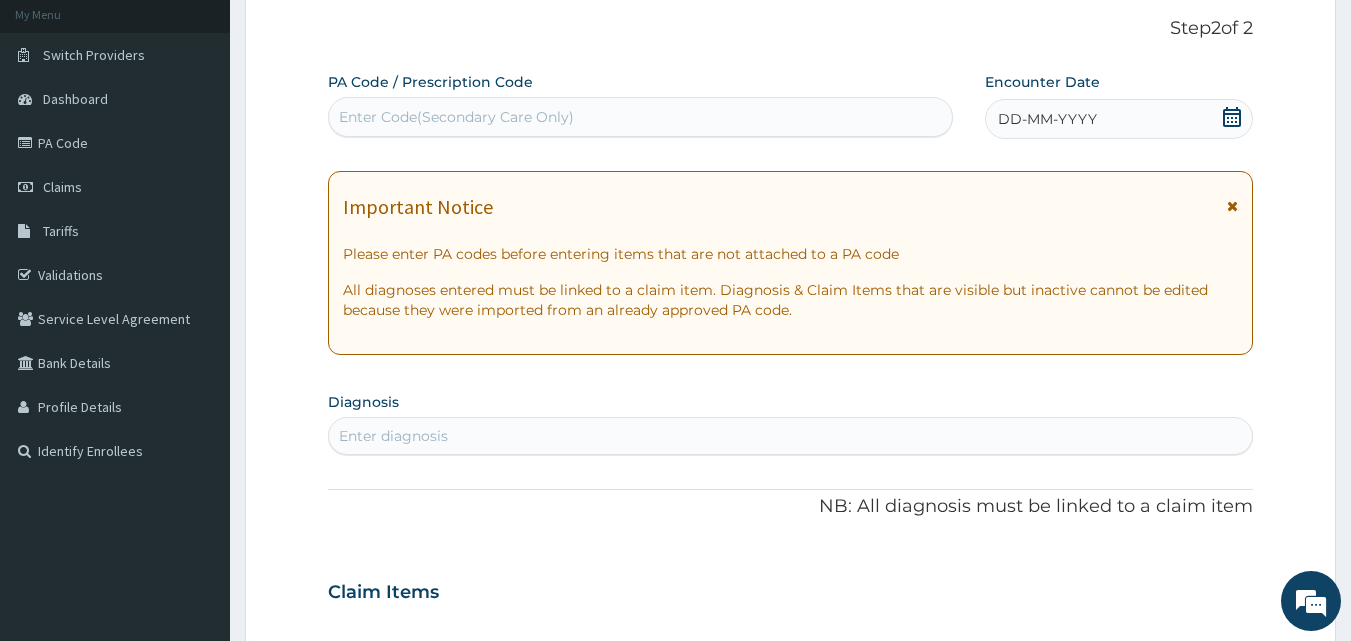 click on "Enter Code(Secondary Care Only)" at bounding box center [456, 117] 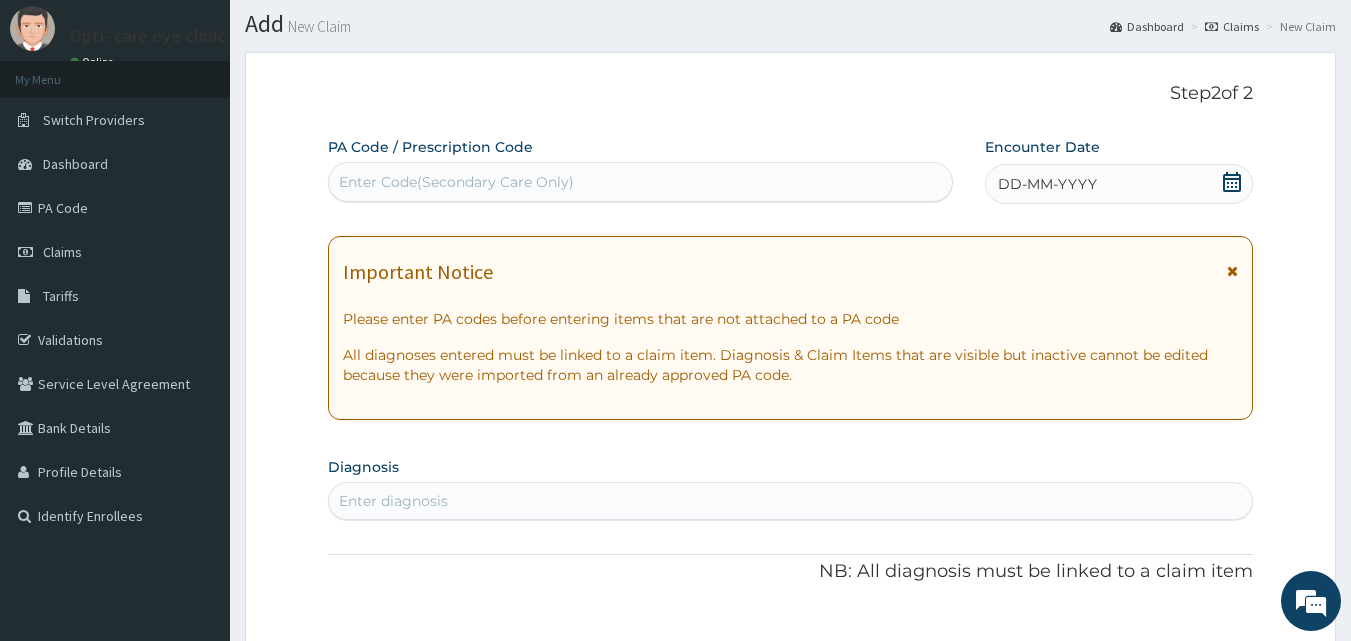 scroll, scrollTop: 0, scrollLeft: 0, axis: both 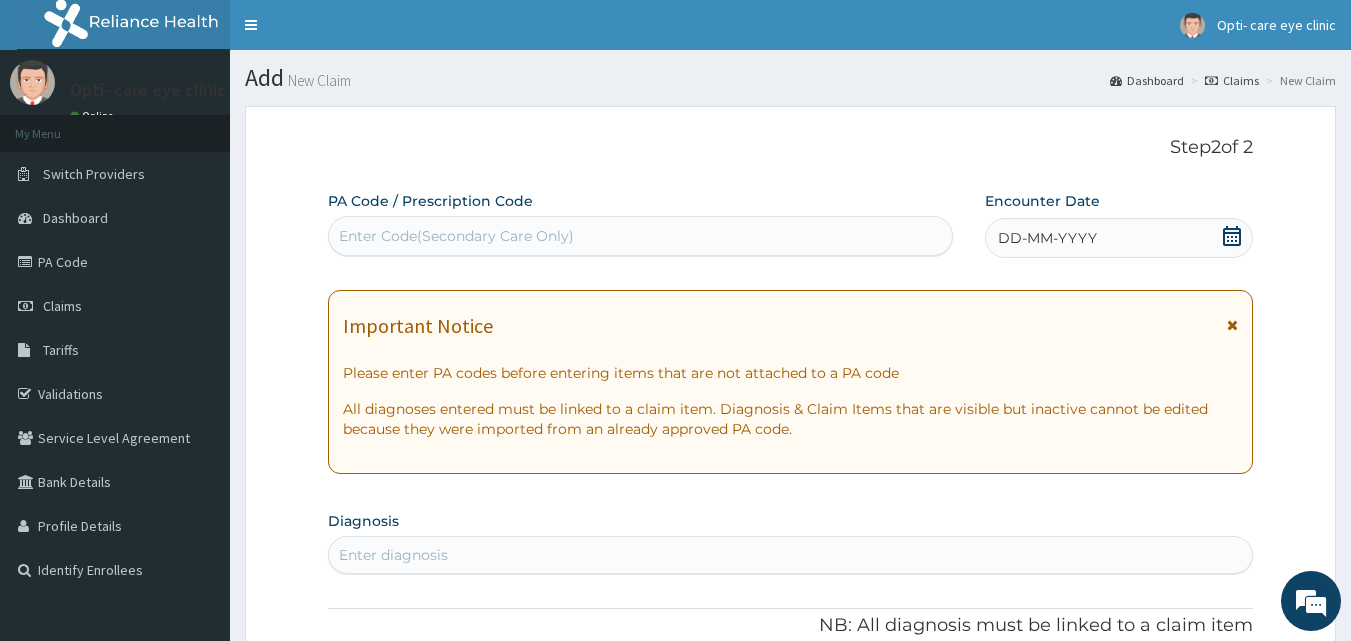click 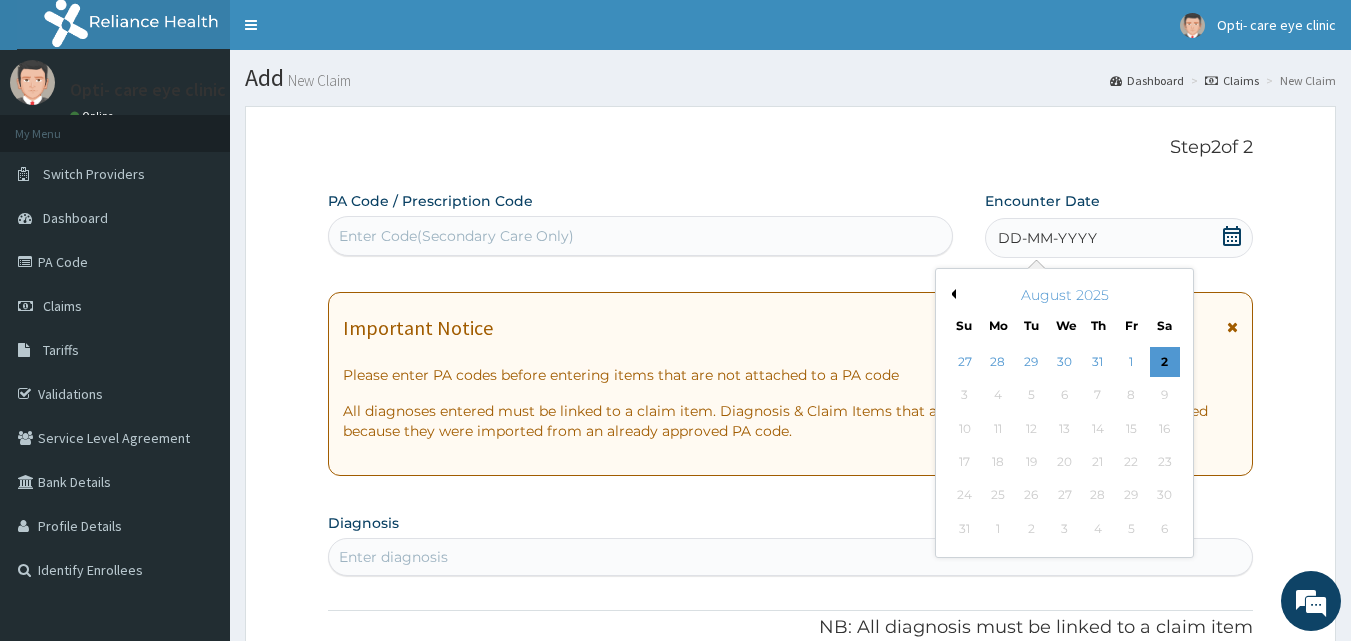 click on "Previous Month" at bounding box center (951, 294) 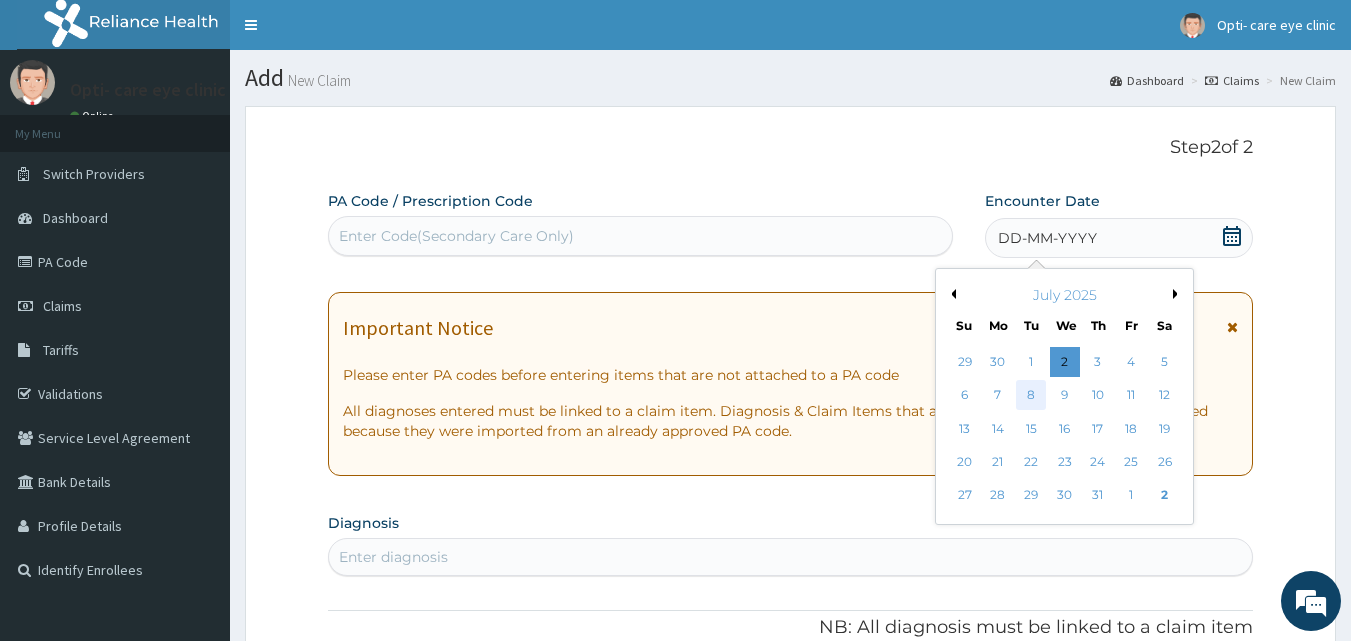 click on "8" at bounding box center [1032, 396] 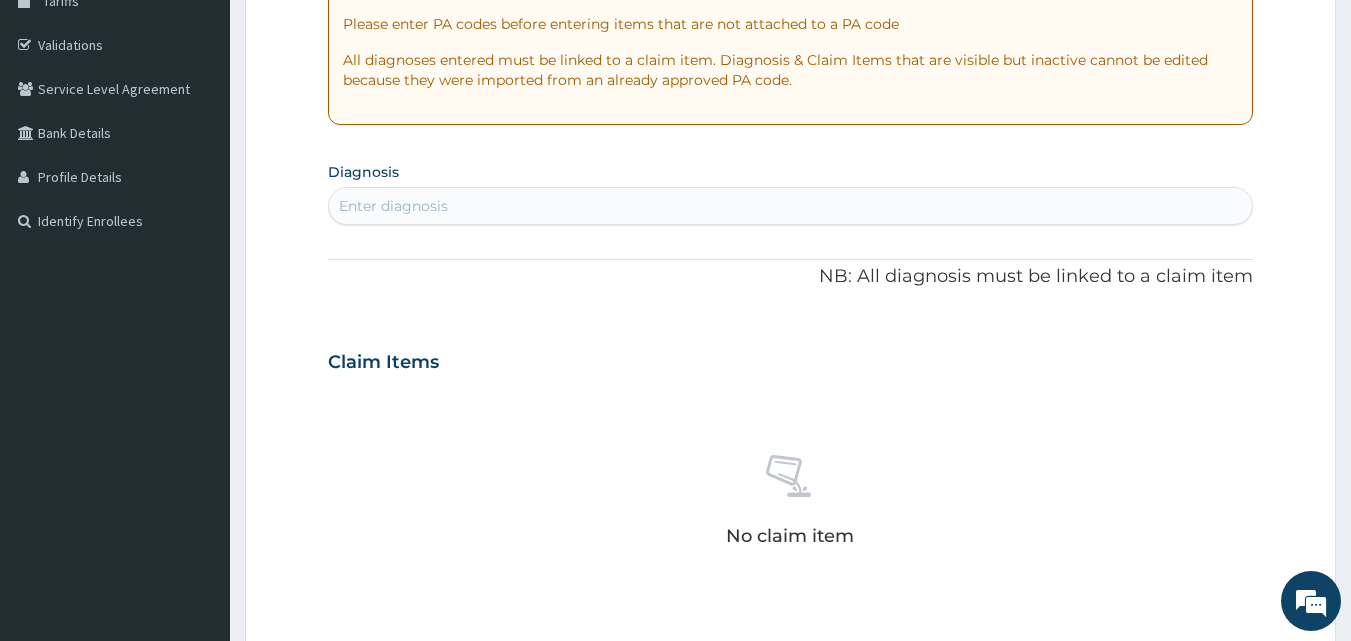 scroll, scrollTop: 361, scrollLeft: 0, axis: vertical 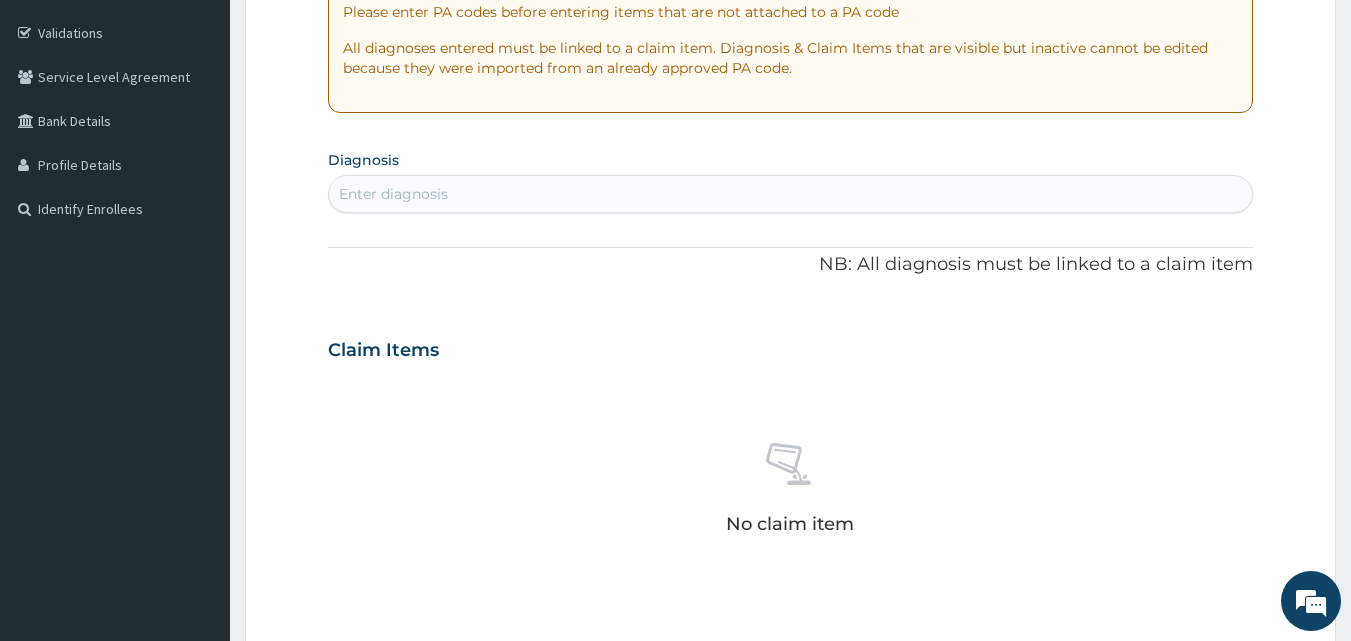 click on "Enter diagnosis" at bounding box center (791, 194) 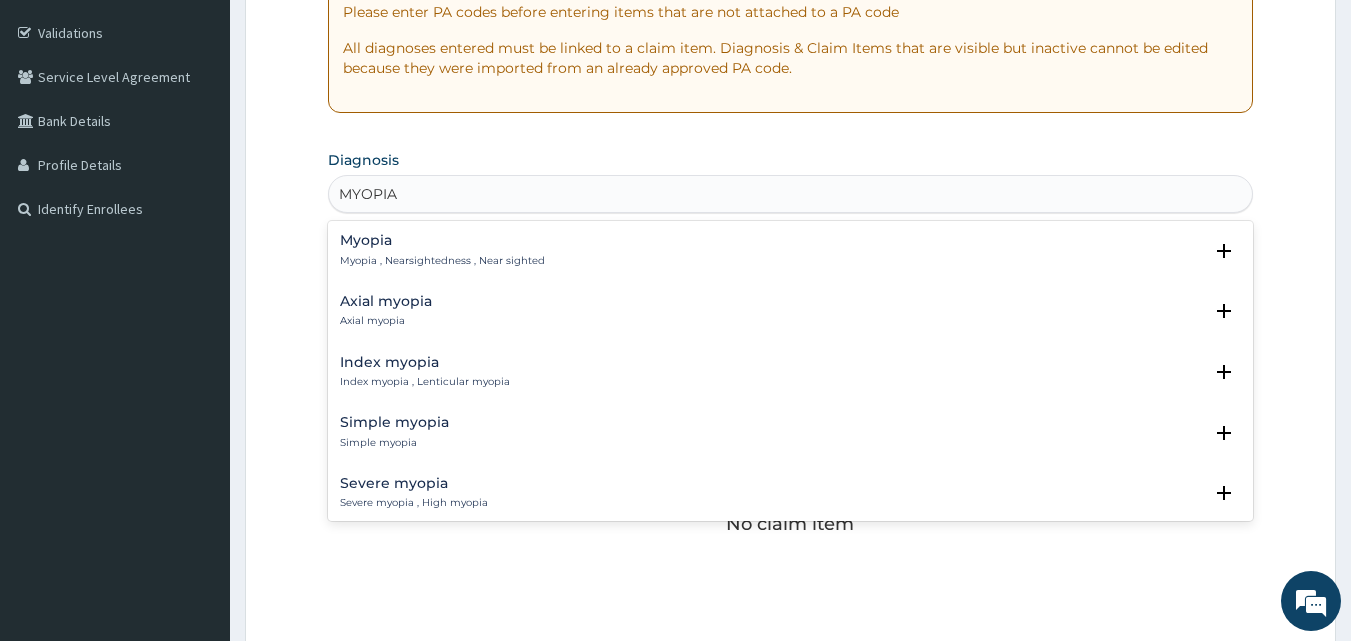 click on "Myopia , Nearsightedness , Near sighted" at bounding box center (442, 261) 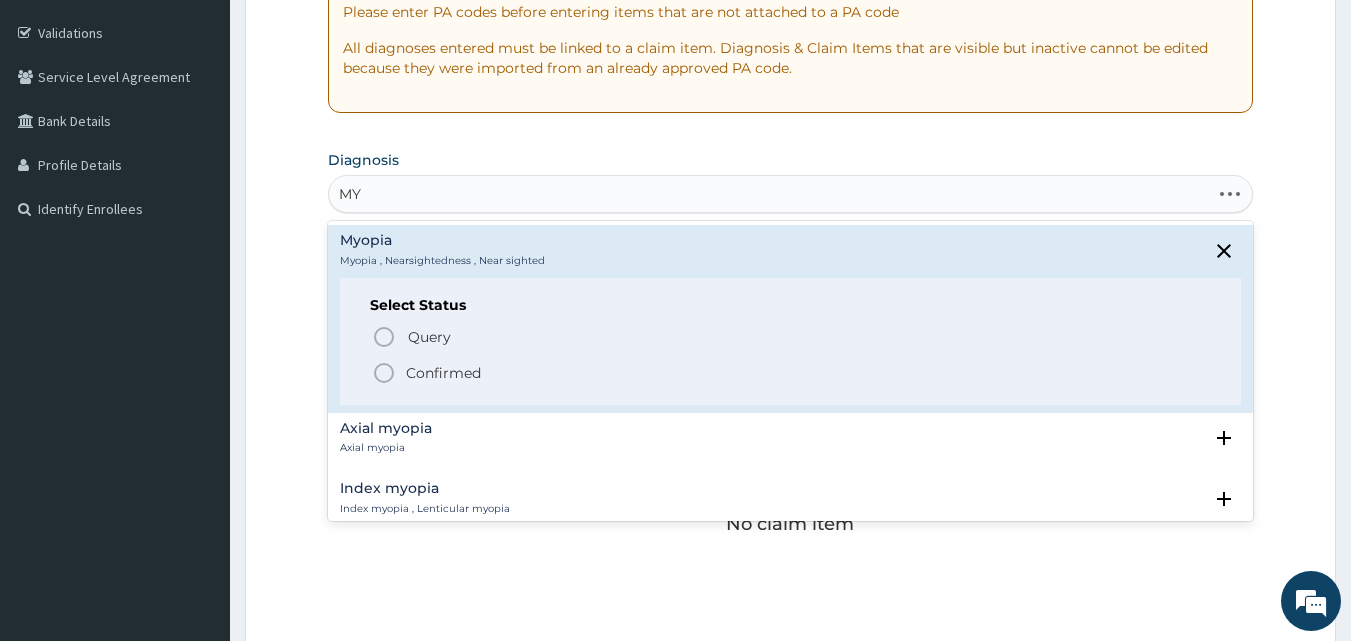 type on "M" 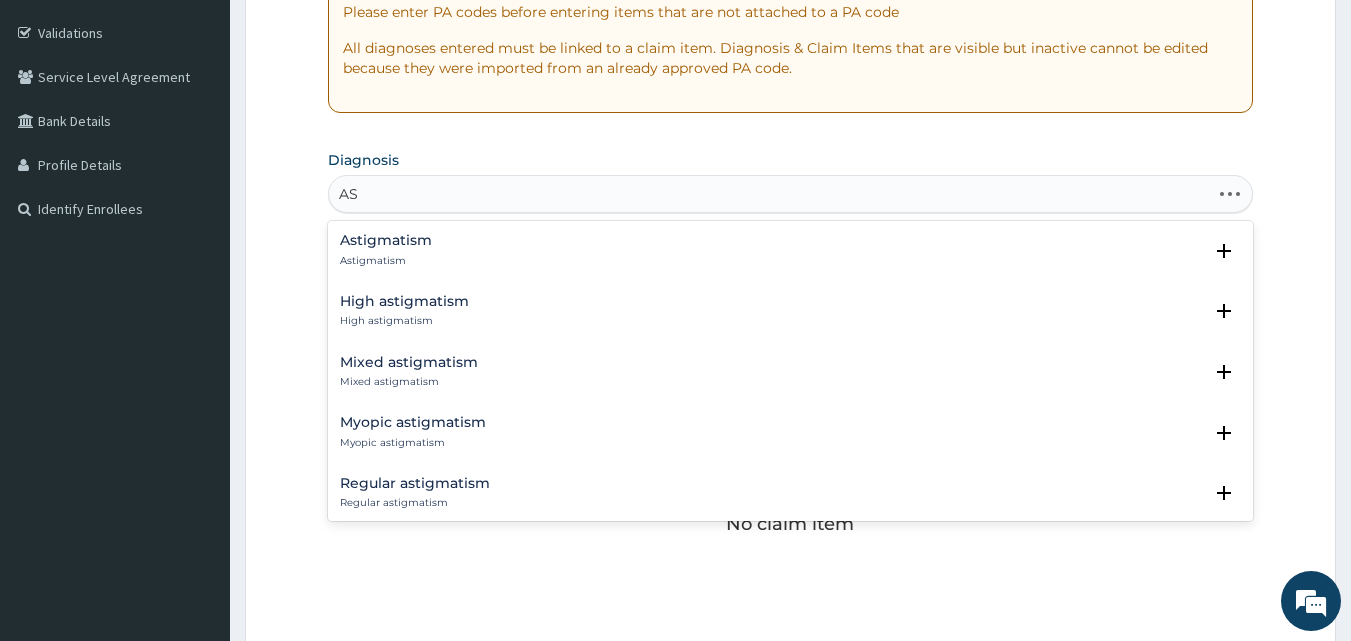 type on "A" 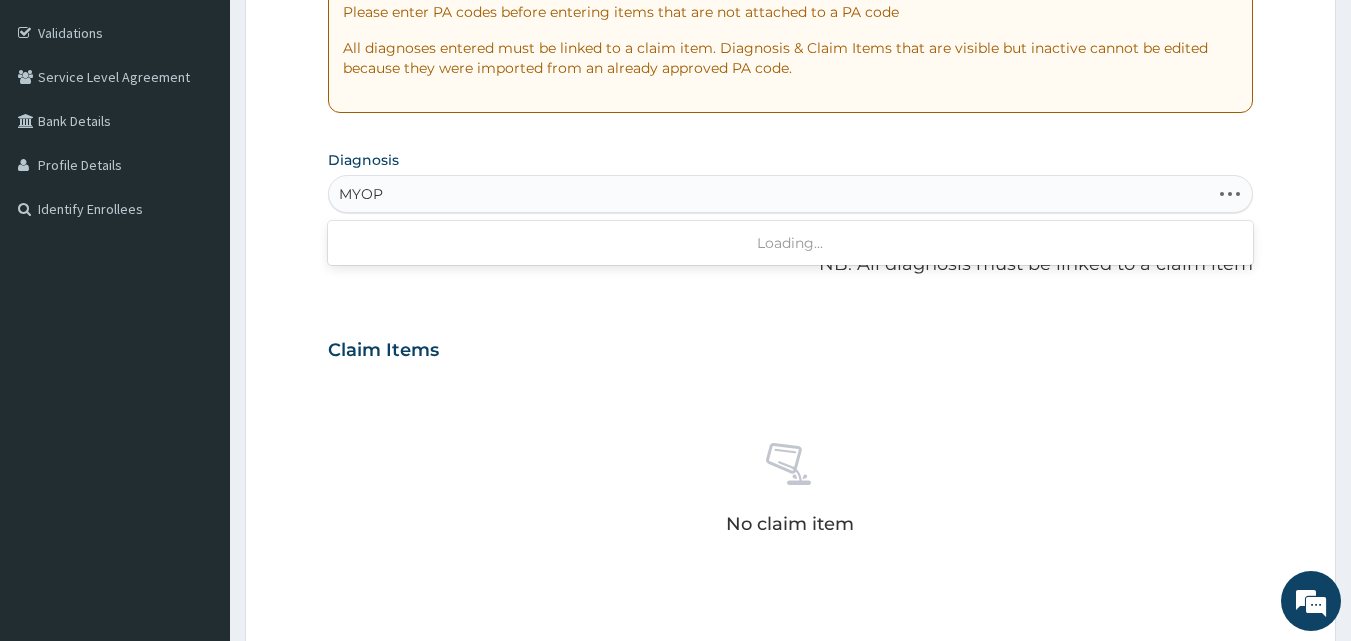 type on "MYOPI" 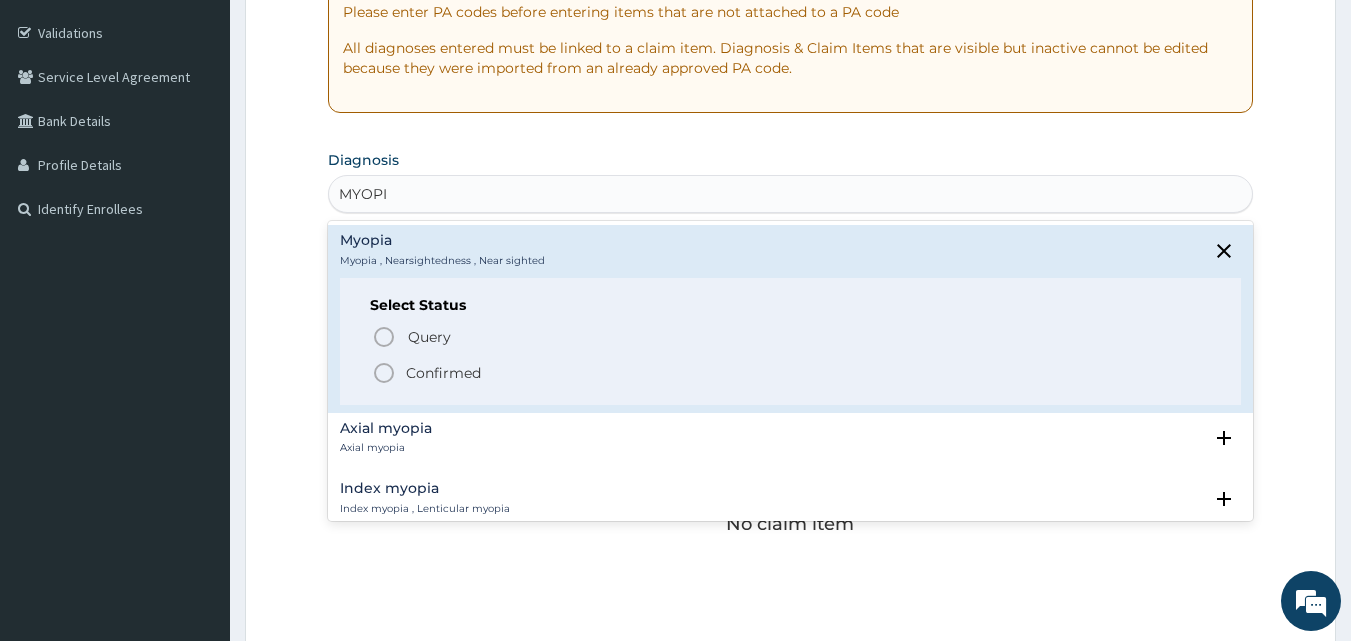 click 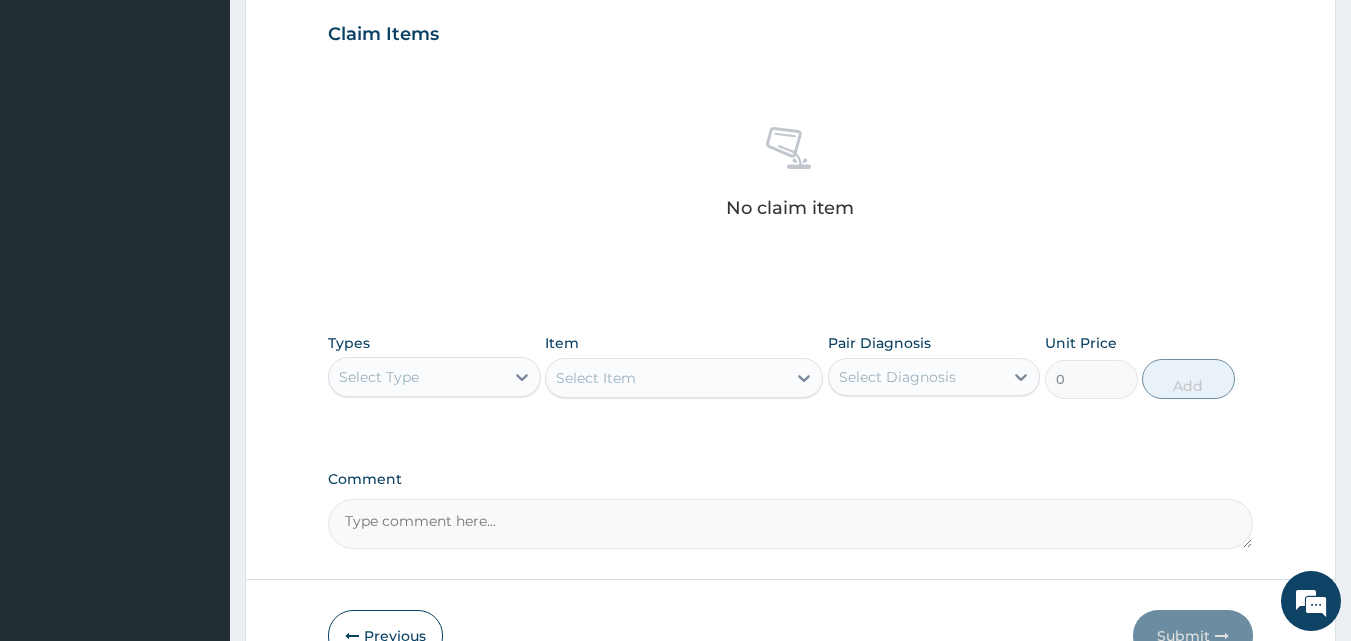 scroll, scrollTop: 692, scrollLeft: 0, axis: vertical 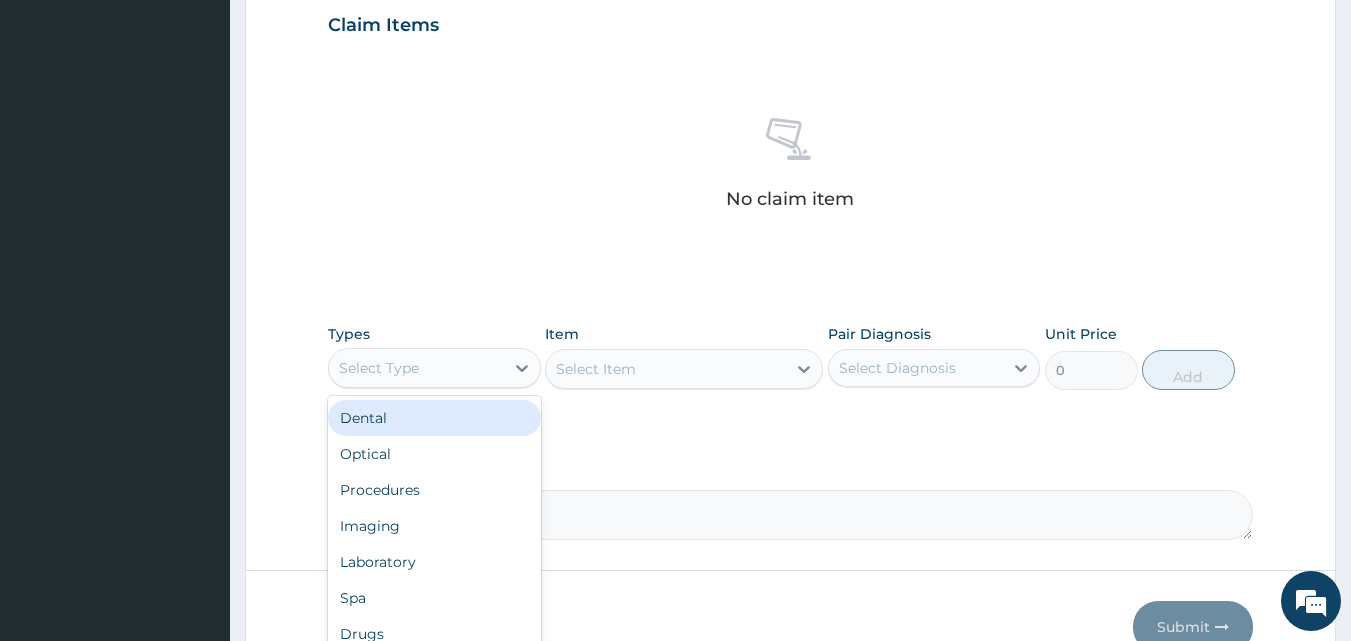 click on "Select Type" at bounding box center (416, 368) 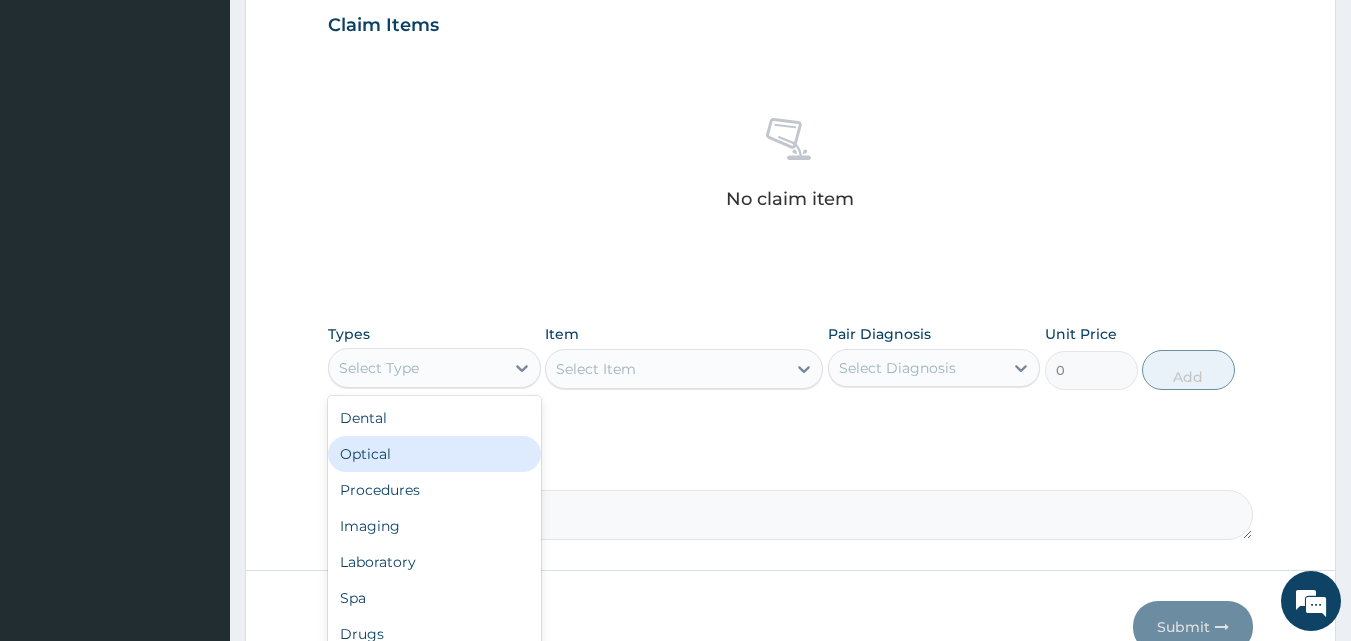click on "Optical" at bounding box center [434, 454] 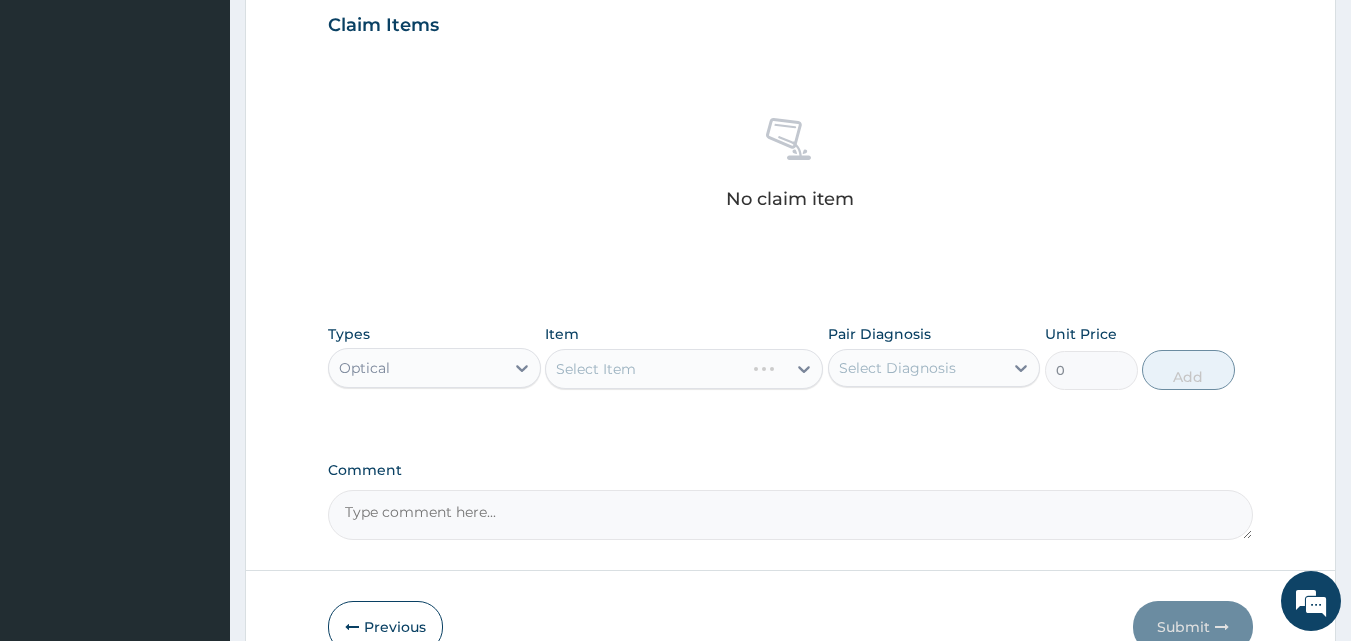 click on "Select Diagnosis" at bounding box center (897, 368) 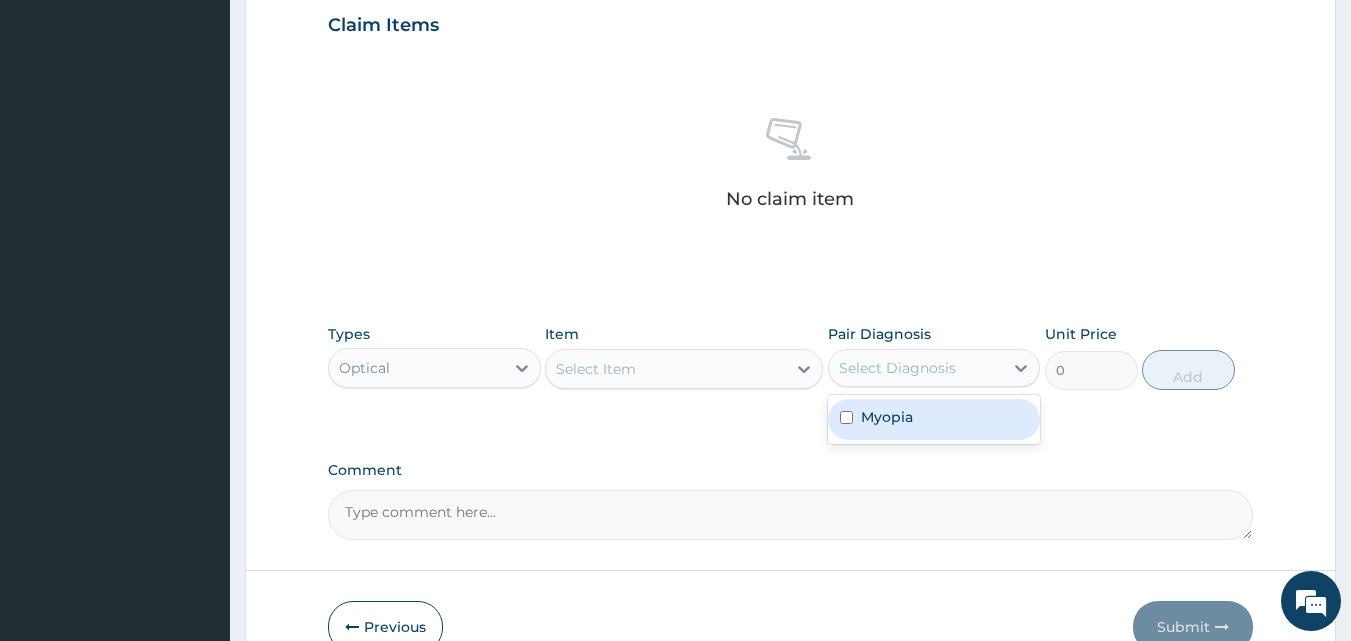 click on "Myopia" at bounding box center (887, 417) 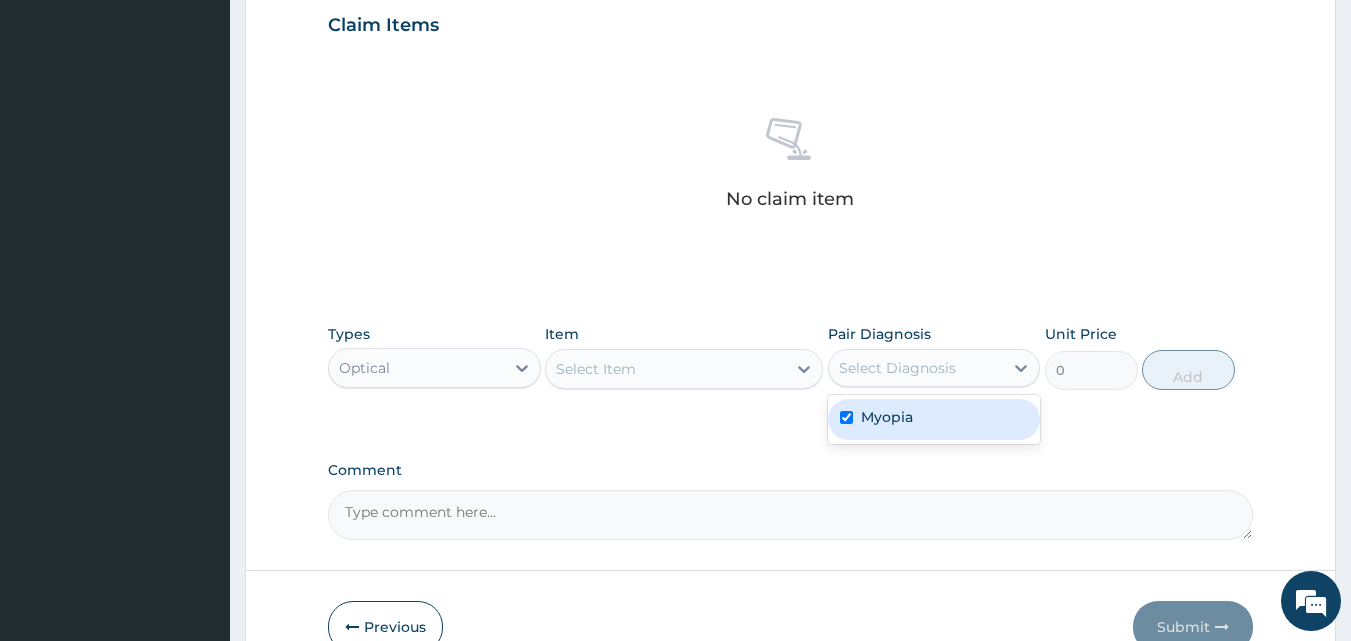 checkbox on "true" 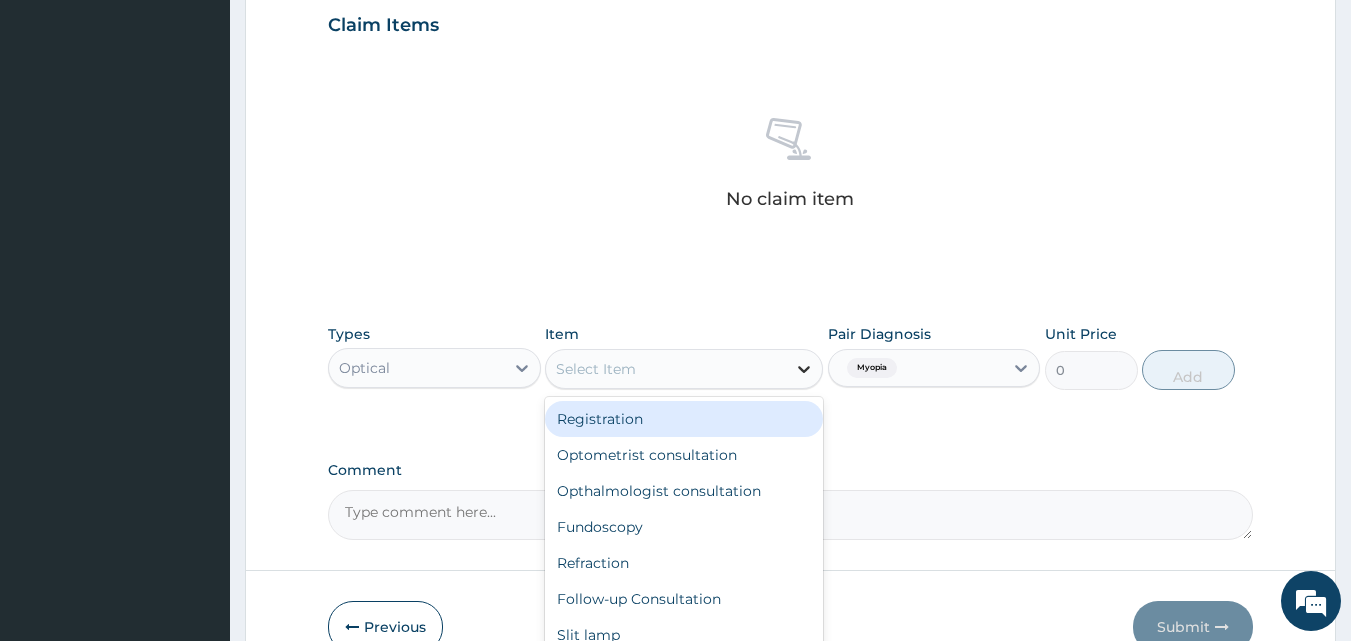 click at bounding box center (804, 369) 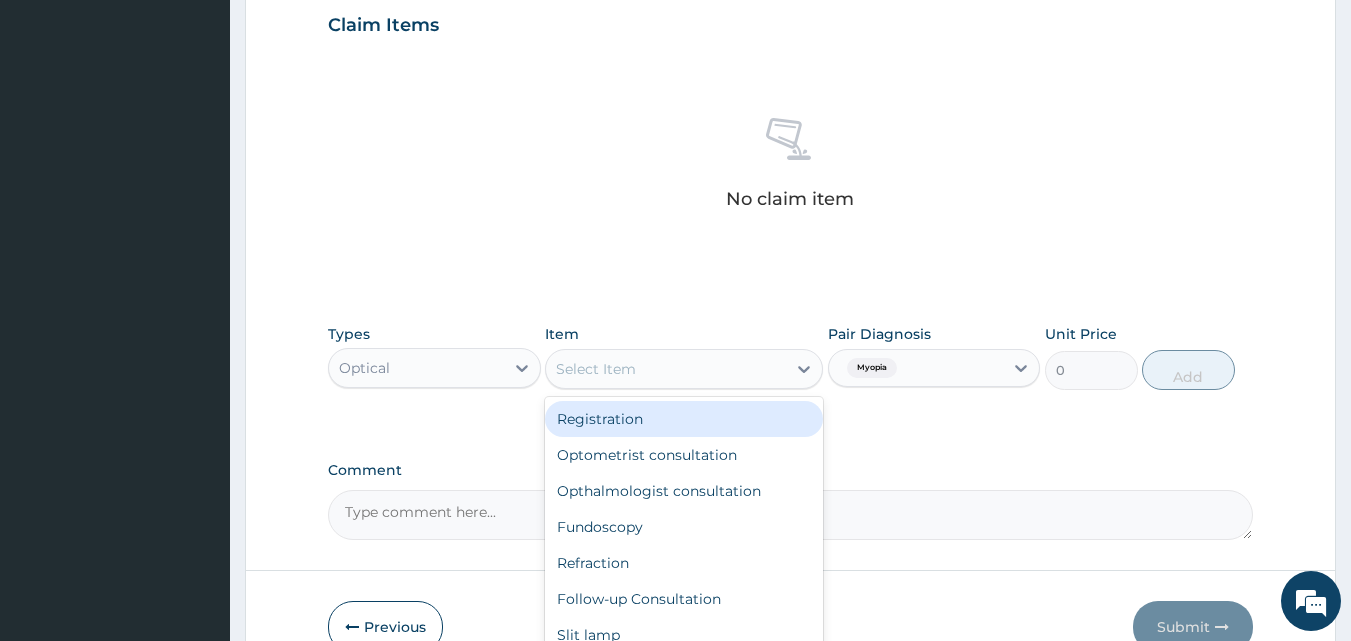 click on "Registration" at bounding box center [684, 419] 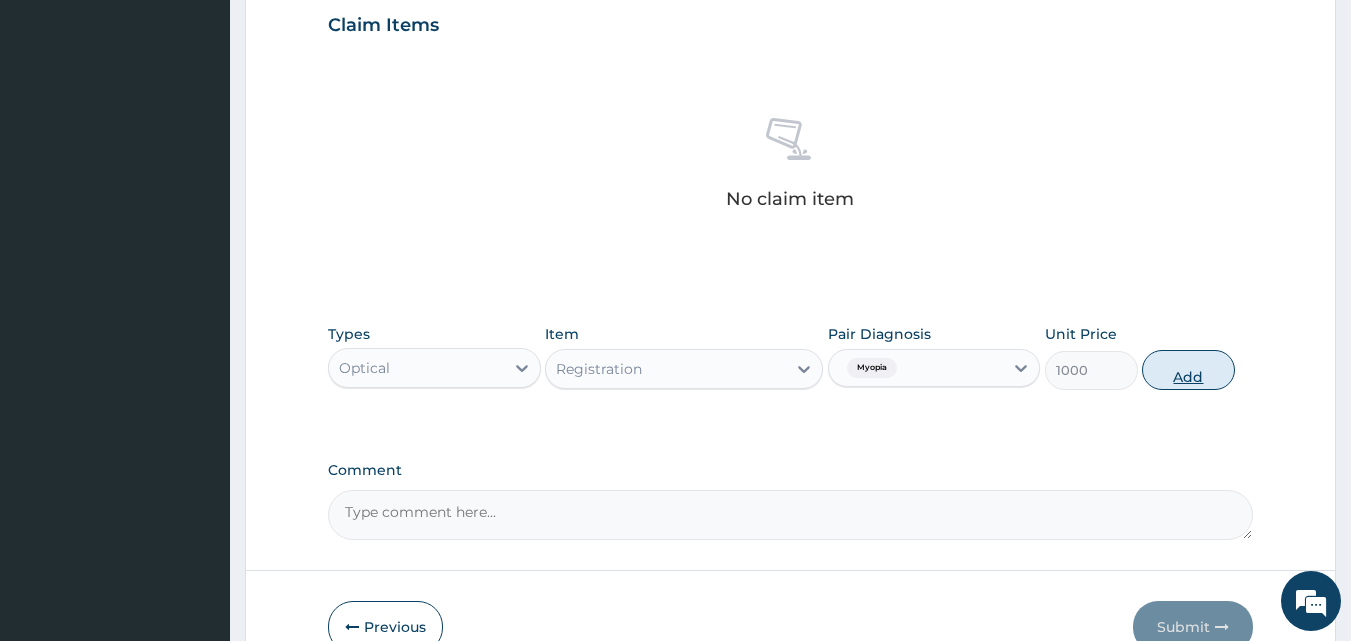 click on "Add" at bounding box center [1188, 370] 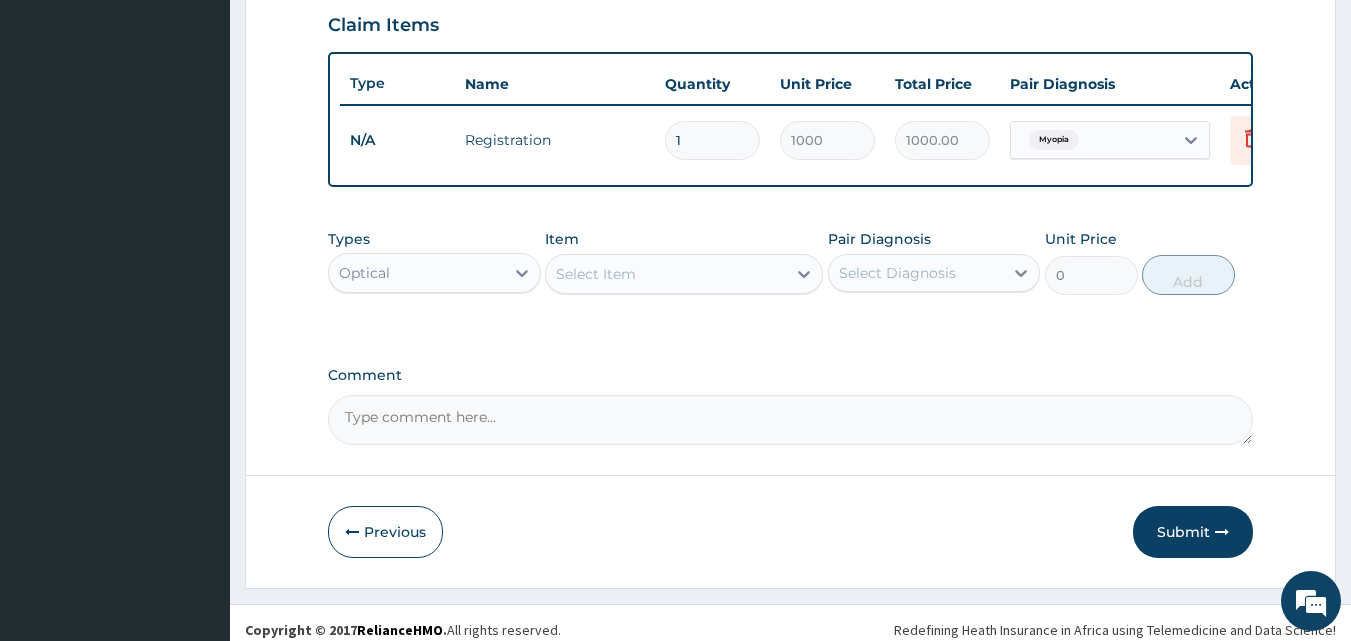 click on "Select Item" at bounding box center [666, 274] 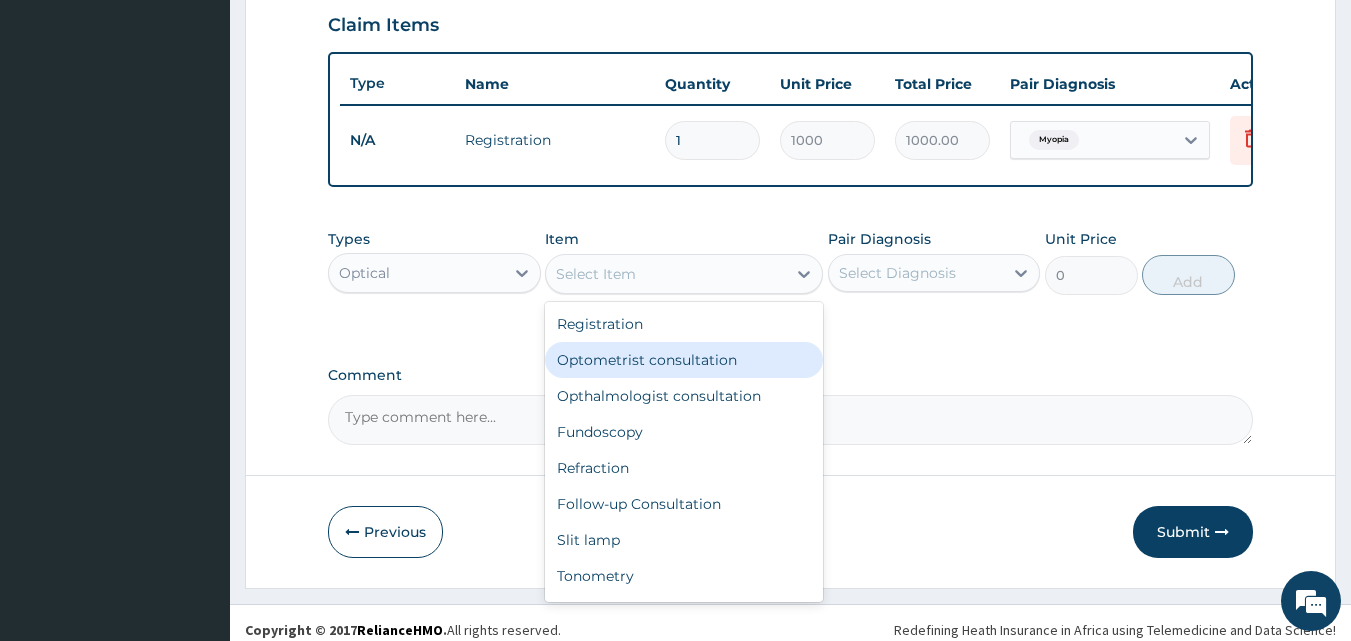 click on "Optometrist consultation" at bounding box center [684, 360] 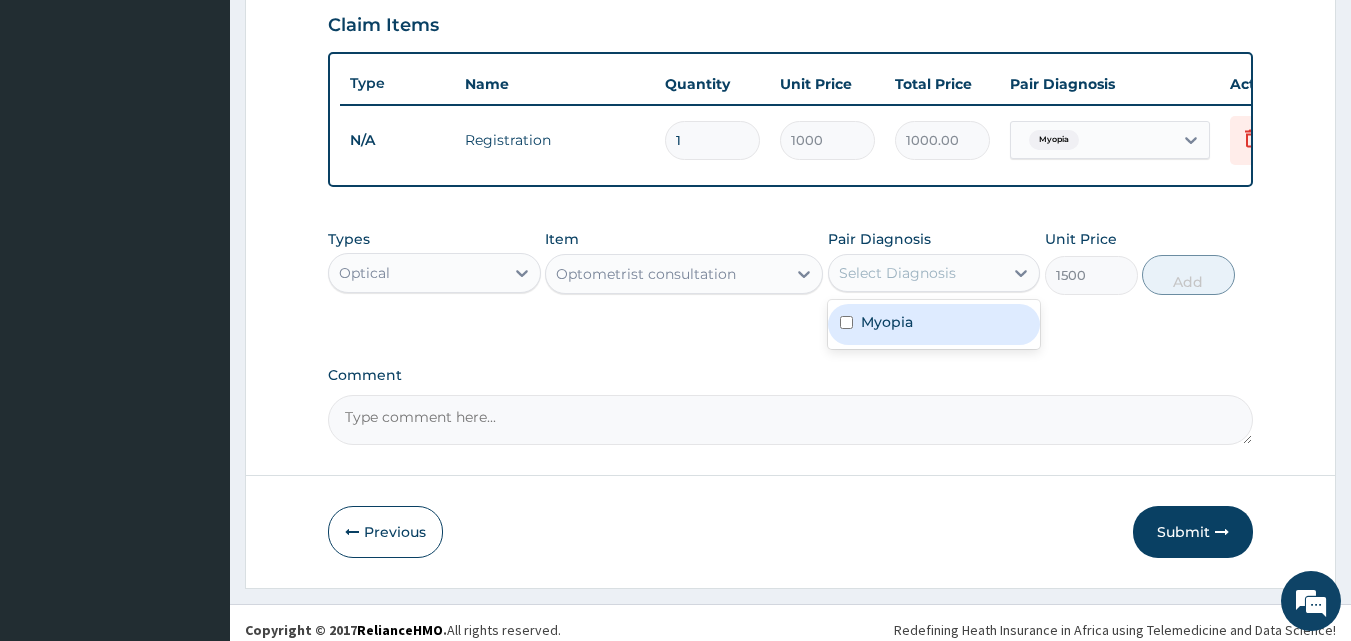 click on "Select Diagnosis" at bounding box center [897, 273] 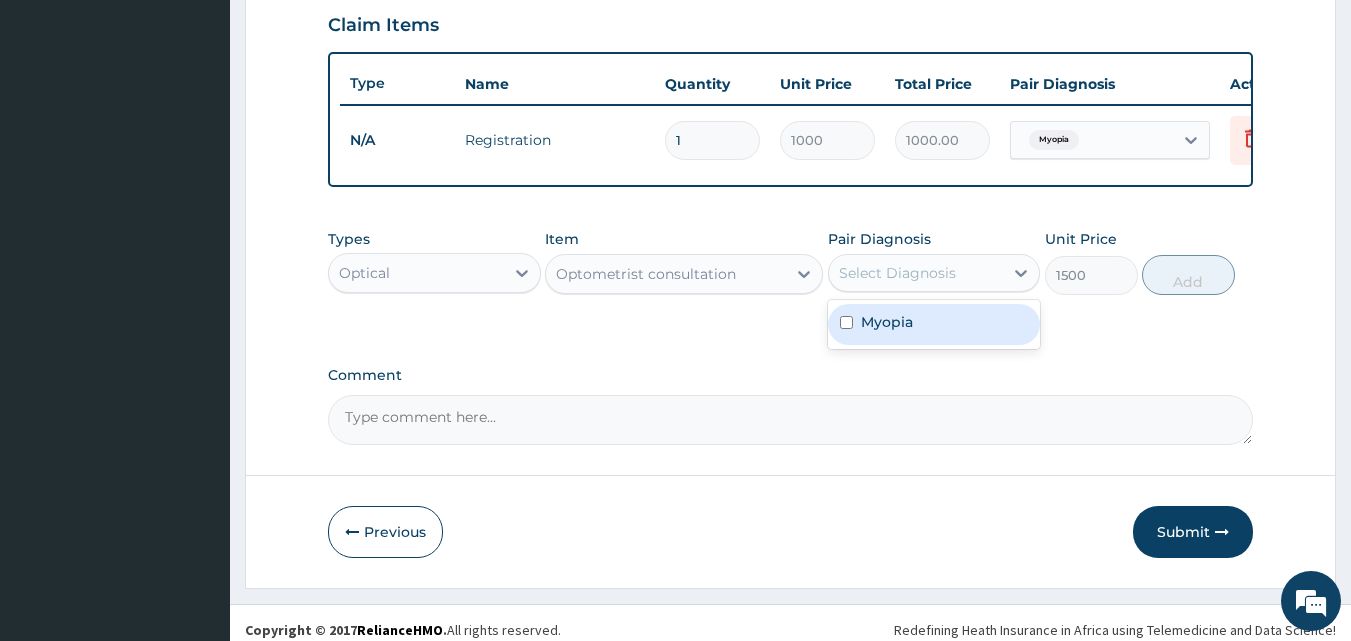click on "Myopia" at bounding box center (887, 322) 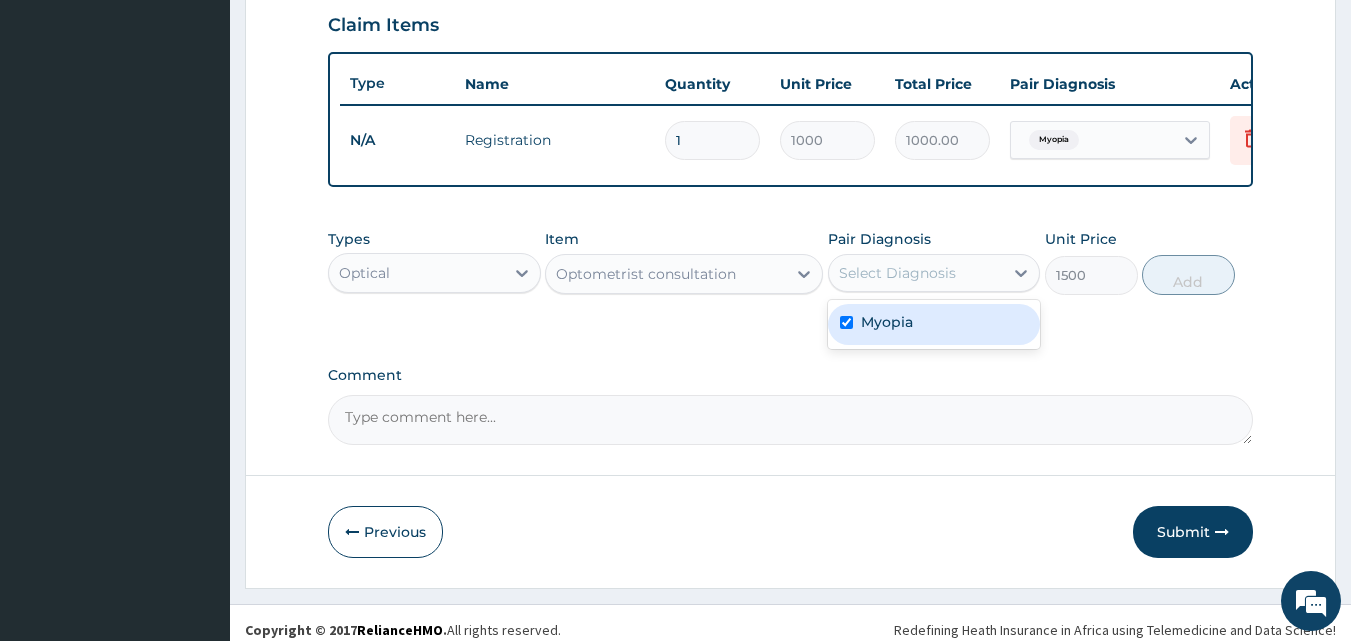 checkbox on "true" 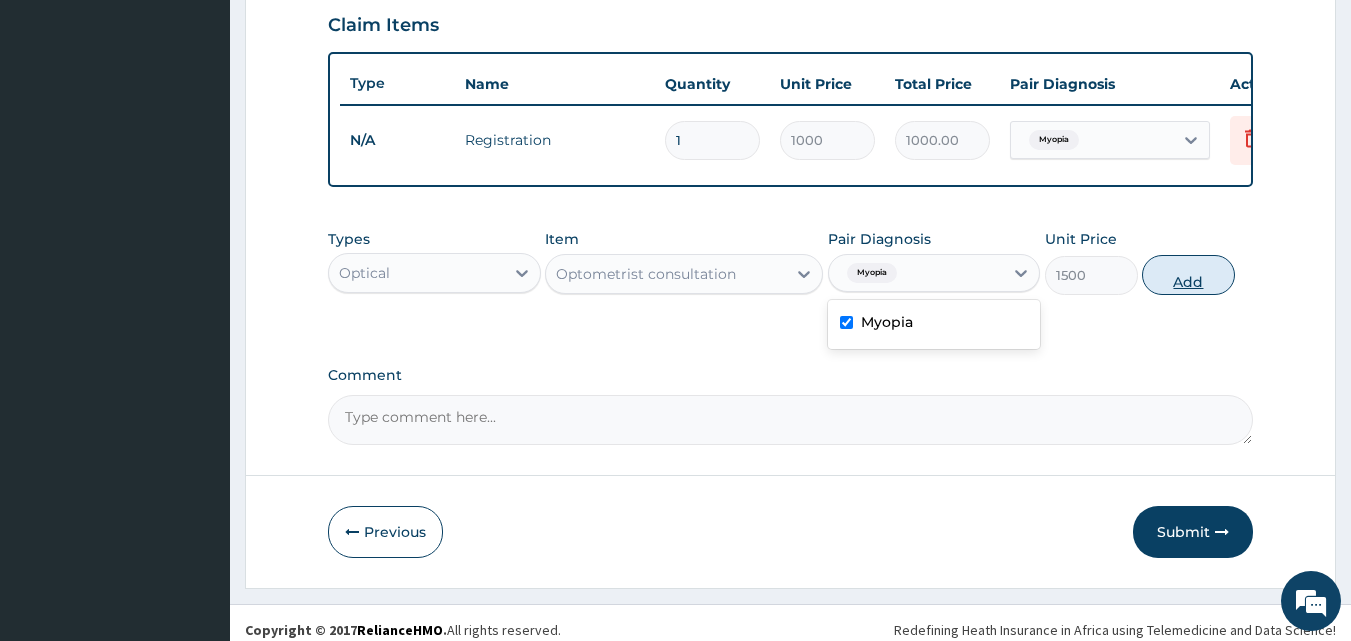 click on "Add" at bounding box center [1188, 275] 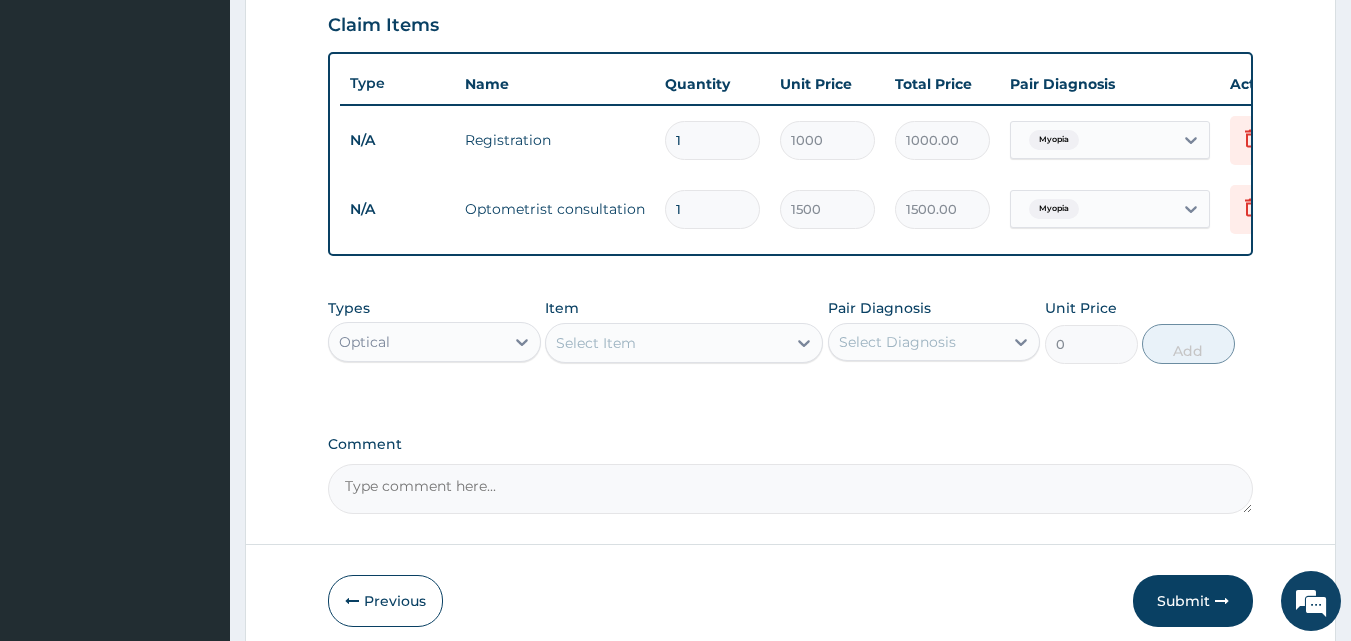 click on "Select Item" at bounding box center [666, 343] 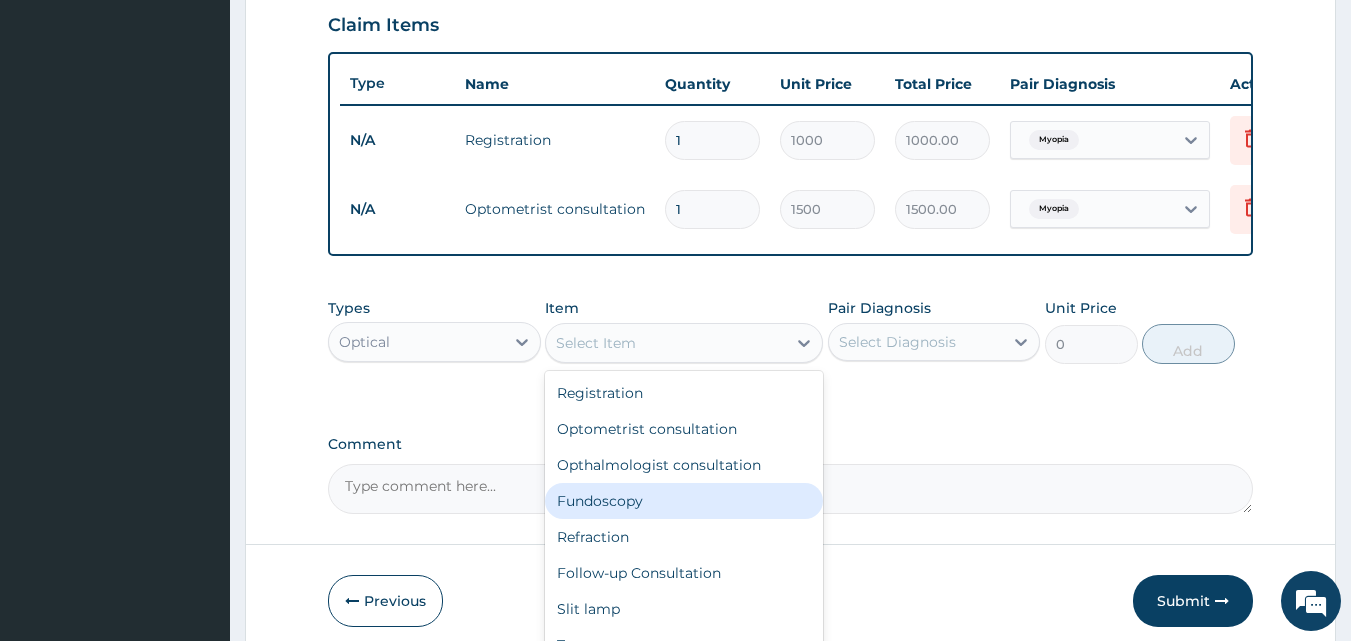 click on "Fundoscopy" at bounding box center (684, 501) 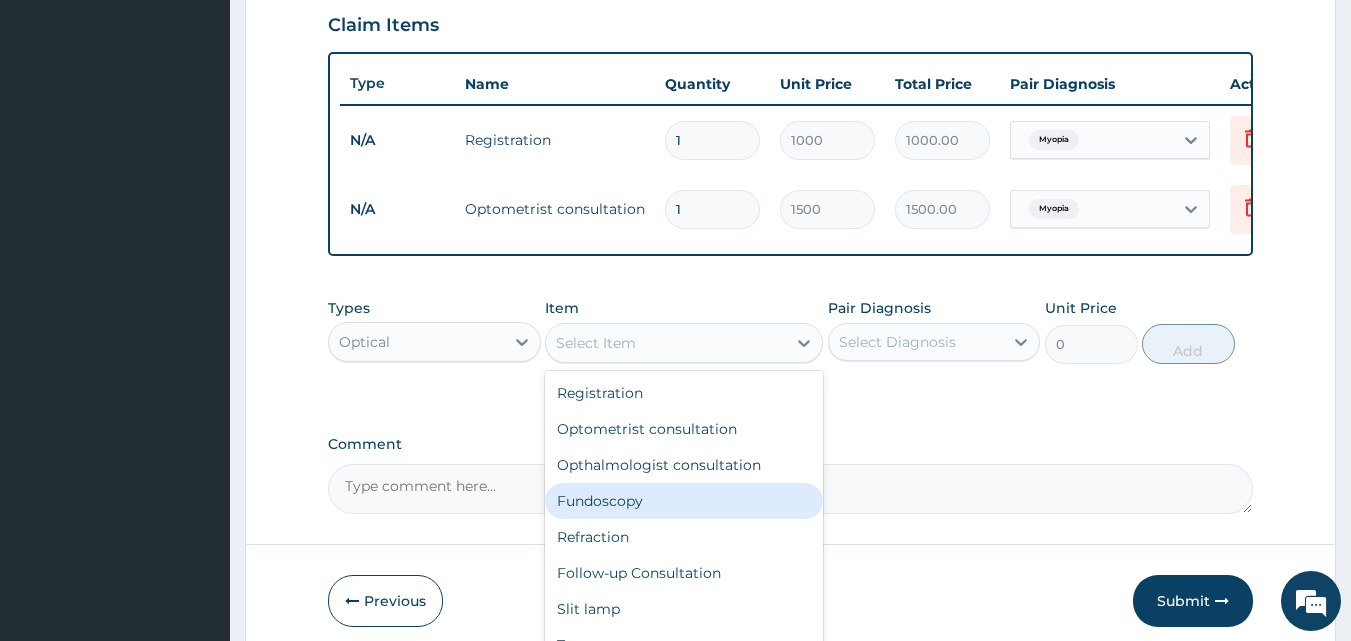 type on "1000" 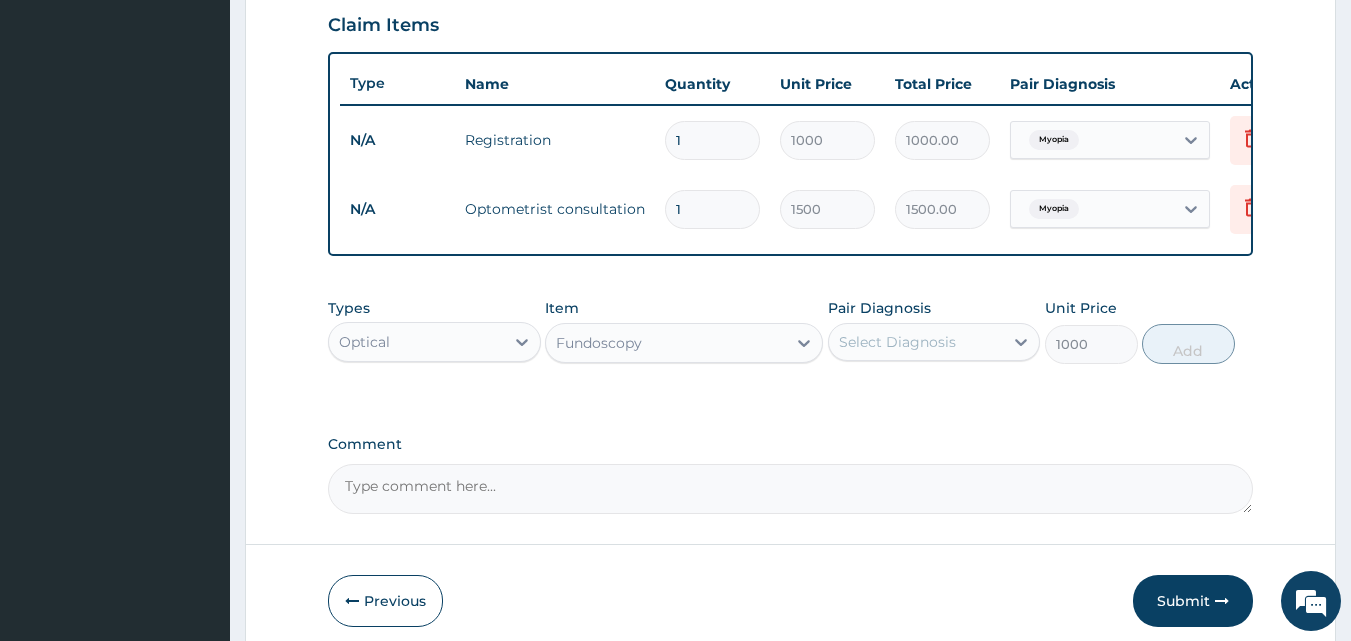 click on "Select Diagnosis" at bounding box center (897, 342) 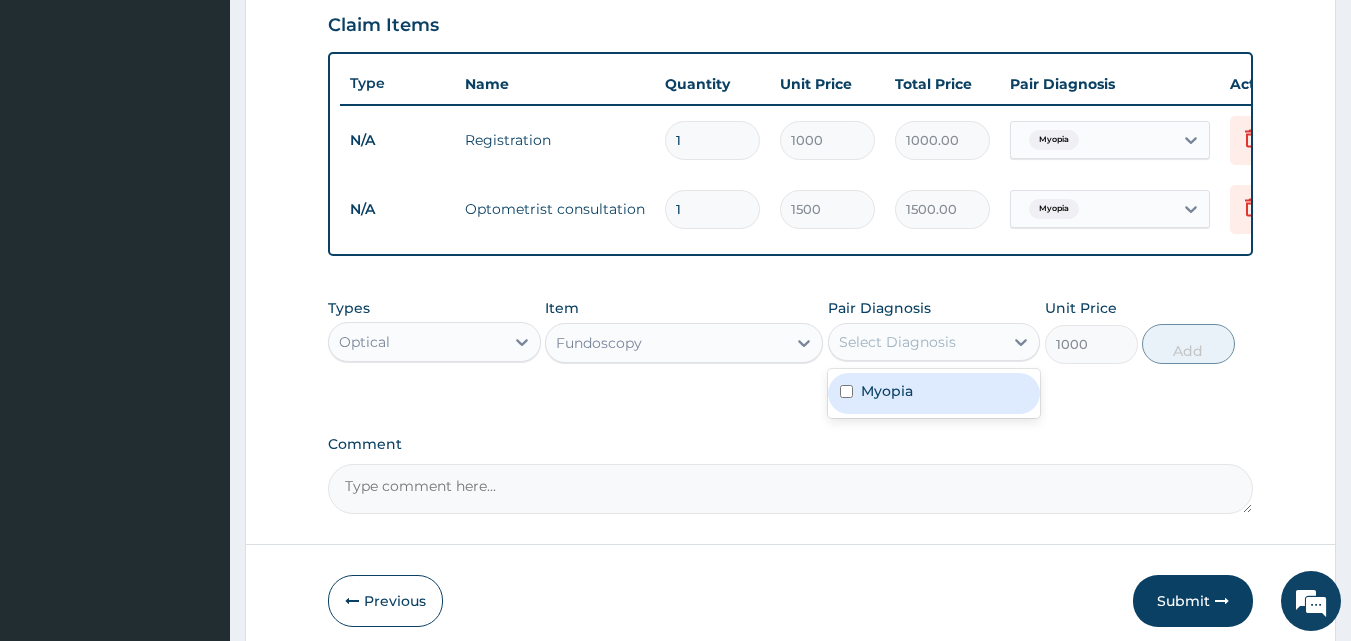 click on "Myopia" at bounding box center (887, 391) 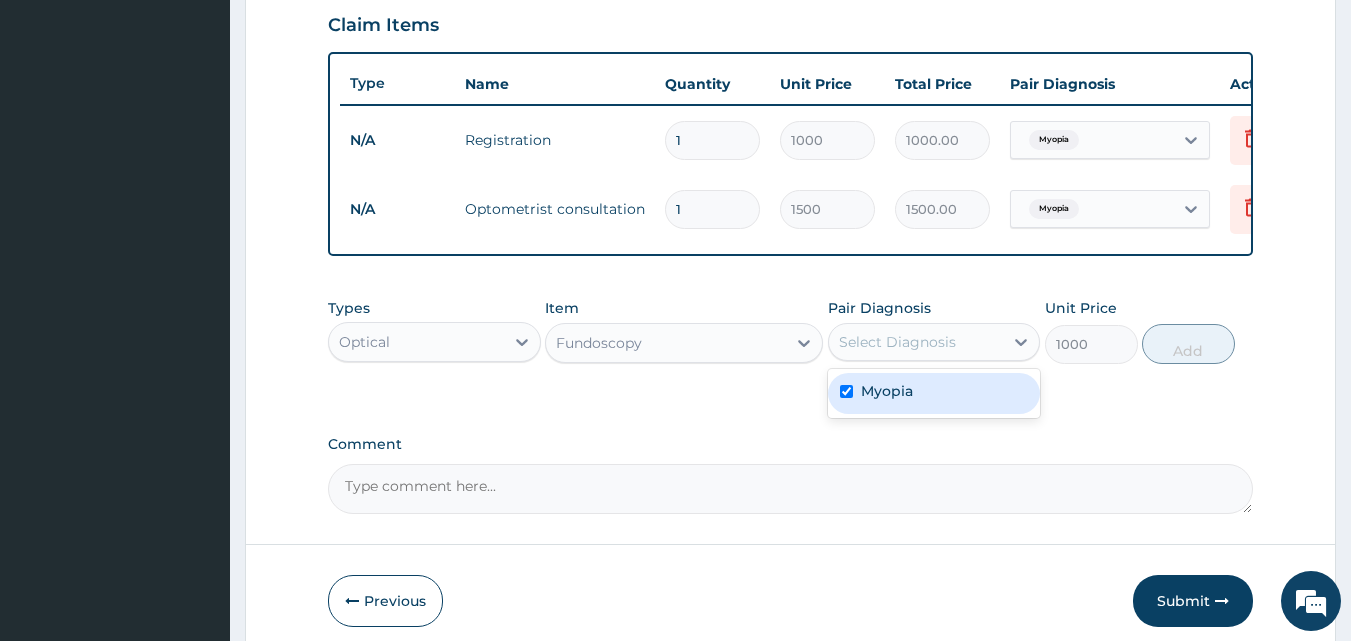 checkbox on "true" 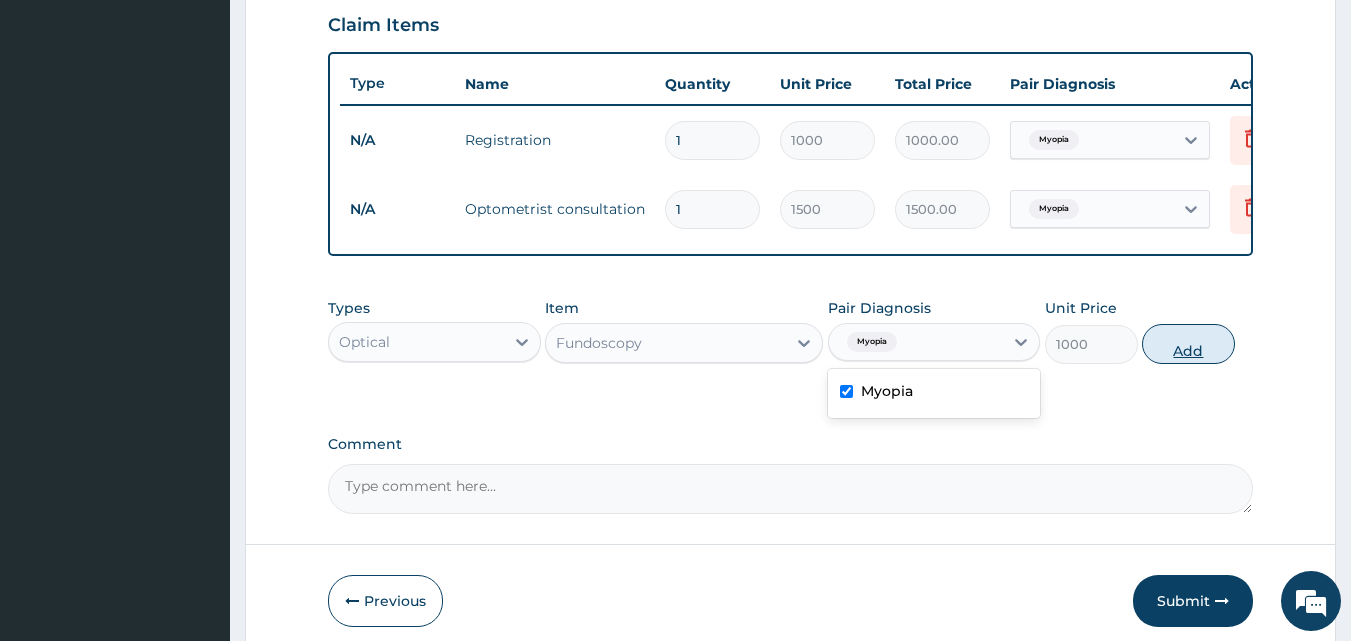 click on "Add" at bounding box center (1188, 344) 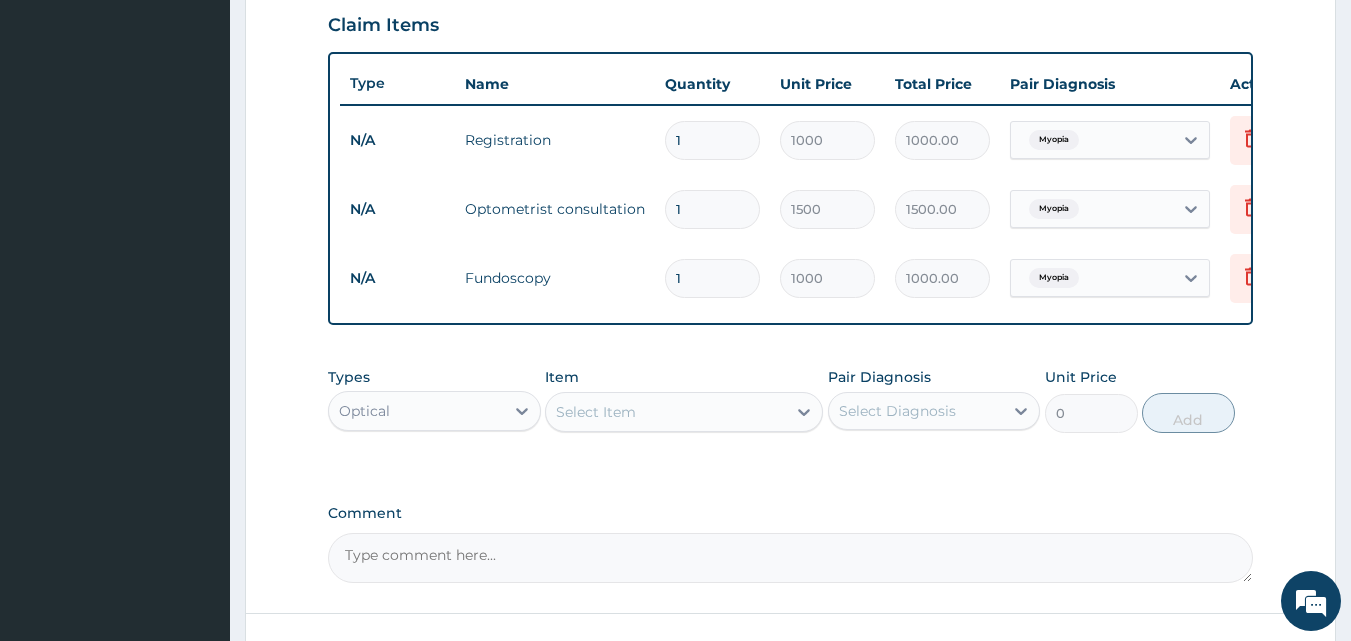 click on "Select Item" at bounding box center (666, 412) 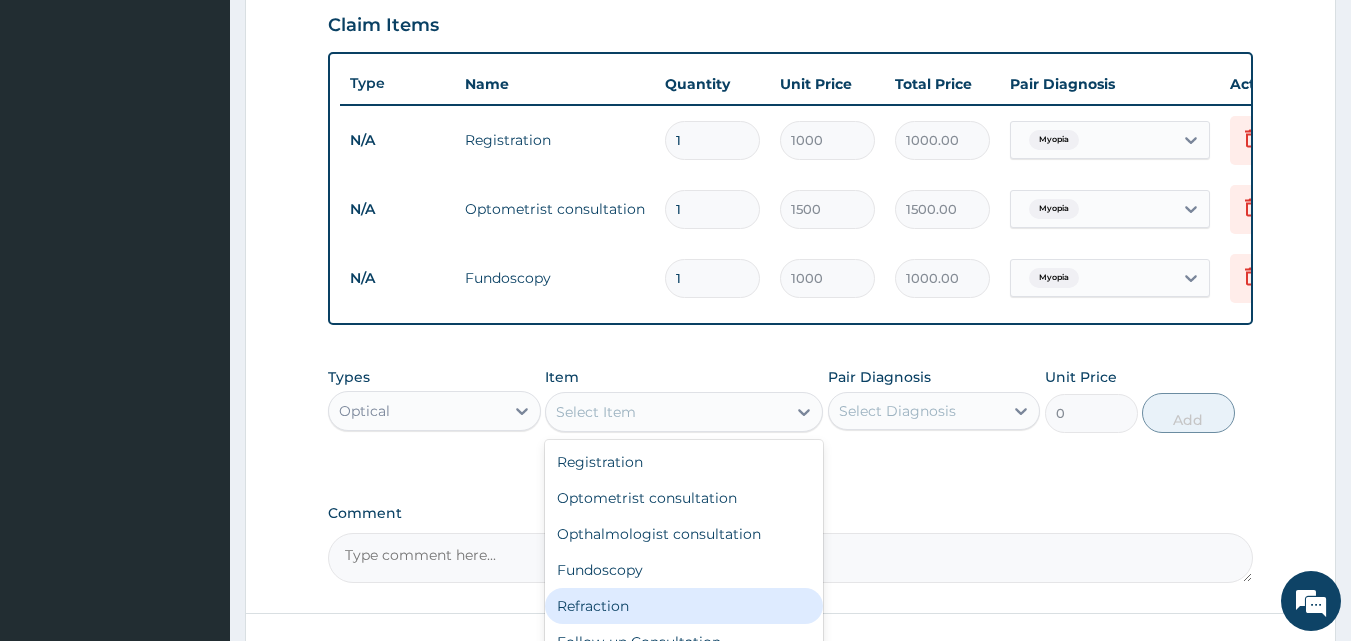click on "Refraction" at bounding box center (684, 606) 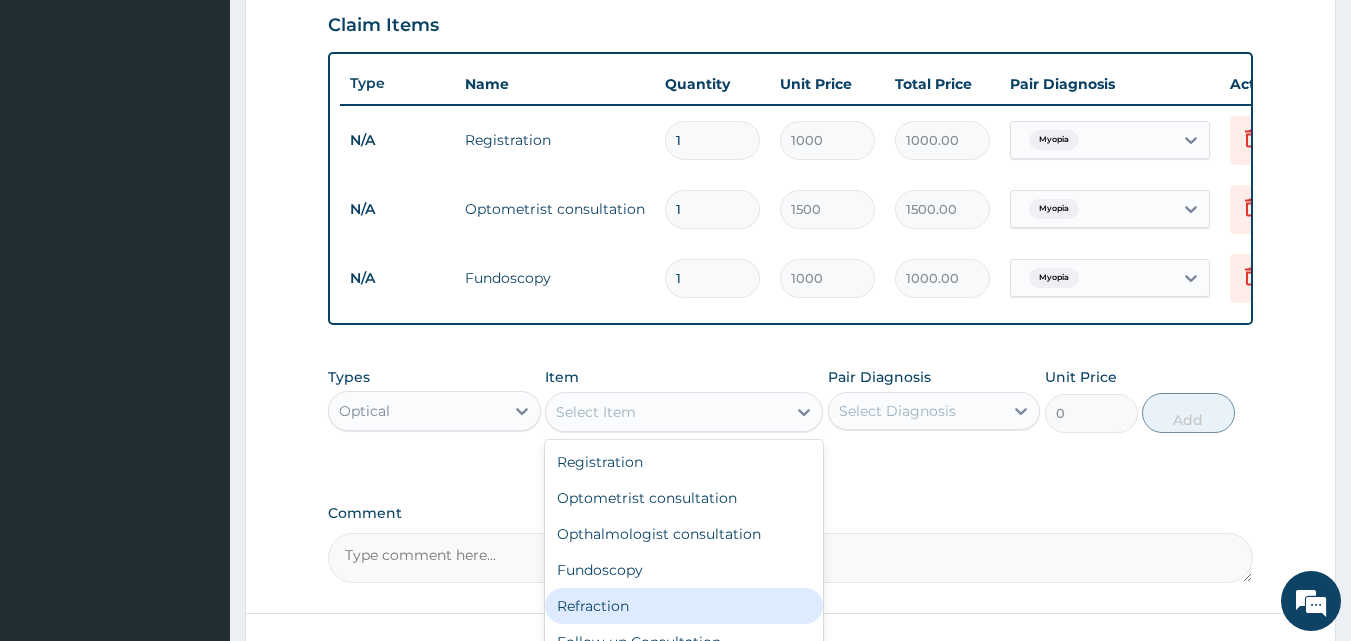 type on "1000" 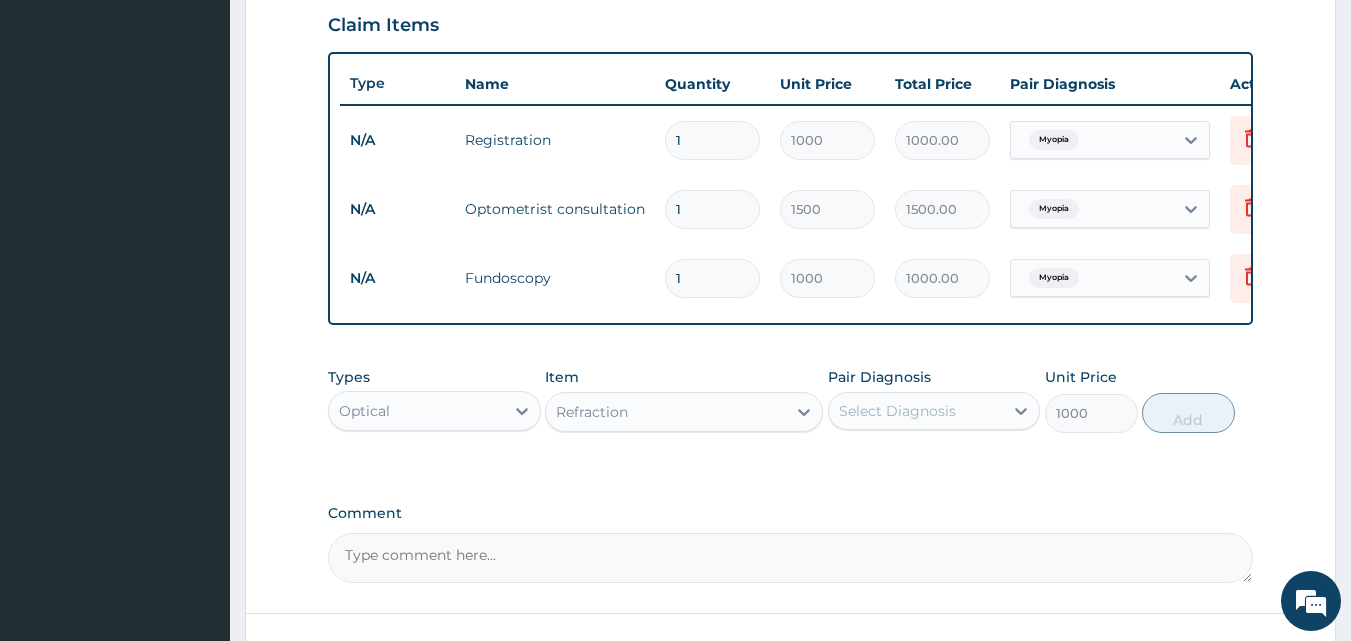 click on "Select Diagnosis" at bounding box center [916, 411] 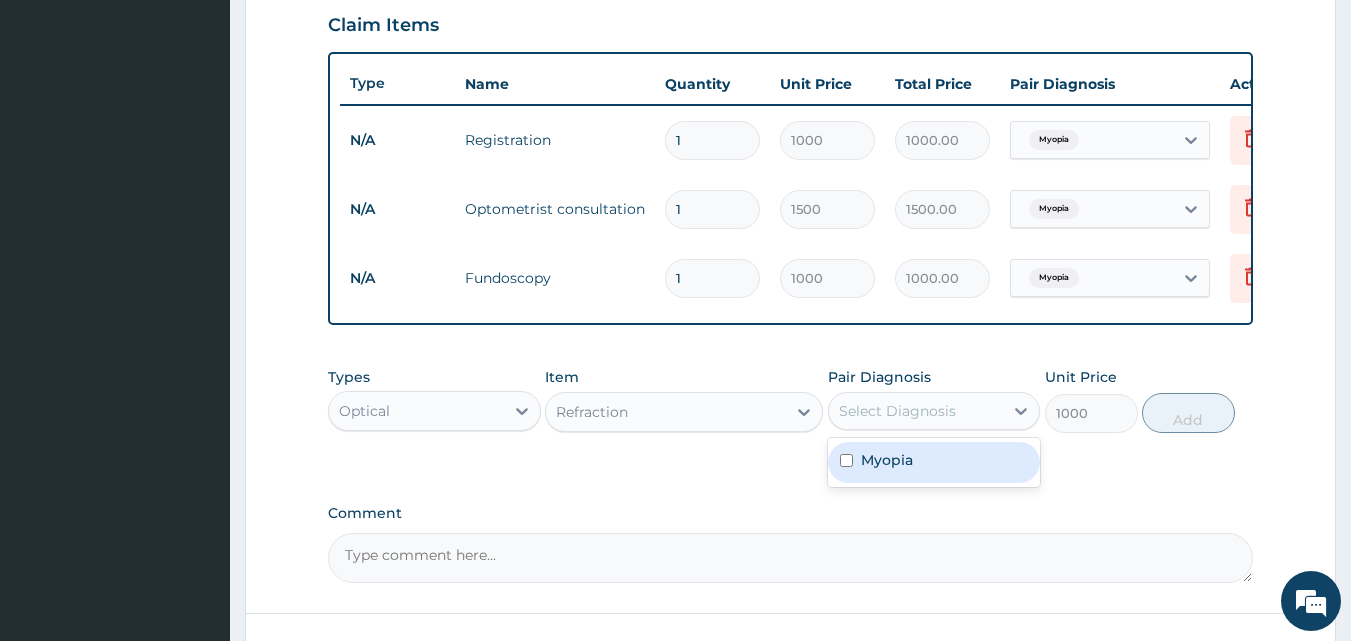click on "Myopia" at bounding box center (934, 462) 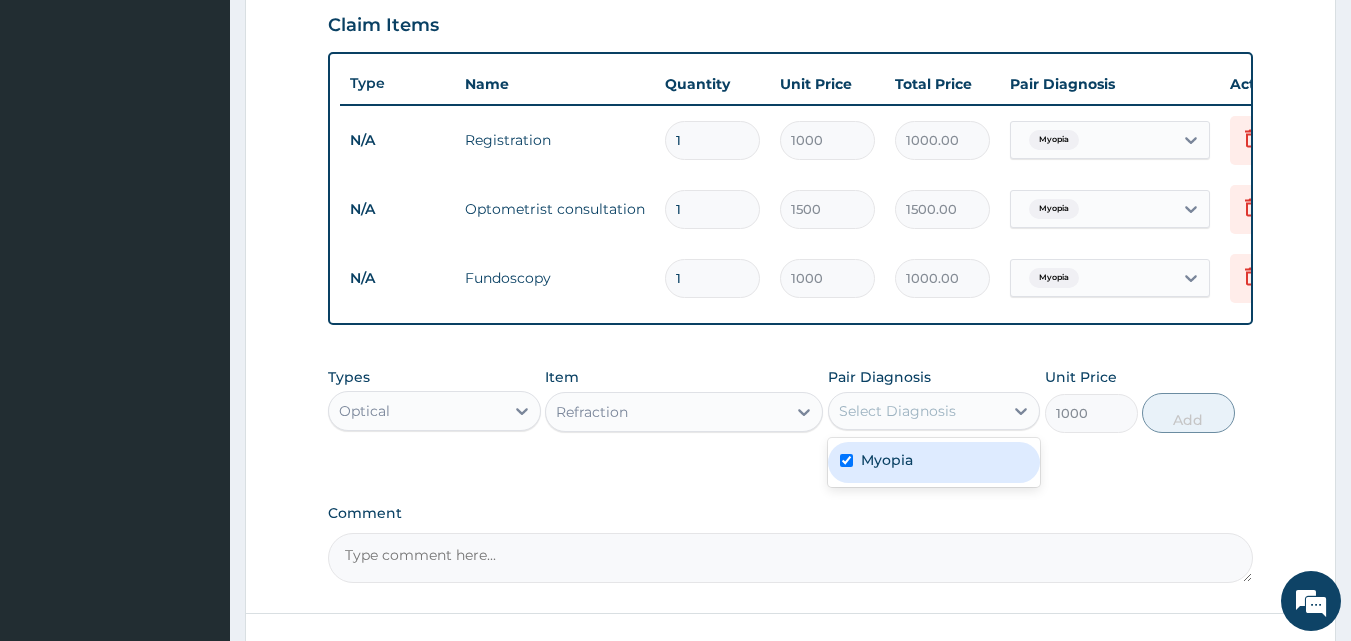 checkbox on "true" 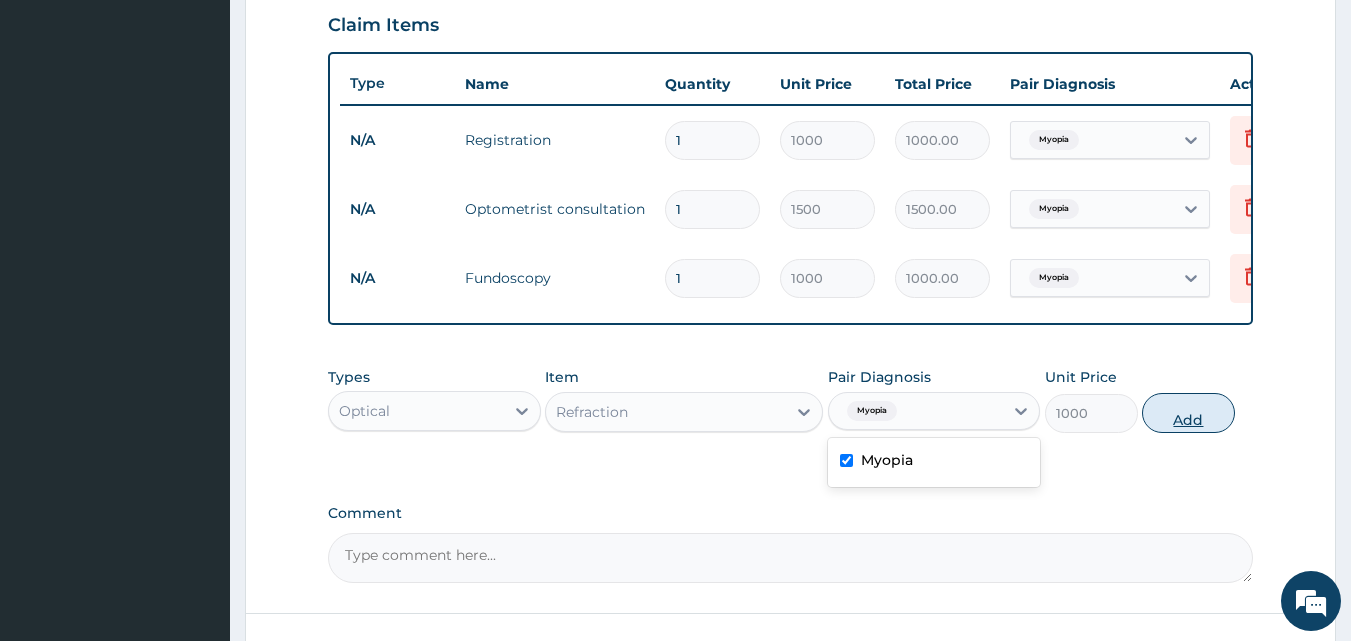 click on "Add" at bounding box center [1188, 413] 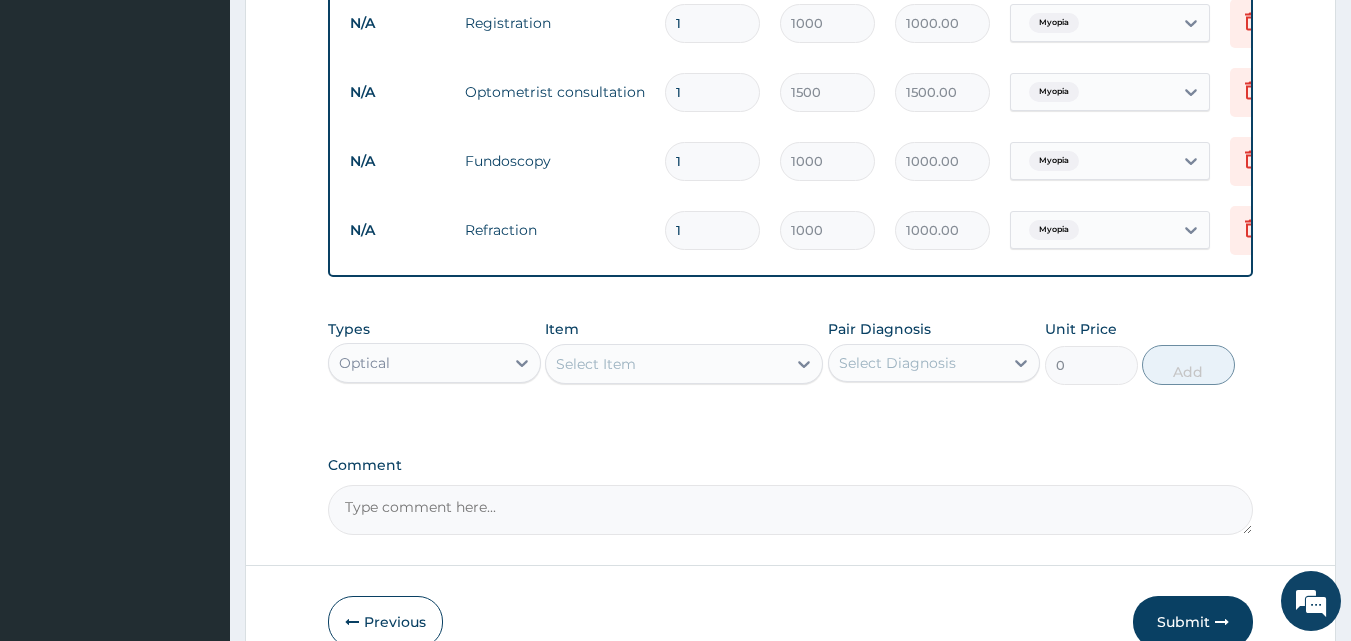 scroll, scrollTop: 822, scrollLeft: 0, axis: vertical 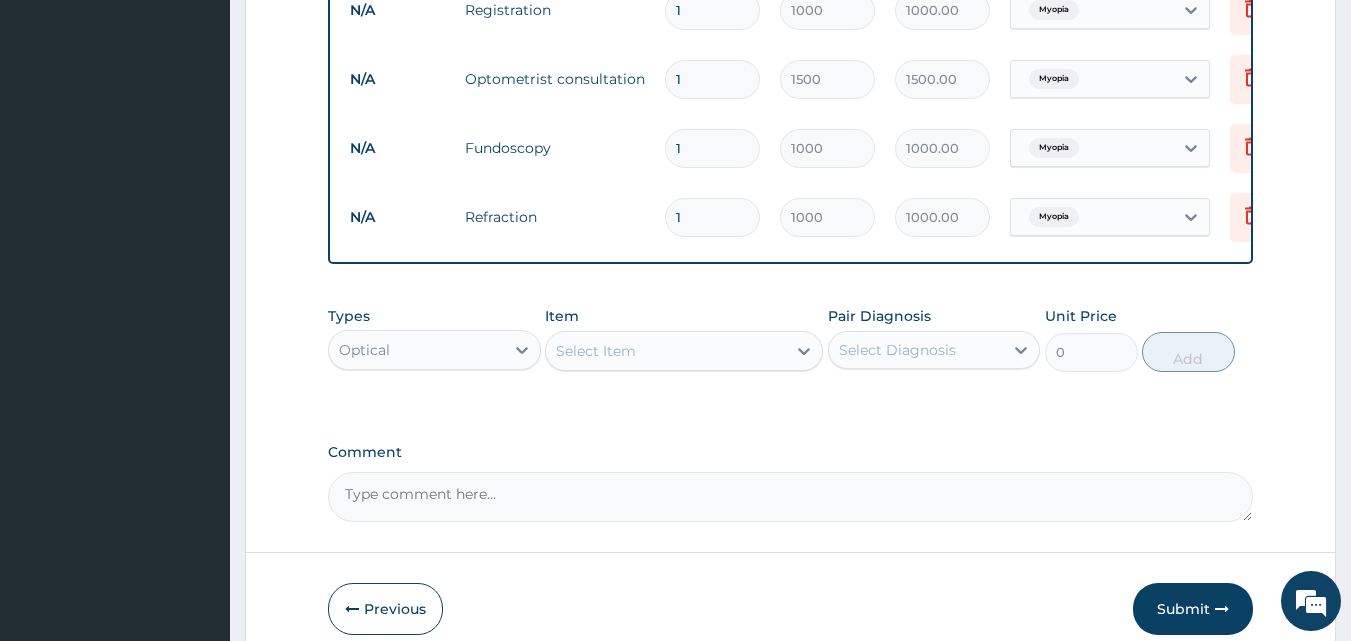 click on "Select Item" at bounding box center [596, 351] 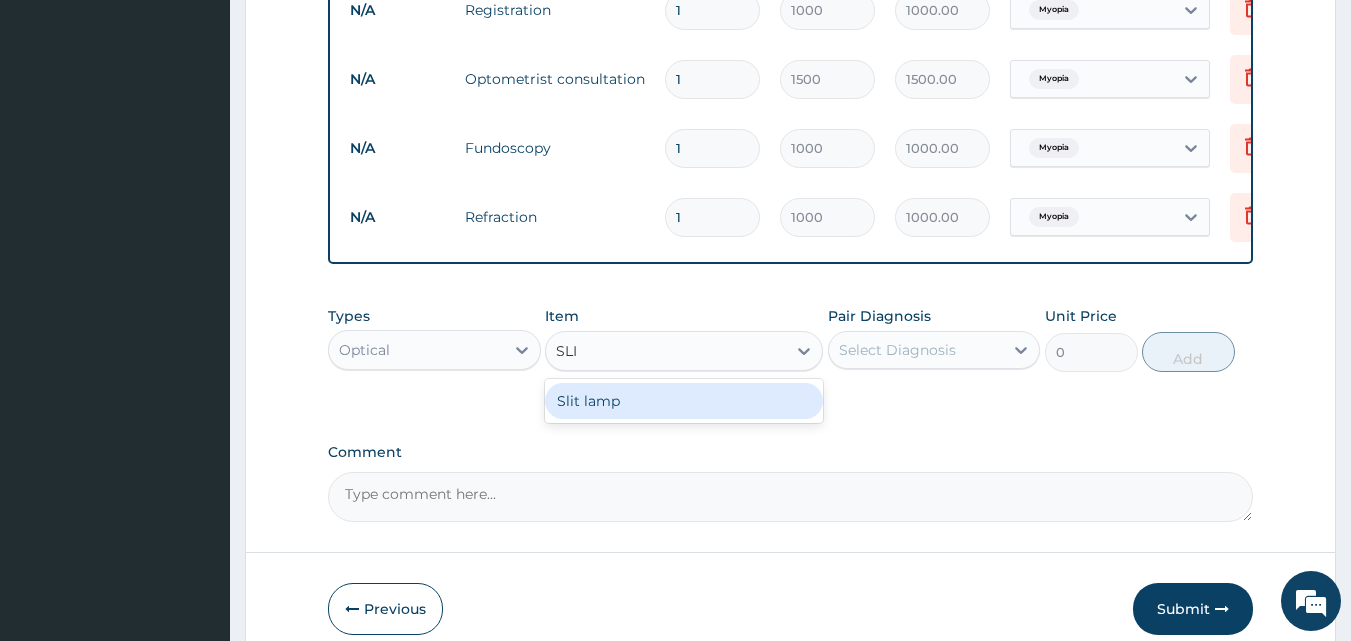 type on "SLIT" 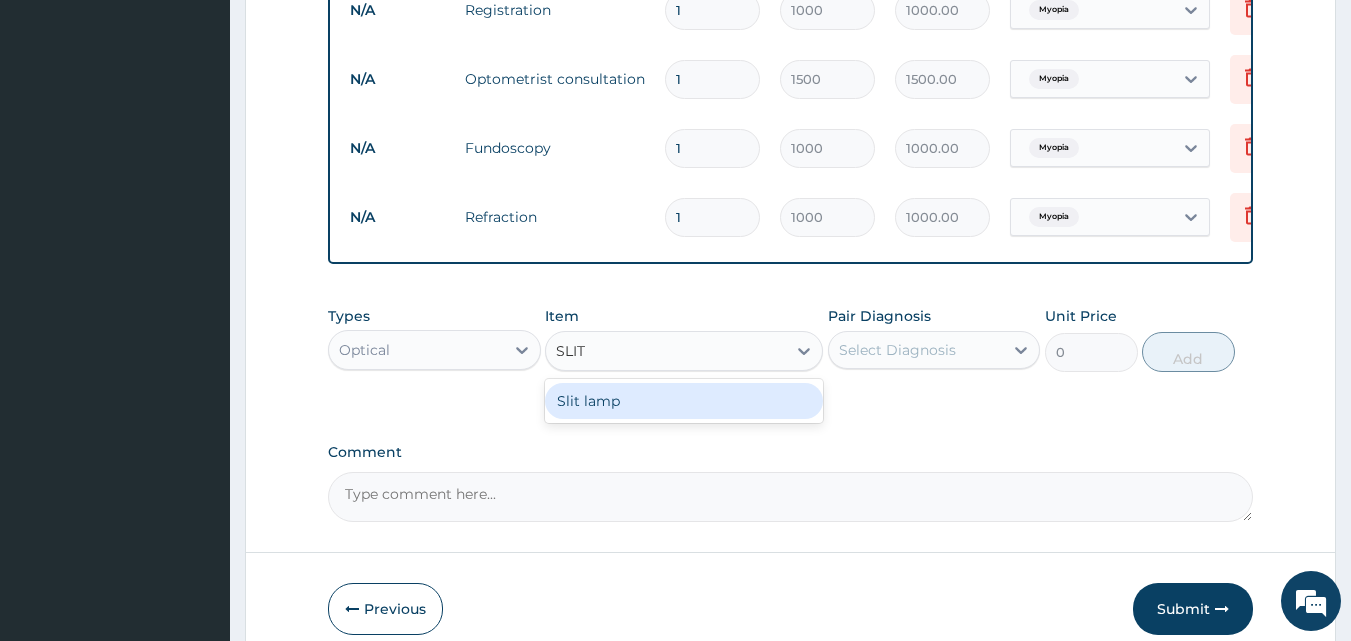 click on "Slit lamp" at bounding box center (684, 401) 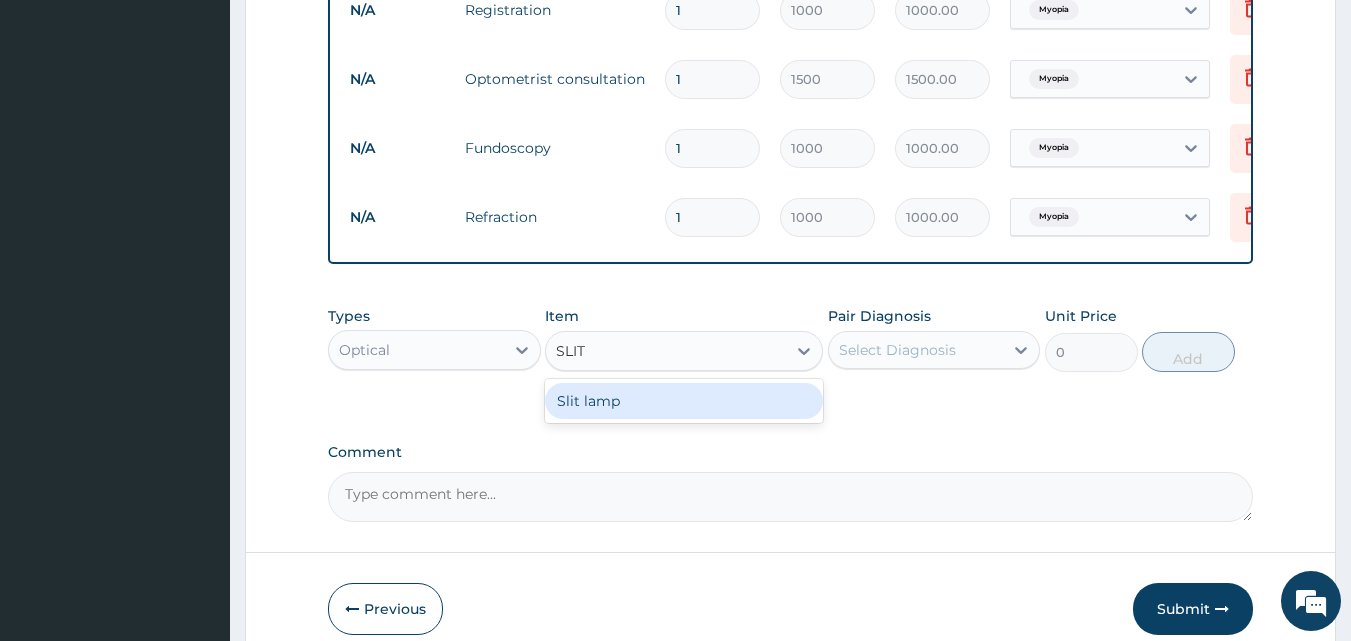 type 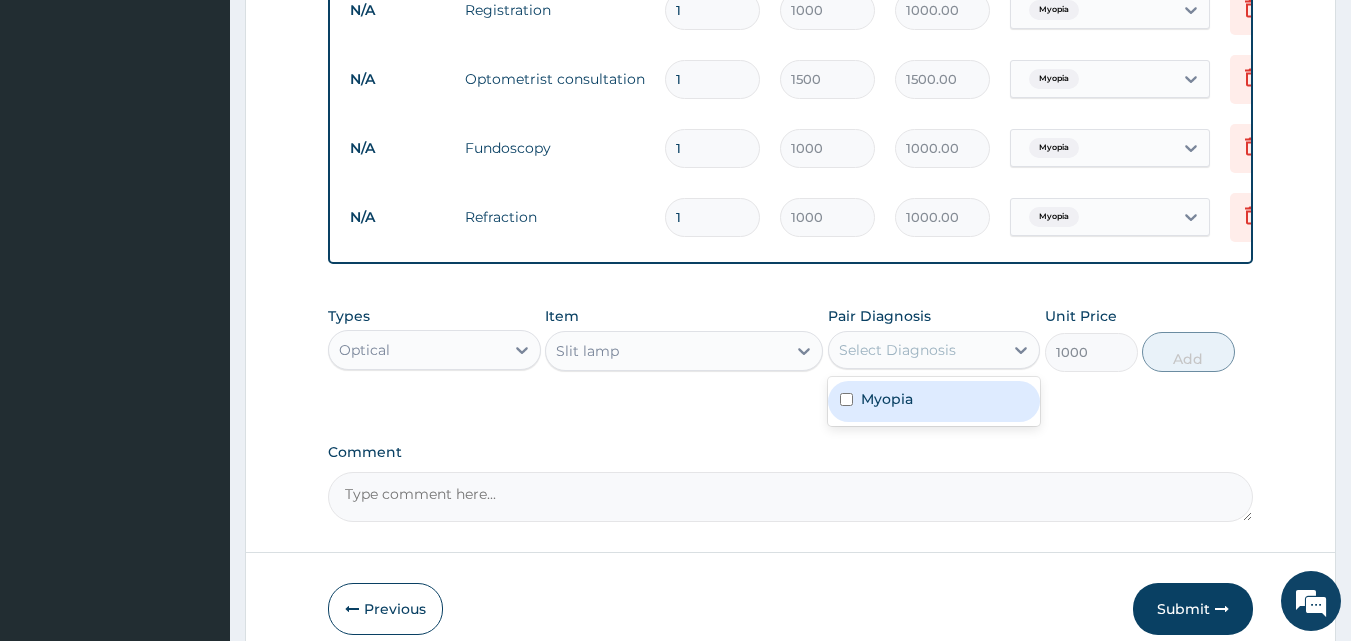 click on "Select Diagnosis" at bounding box center [897, 350] 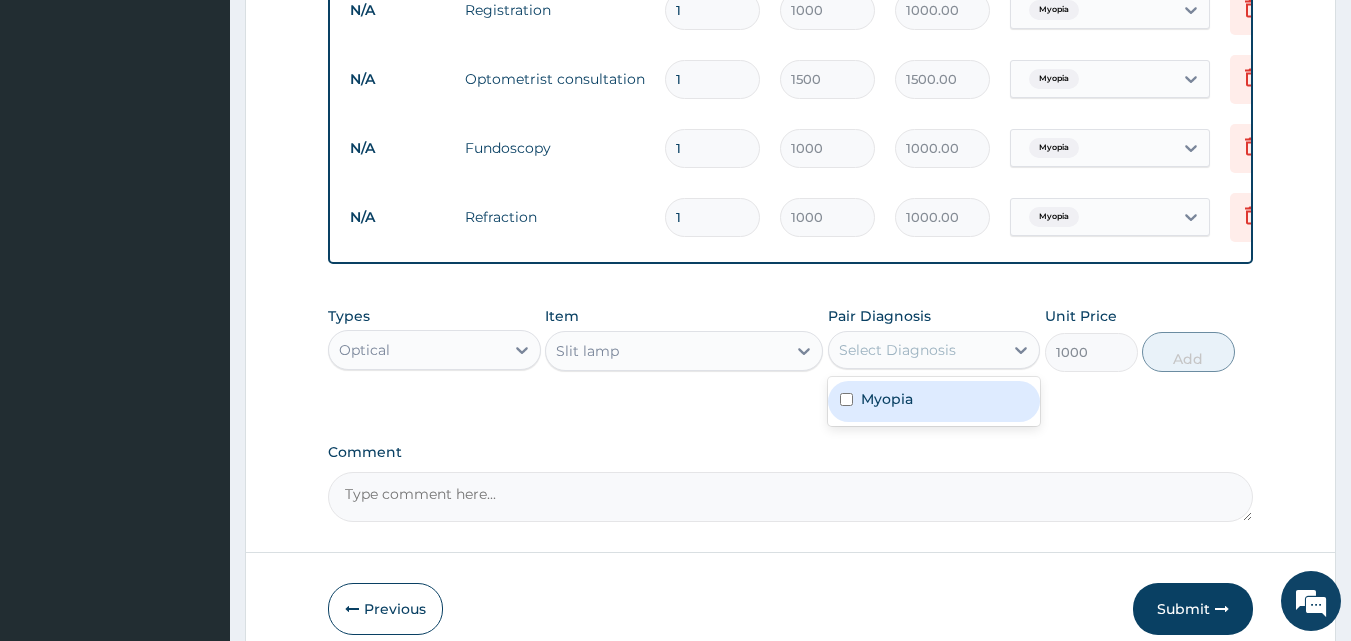 click on "Myopia" at bounding box center [887, 399] 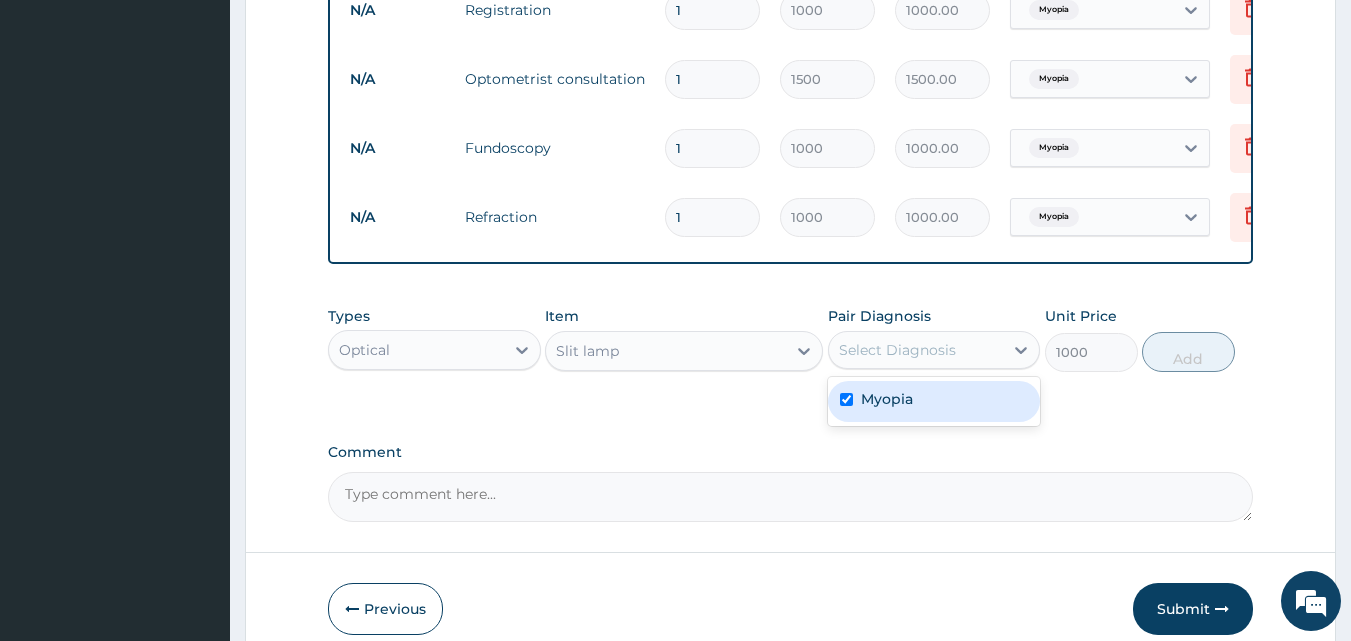 checkbox on "true" 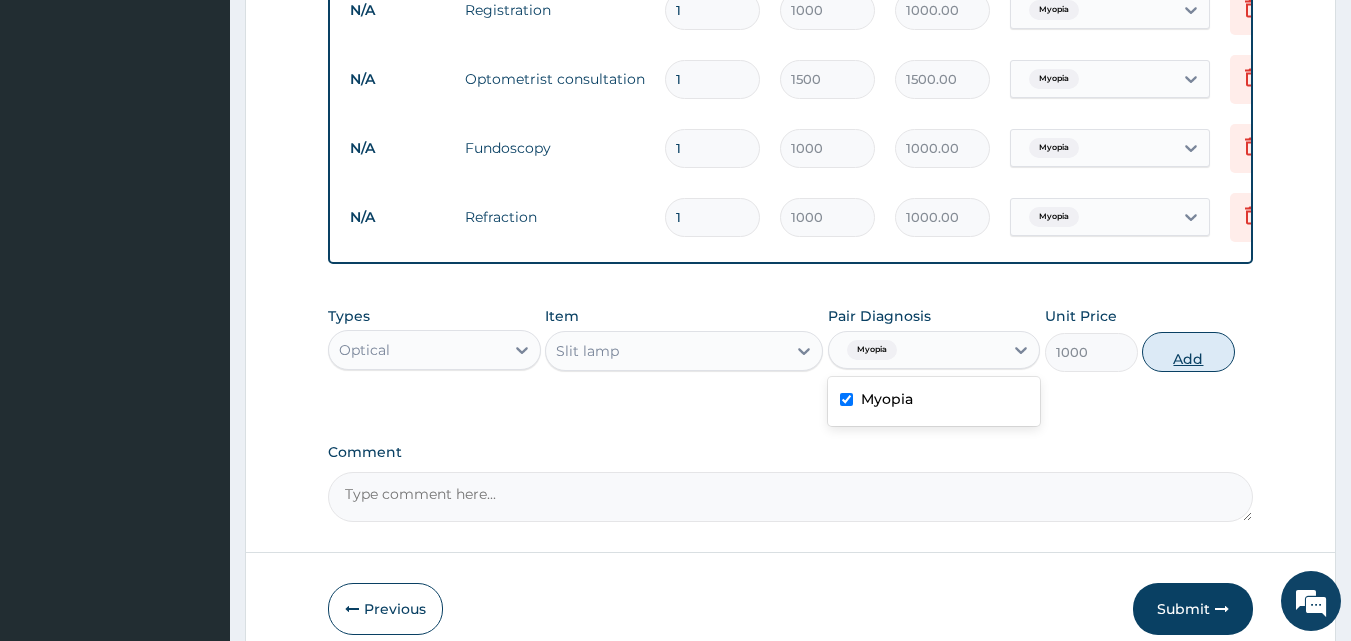 click on "Add" at bounding box center [1188, 352] 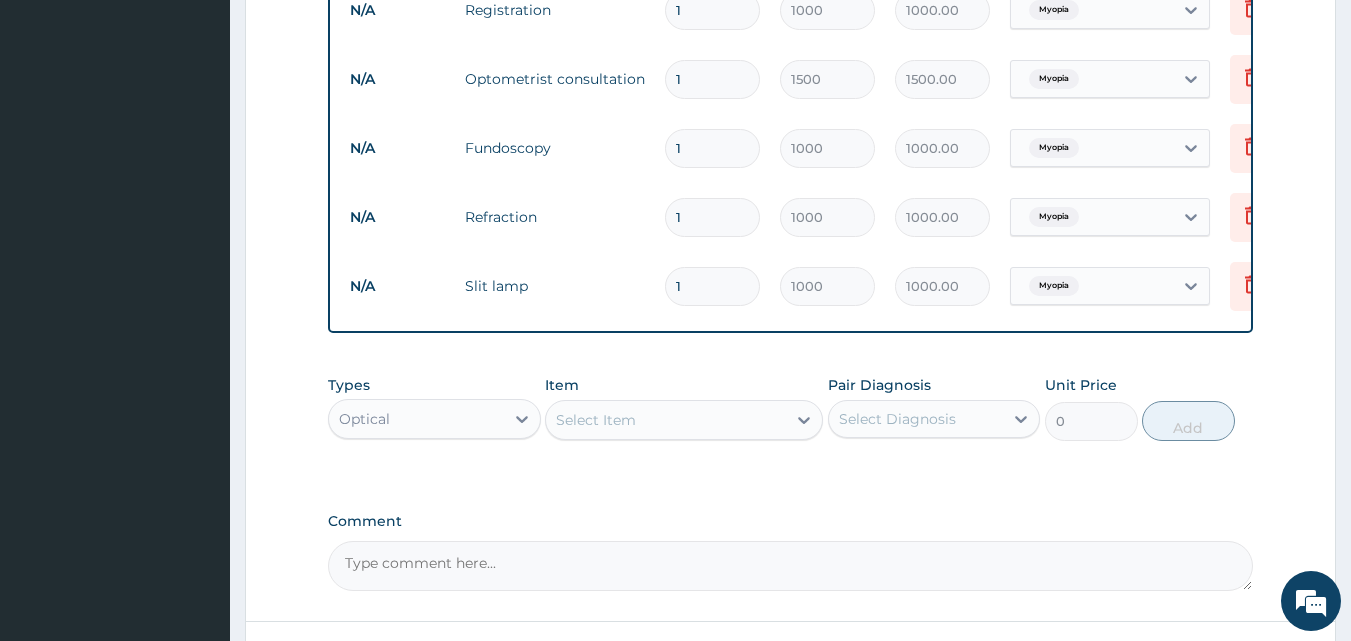 click on "Select Item" at bounding box center [666, 420] 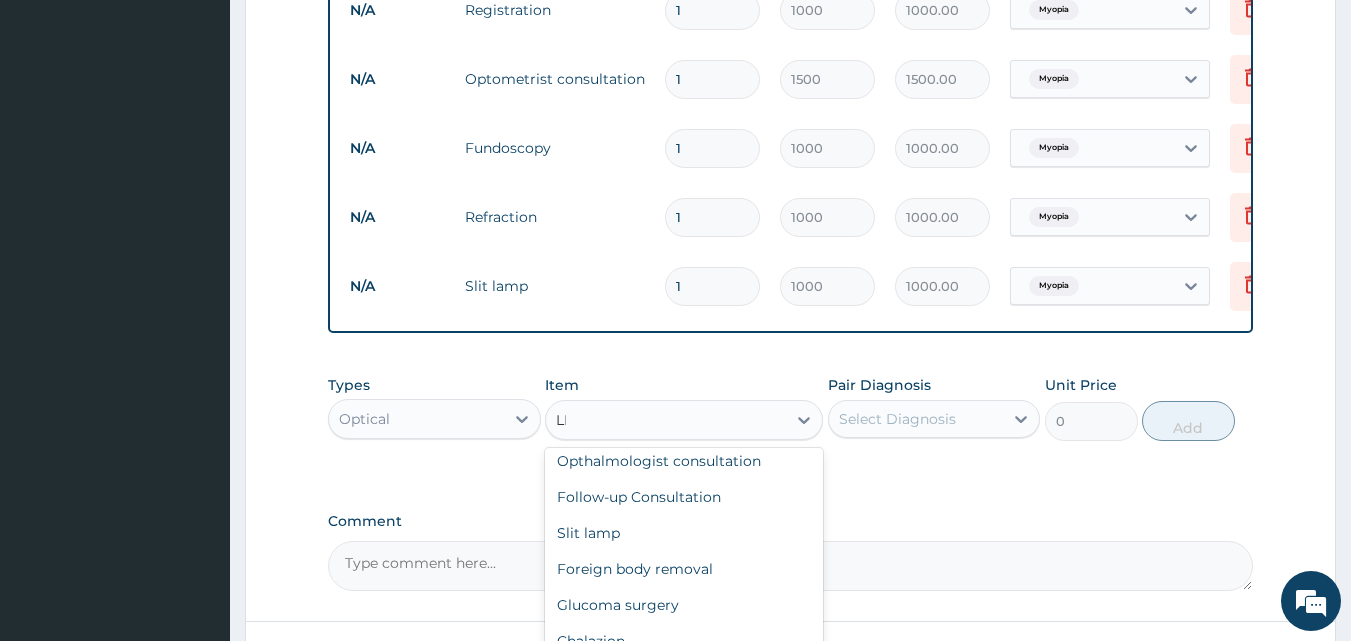 scroll, scrollTop: 0, scrollLeft: 0, axis: both 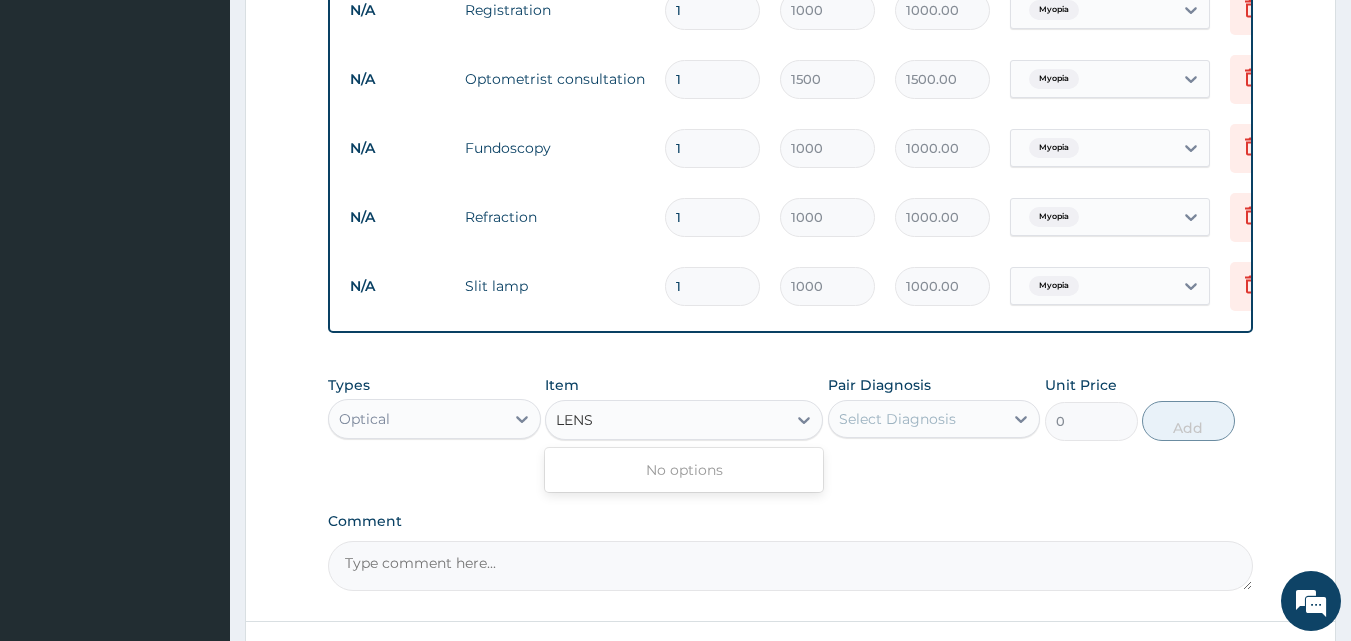 type on "LENS" 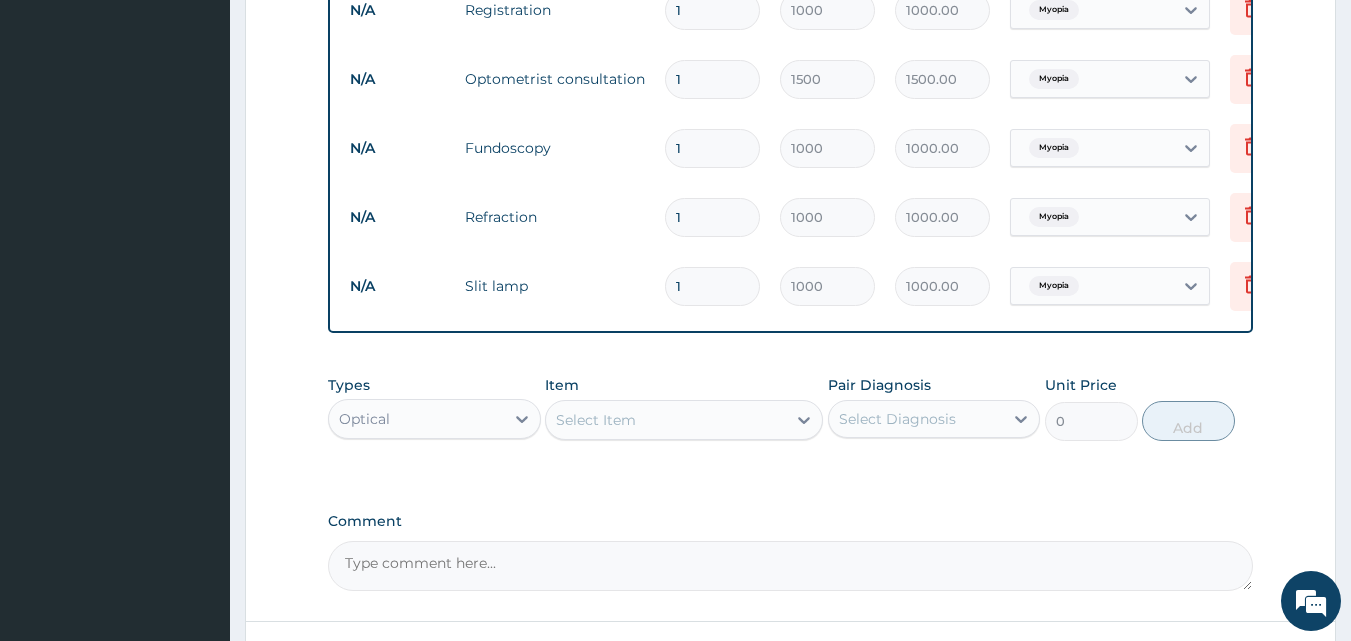 click on "PA Code / Prescription Code Enter Code(Secondary Care Only) Encounter Date 08-07-2025 Important Notice Please enter PA codes before entering items that are not attached to a PA code   All diagnoses entered must be linked to a claim item. Diagnosis & Claim Items that are visible but inactive cannot be edited because they were imported from an already approved PA code. Diagnosis Myopia Confirmed NB: All diagnosis must be linked to a claim item Claim Items Type Name Quantity Unit Price Total Price Pair Diagnosis Actions N/A Registration 1 1000 1000.00 Myopia Delete N/A Optometrist consultation 1 1500 1500.00 Myopia Delete N/A Fundoscopy 1 1000 1000.00 Myopia Delete N/A Refraction 1 1000 1000.00 Myopia Delete N/A Slit lamp 1 1000 1000.00 Myopia Delete Types Optical Item Select Item Pair Diagnosis Select Diagnosis Unit Price 0 Add Comment" at bounding box center [791, -20] 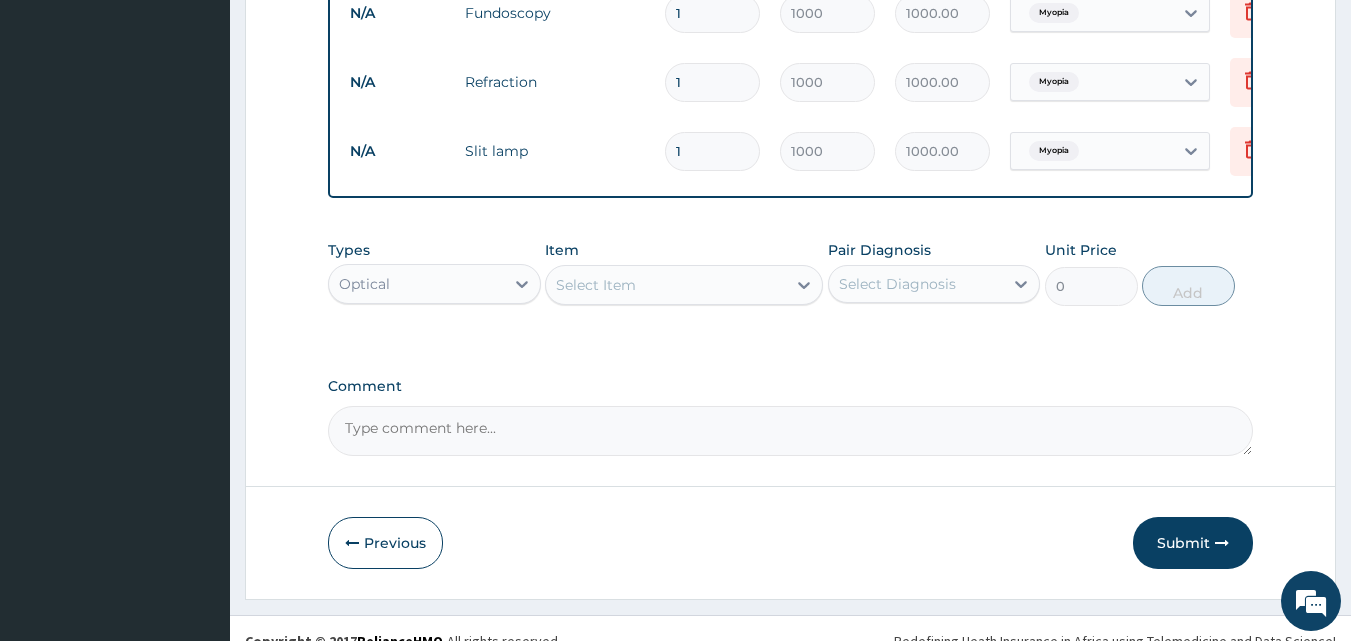 scroll, scrollTop: 997, scrollLeft: 0, axis: vertical 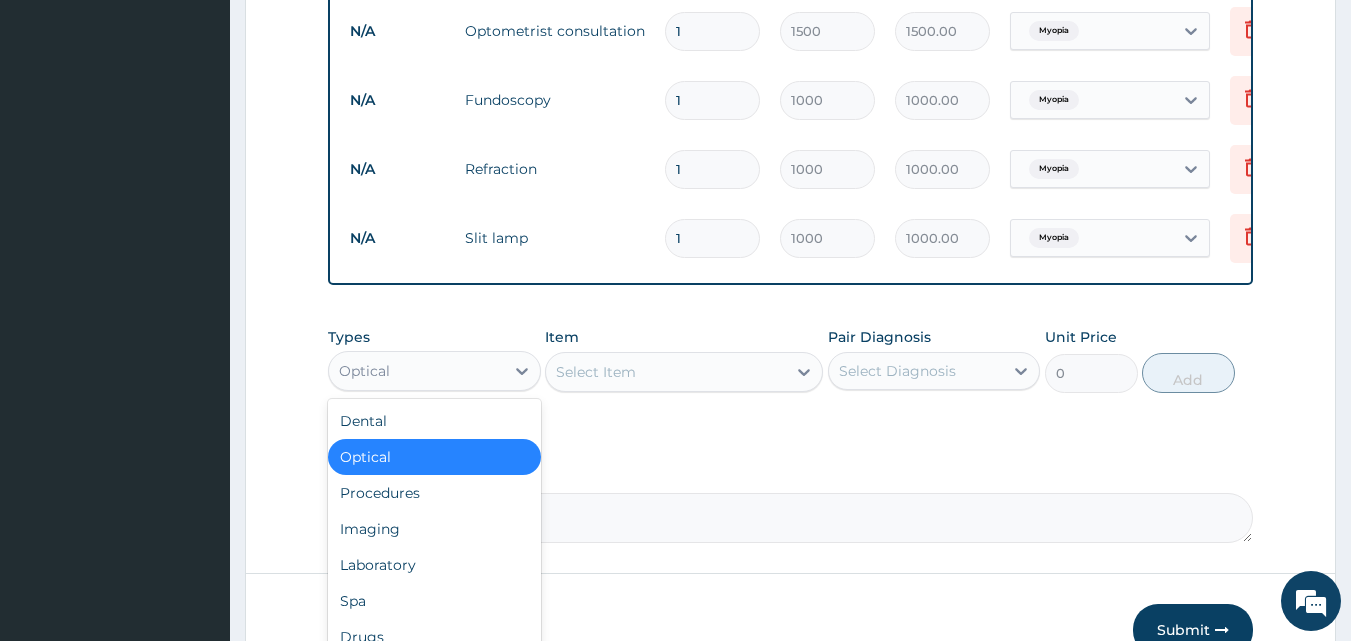 click on "Optical" at bounding box center [416, 371] 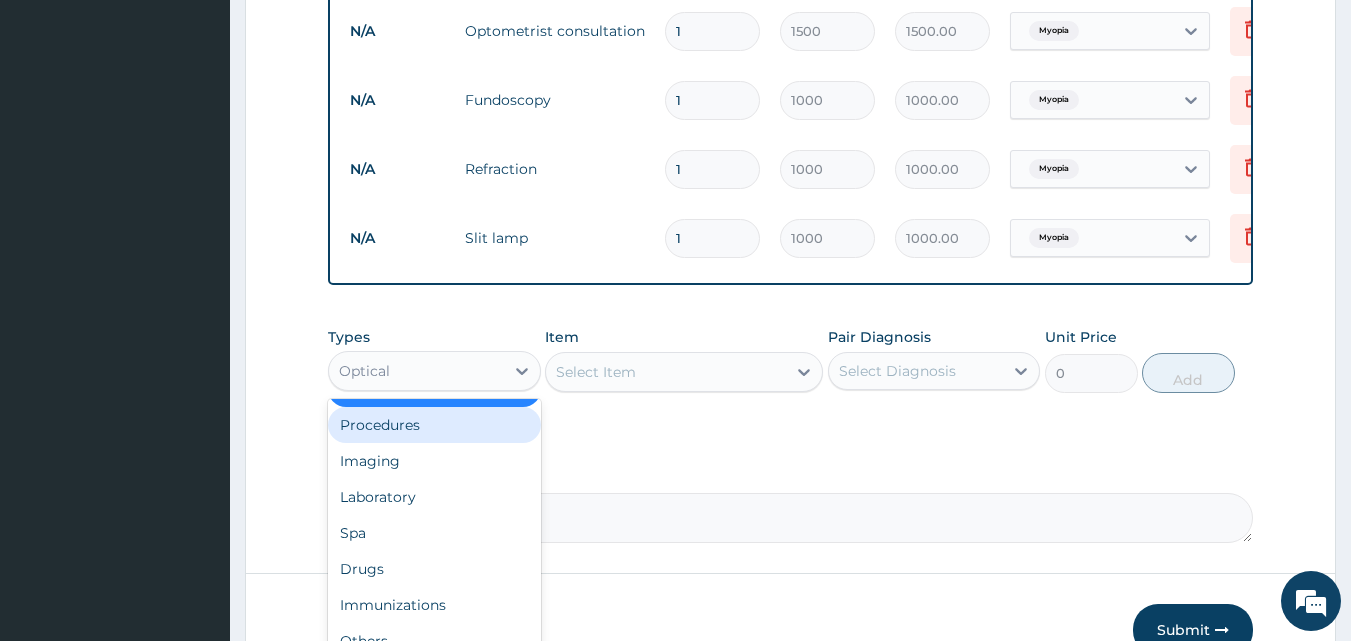scroll, scrollTop: 61, scrollLeft: 0, axis: vertical 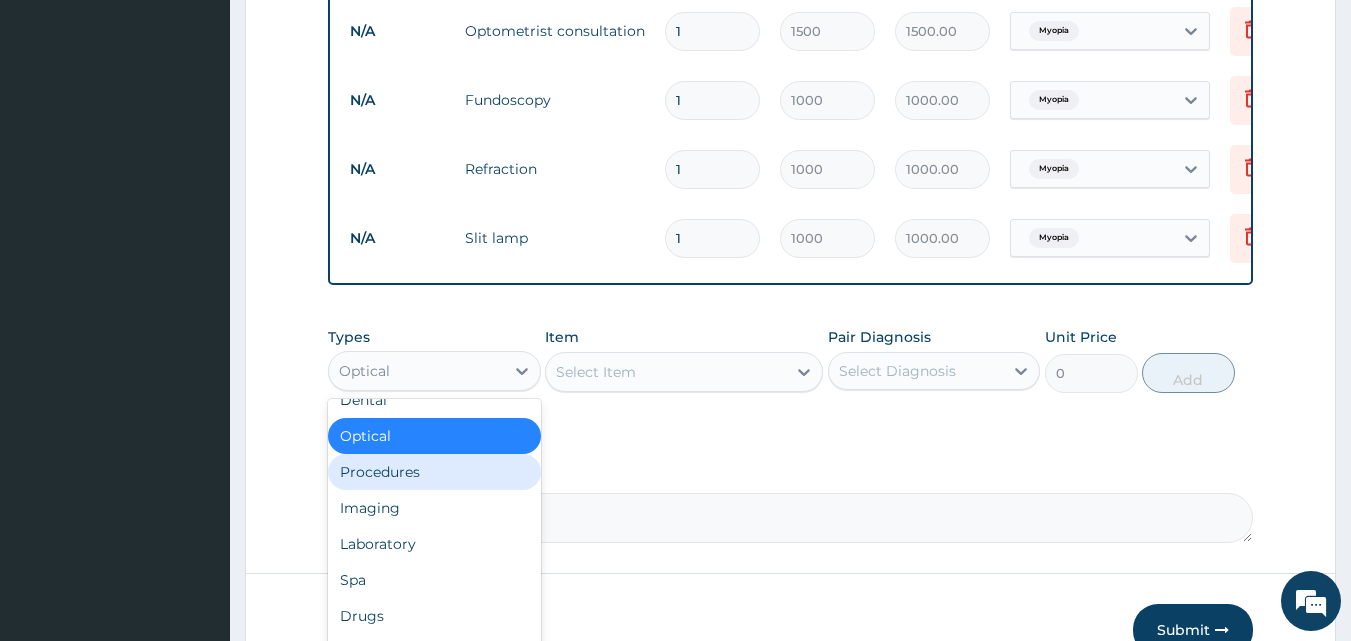 click on "Select Item" at bounding box center [666, 372] 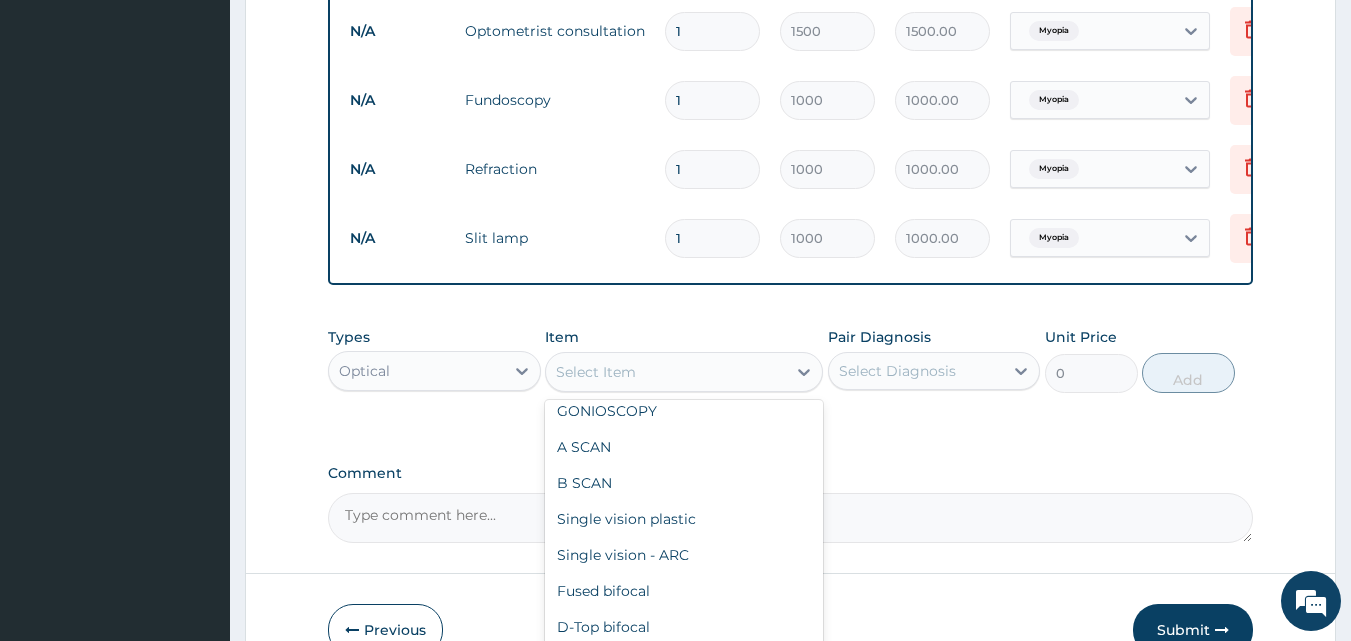 scroll, scrollTop: 791, scrollLeft: 0, axis: vertical 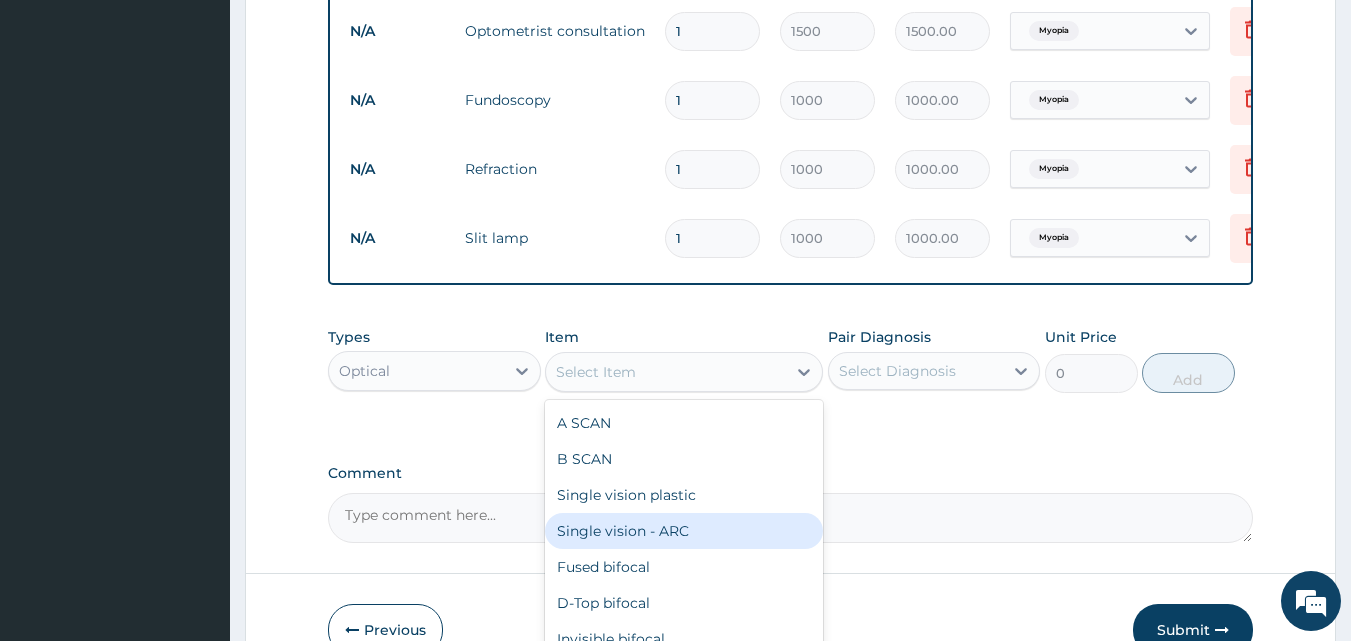 click on "Single vision - ARC" at bounding box center [684, 531] 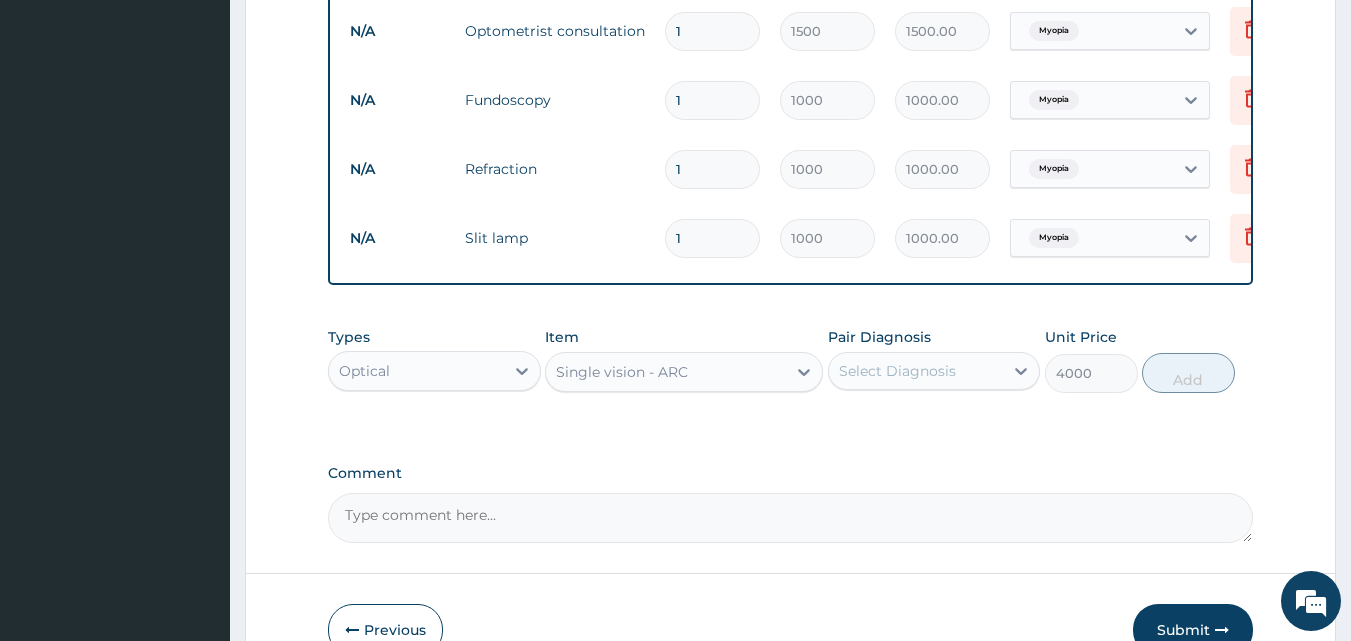 click on "Select Diagnosis" at bounding box center [897, 371] 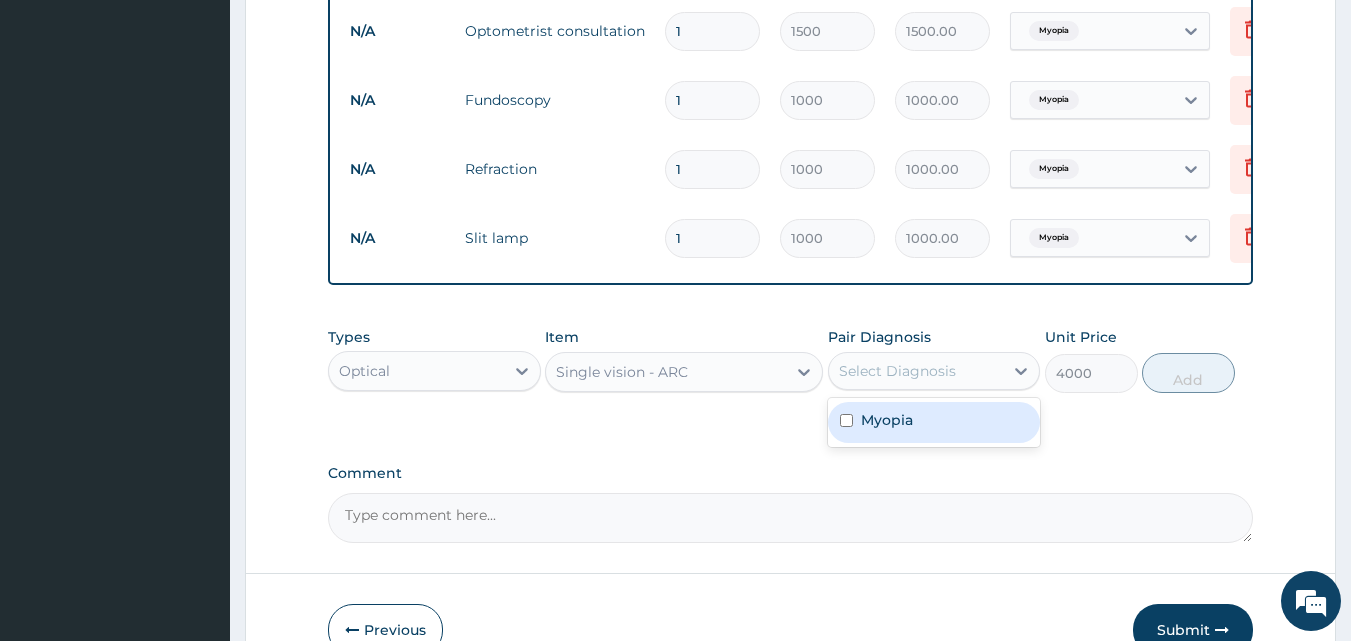 click on "Myopia" at bounding box center (887, 420) 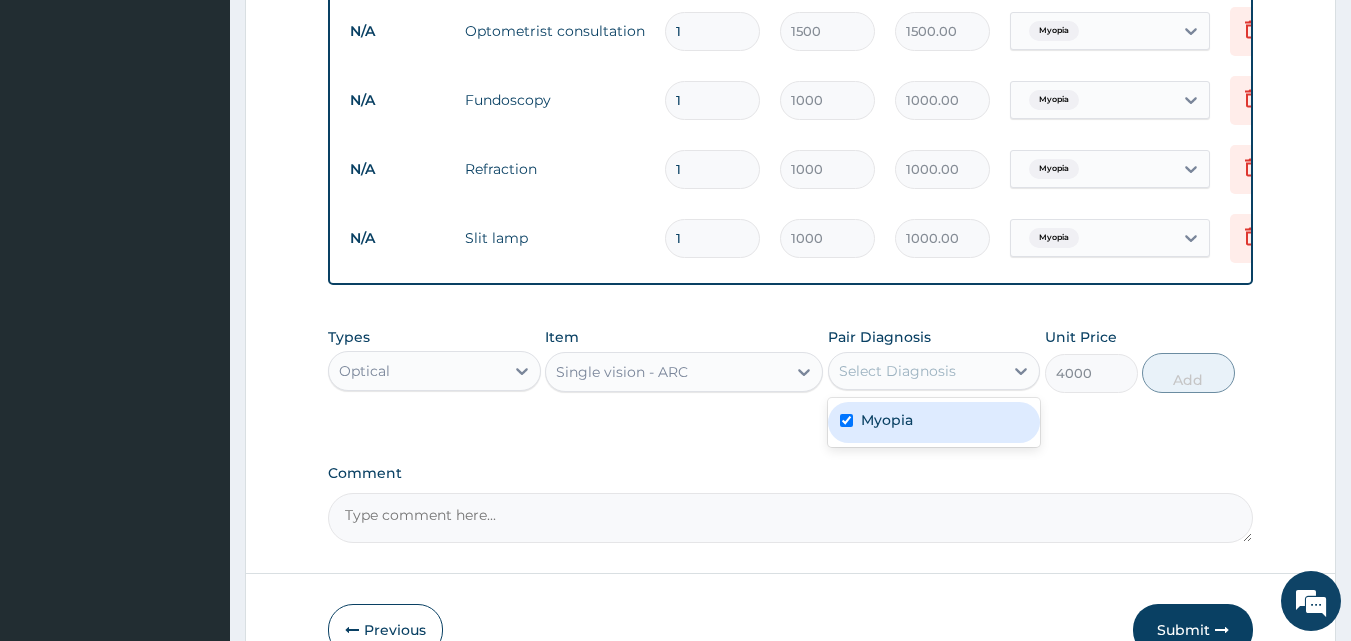checkbox on "true" 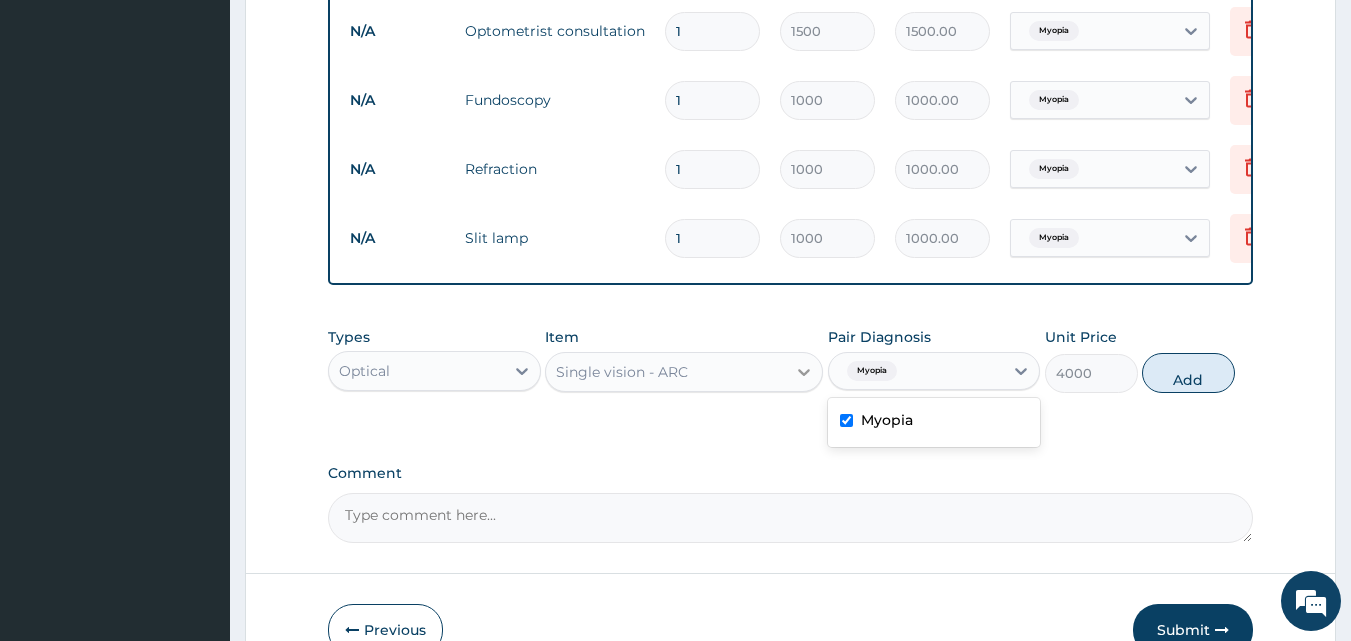 click 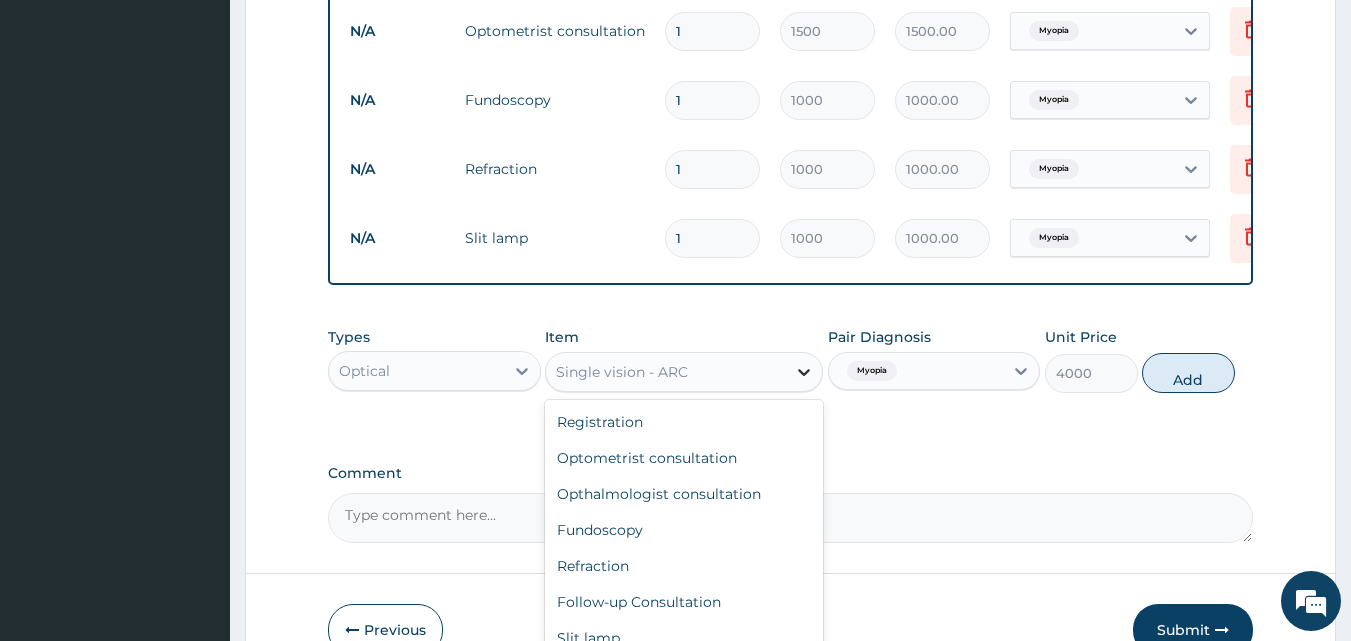 scroll, scrollTop: 652, scrollLeft: 0, axis: vertical 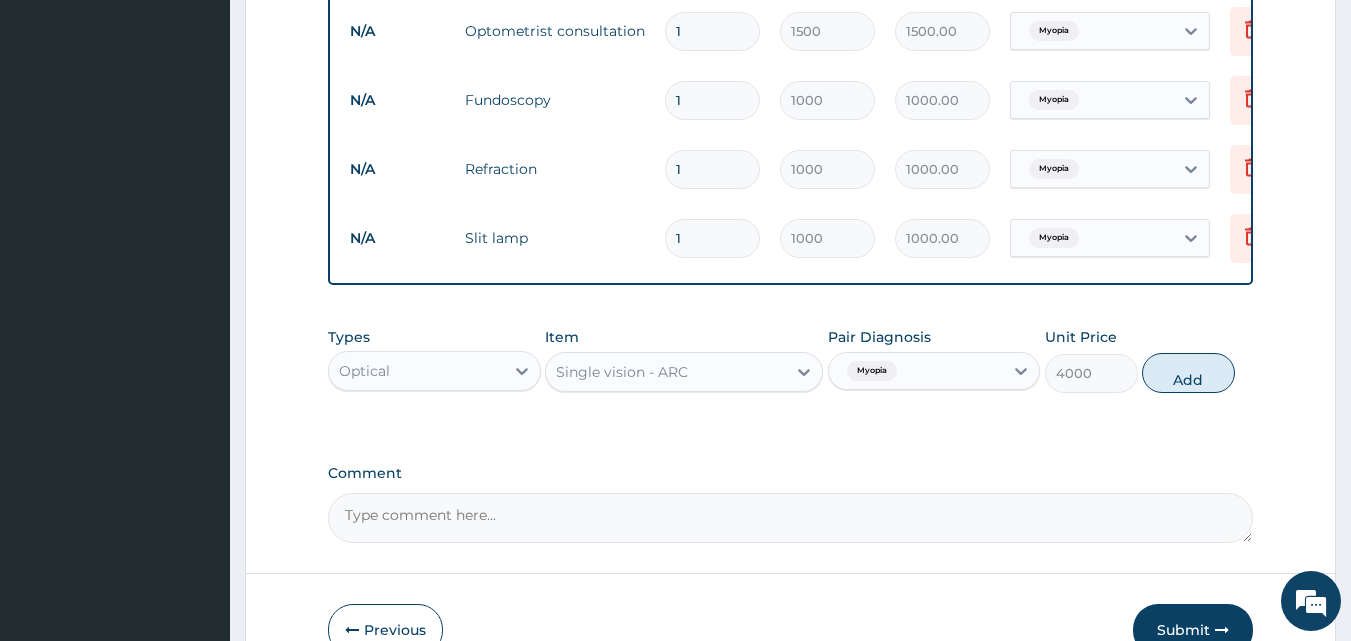 click on "Single vision - ARC" at bounding box center (666, 372) 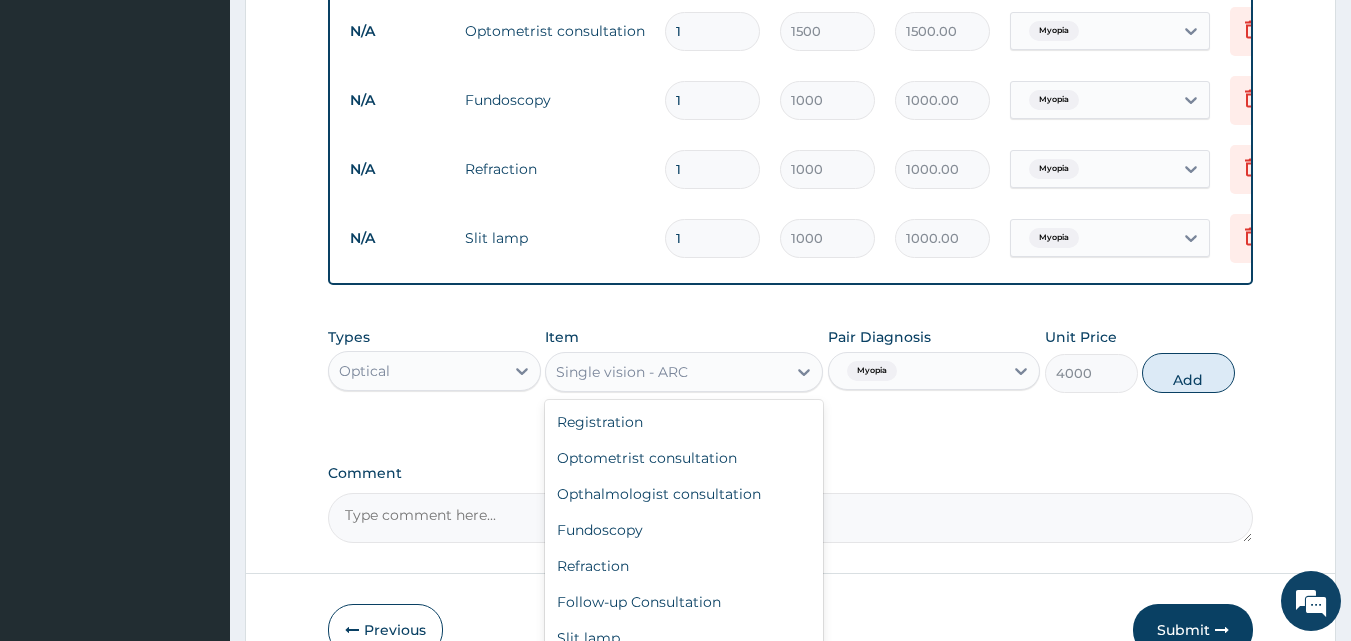 scroll, scrollTop: 652, scrollLeft: 0, axis: vertical 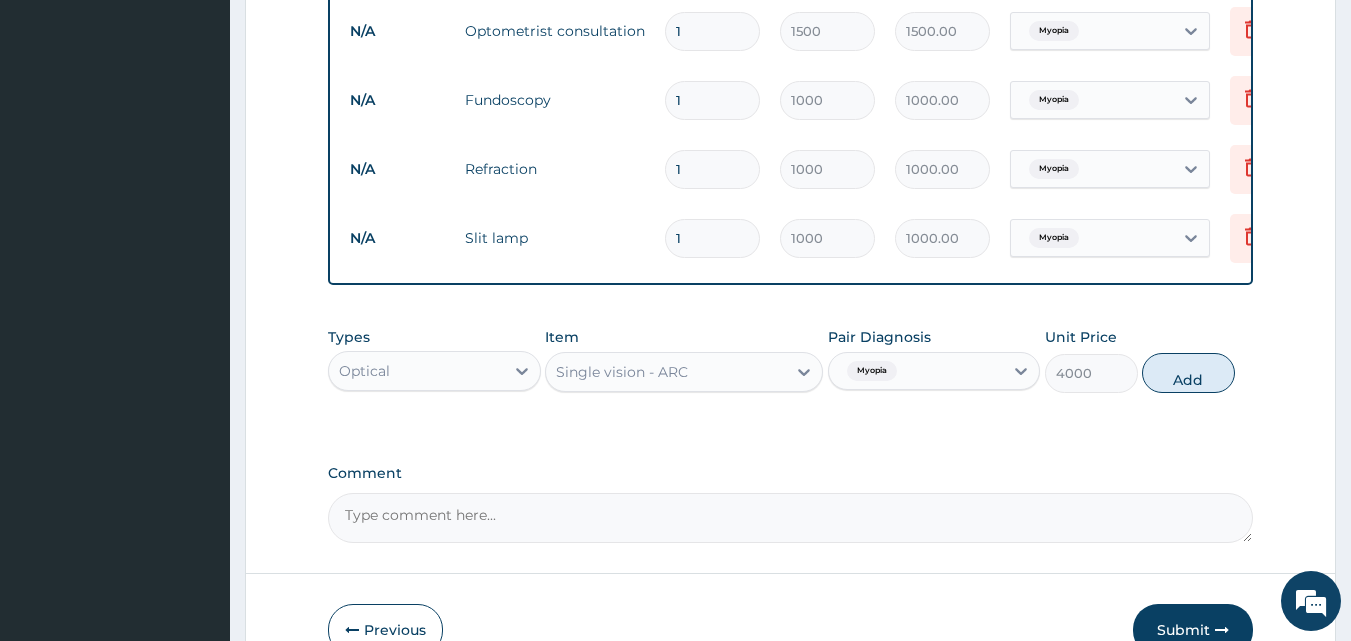 click on "Types Optical Item Single vision - ARC Pair Diagnosis Myopia Unit Price 4000 Add" at bounding box center (791, 375) 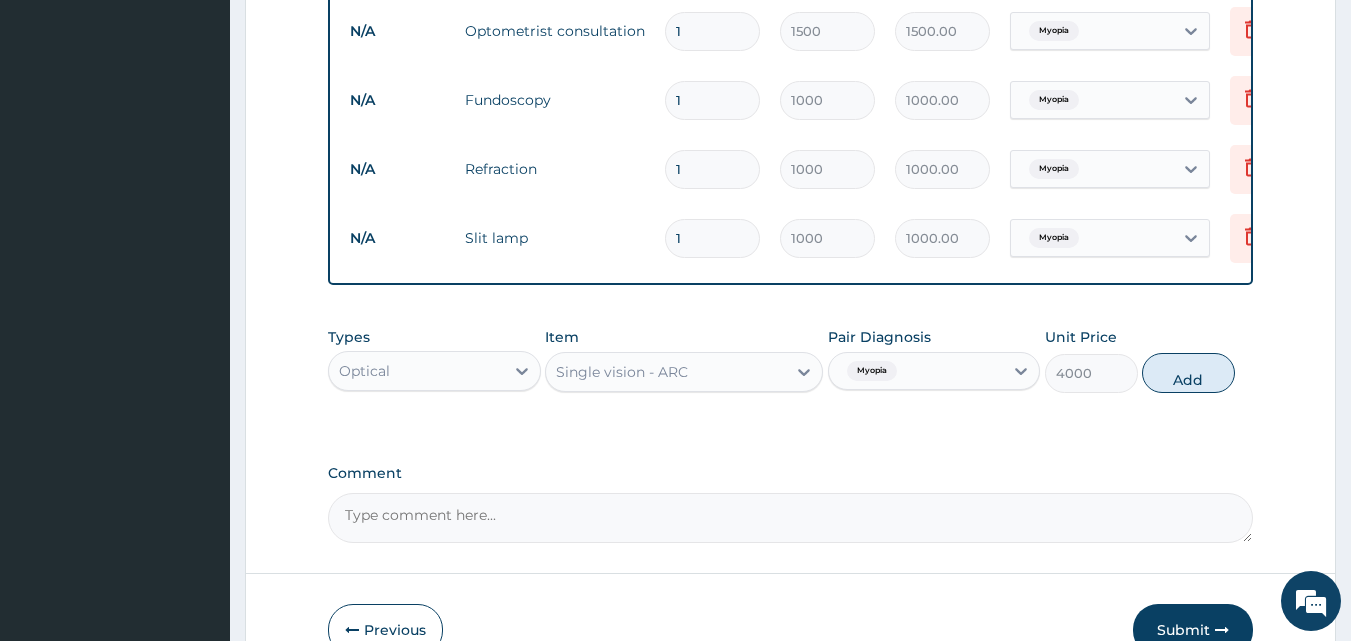click on "Comment" at bounding box center [791, 518] 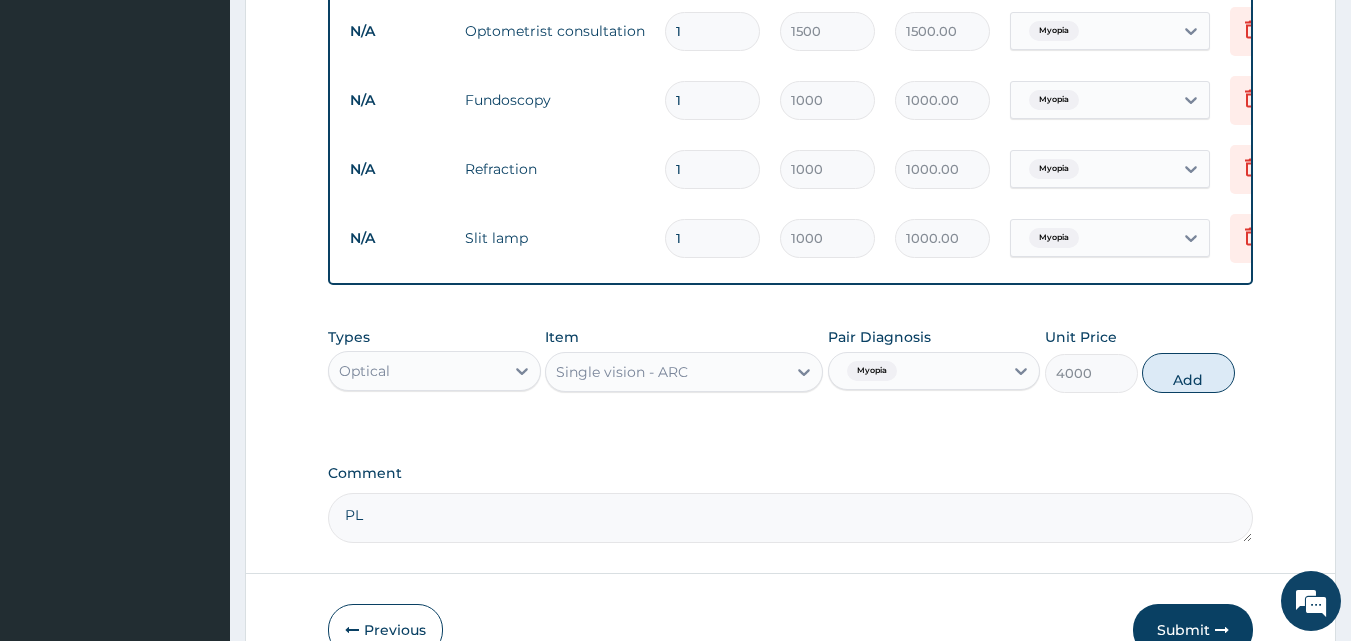 click on "PL" at bounding box center (791, 518) 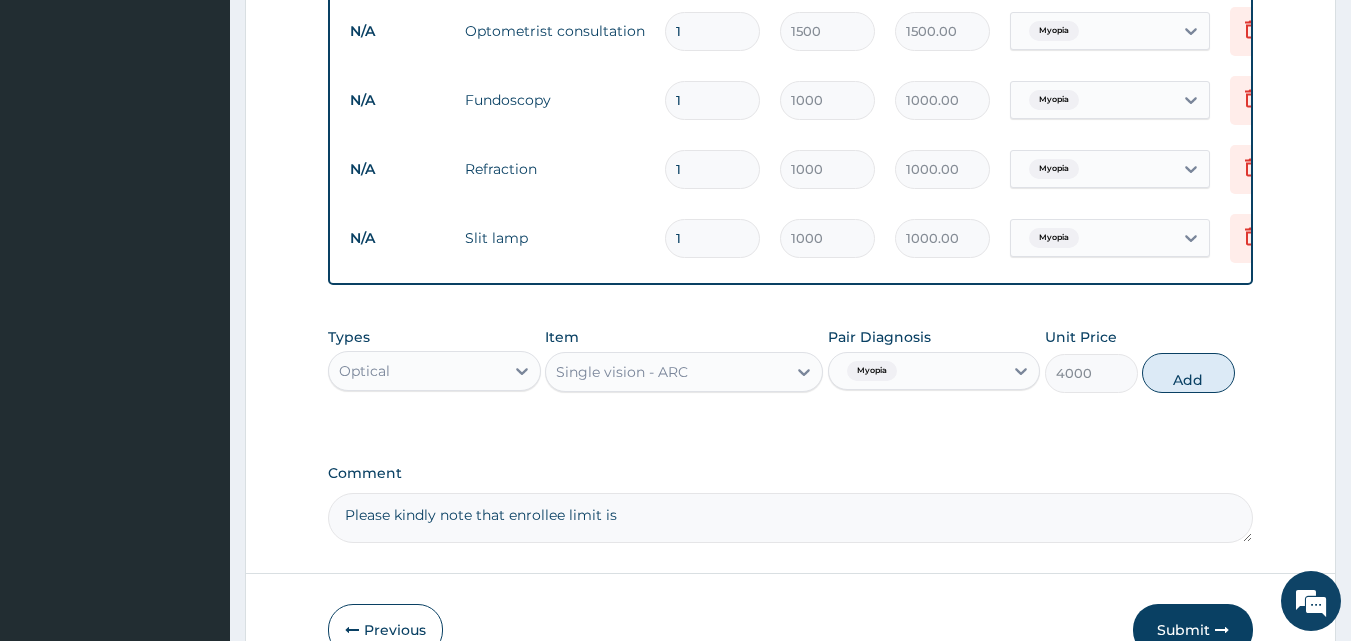 click on "Please kindly note that enrollee limit is" at bounding box center [791, 518] 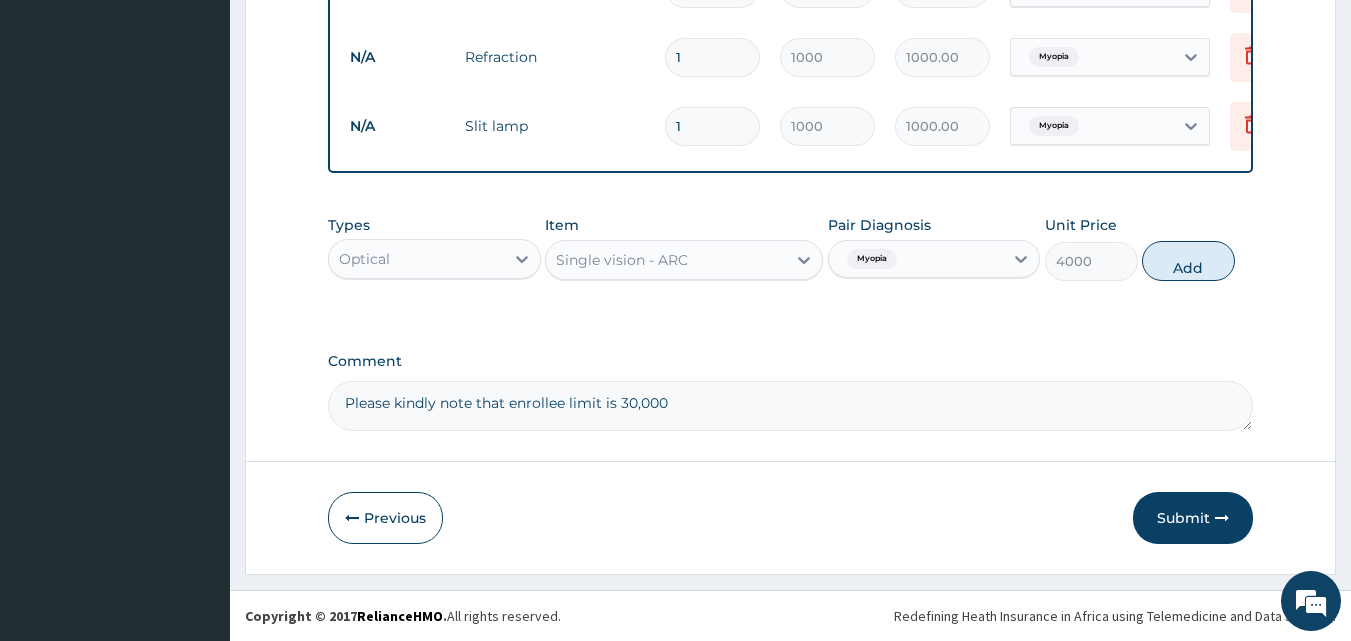 scroll, scrollTop: 997, scrollLeft: 0, axis: vertical 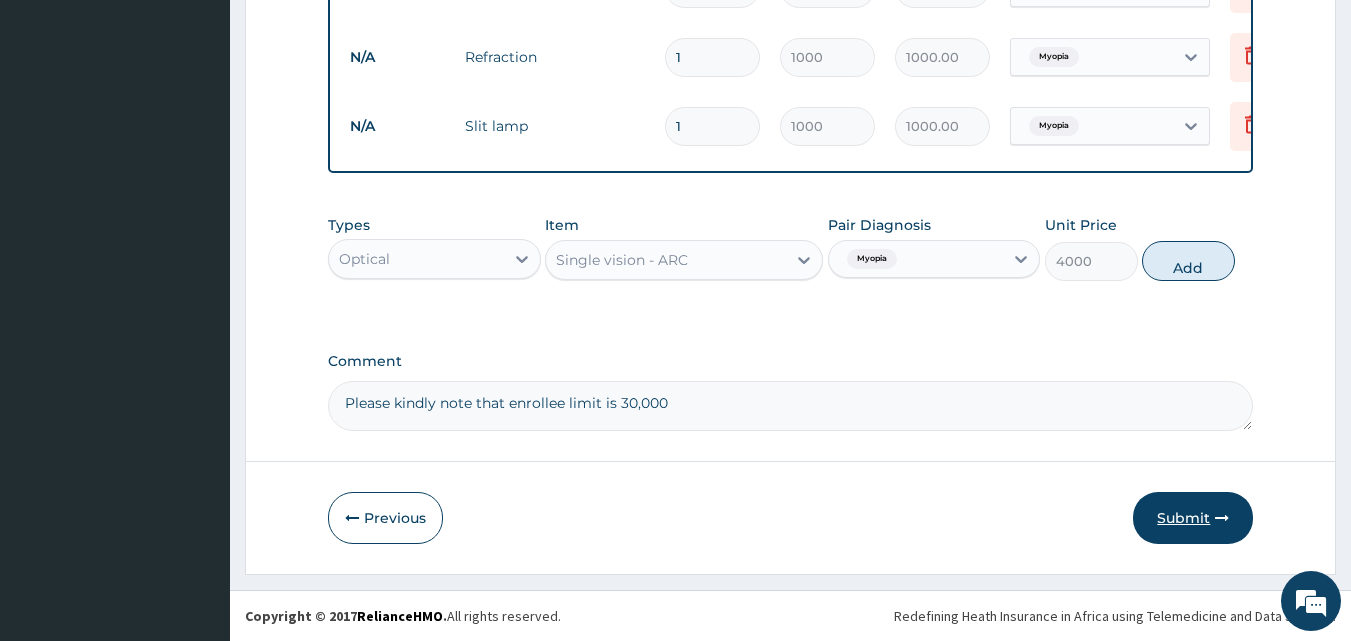 type on "Please kindly note that enrollee limit is 30,000" 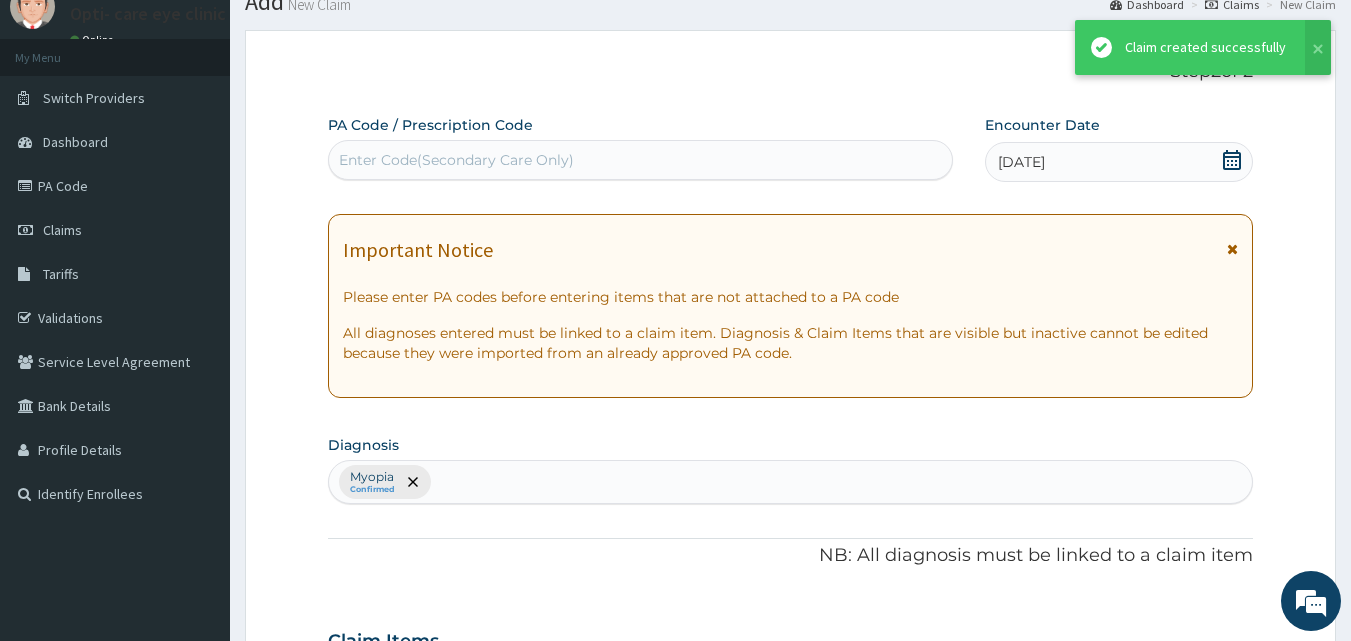scroll, scrollTop: 997, scrollLeft: 0, axis: vertical 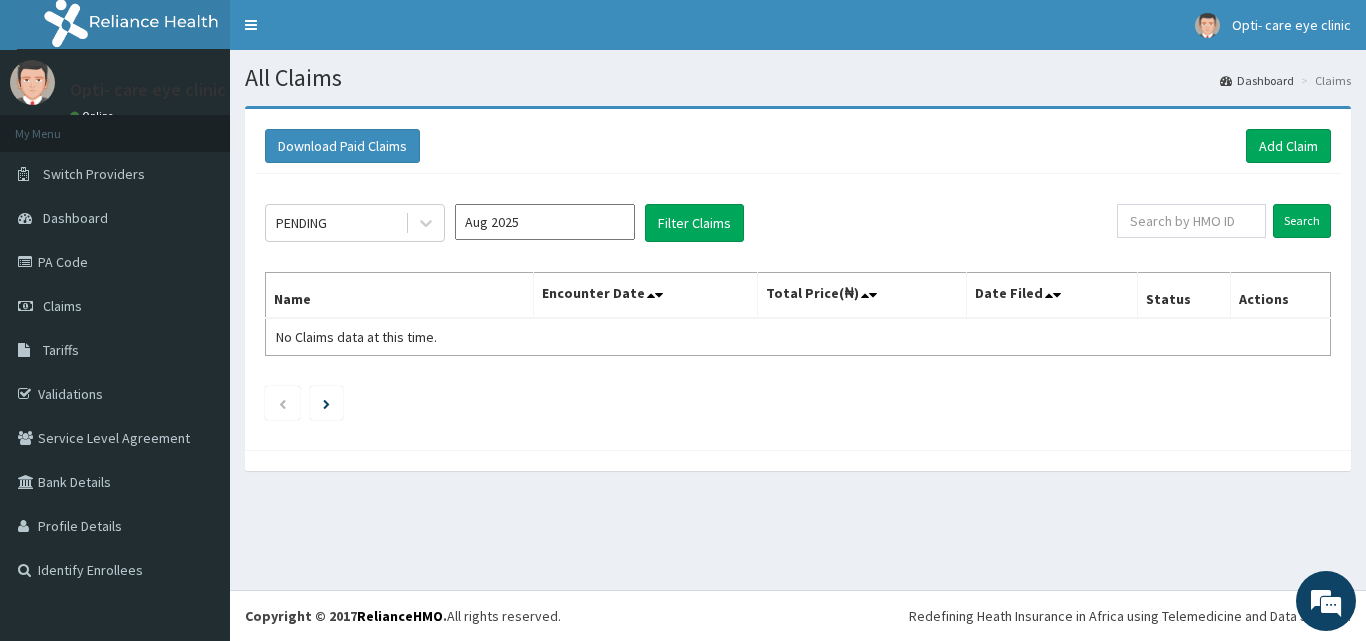 click on "Download Paid Claims Add Claim × Note you can only download claims within a maximum of 1 year and the dates will auto-adjust when you select range that is greater than 1 year From 02-05-2025 To 02-08-2025 Close Download PENDING Aug 2025 Filter Claims Search Name Encounter Date Total Price(₦) Date Filed Status Actions No Claims data at this time." at bounding box center [798, 298] 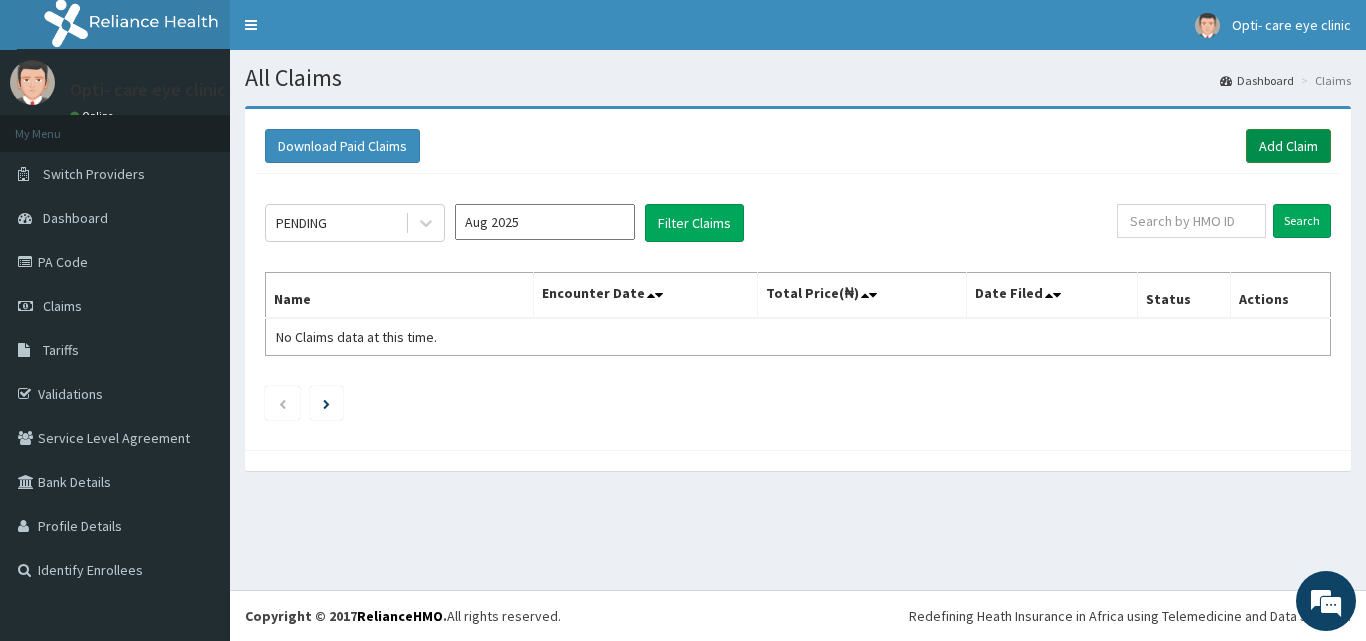click on "Add Claim" at bounding box center (1288, 146) 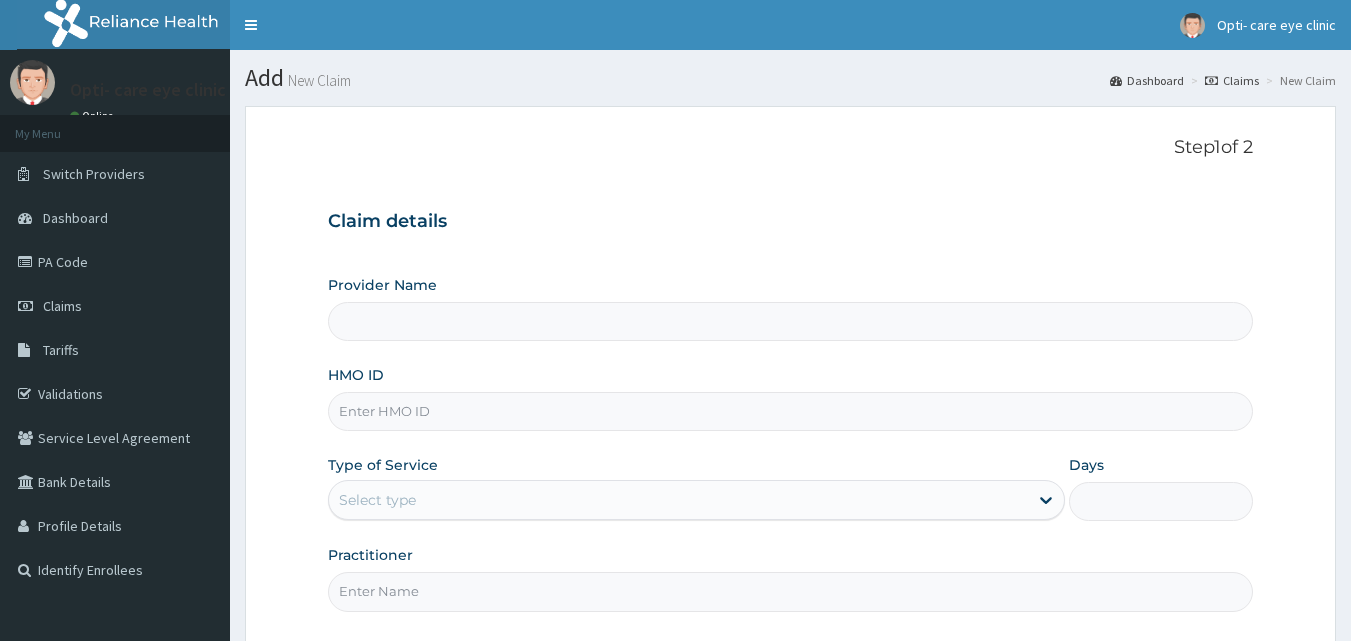 scroll, scrollTop: 0, scrollLeft: 0, axis: both 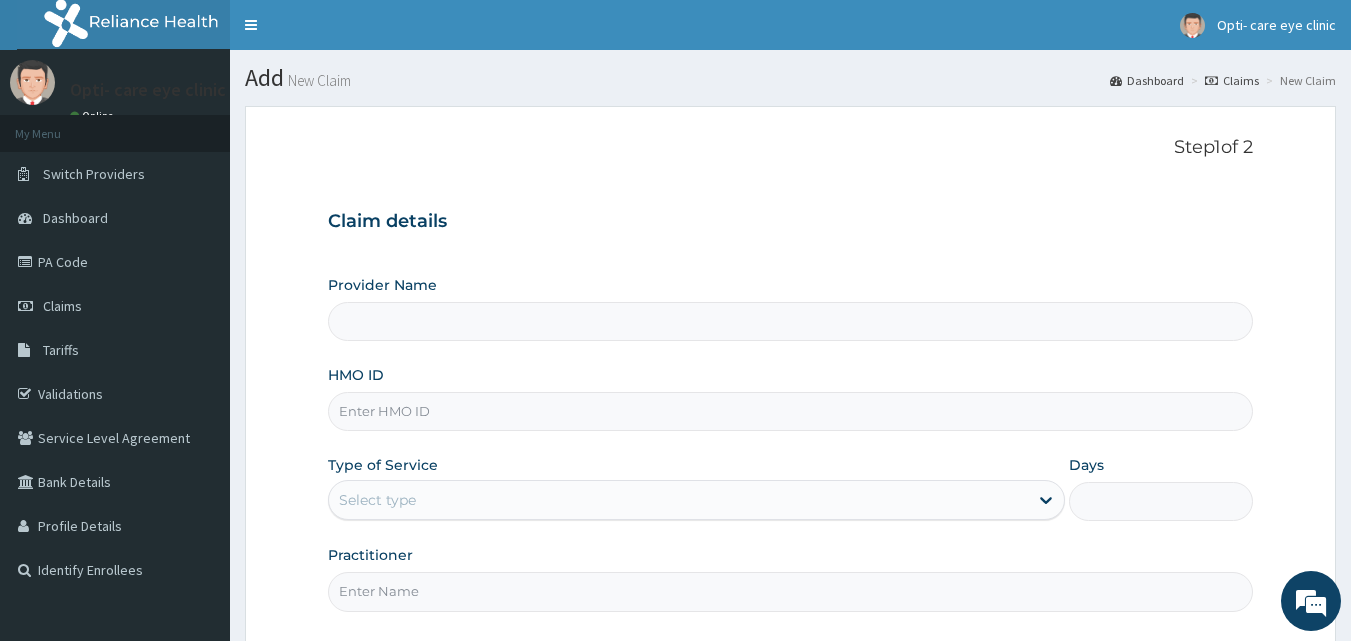 type on "Opti-care eye clinic" 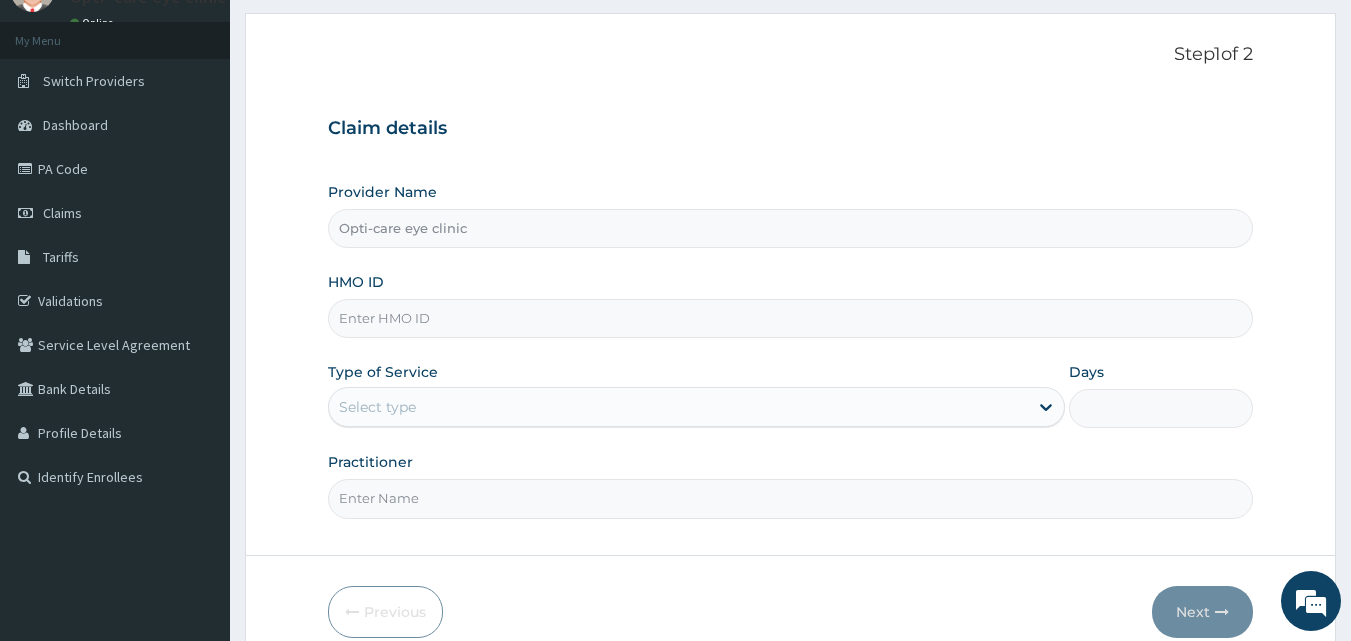scroll, scrollTop: 94, scrollLeft: 0, axis: vertical 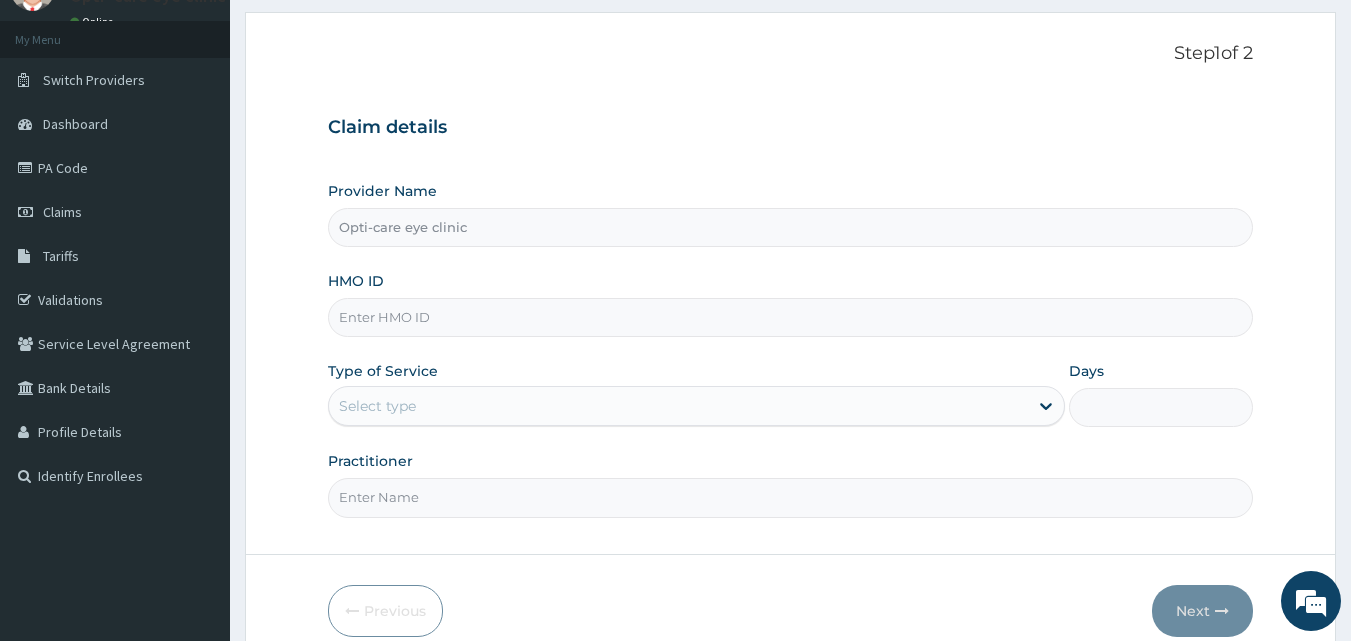 click on "HMO ID" at bounding box center (791, 317) 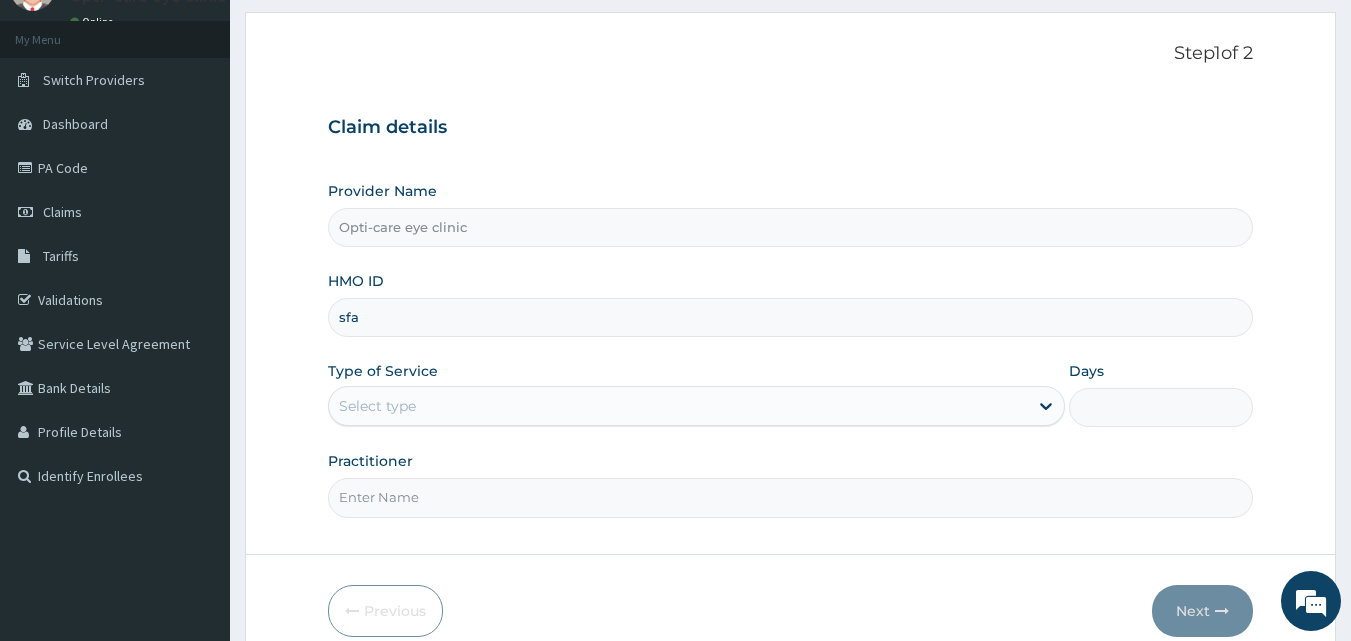 scroll, scrollTop: 0, scrollLeft: 0, axis: both 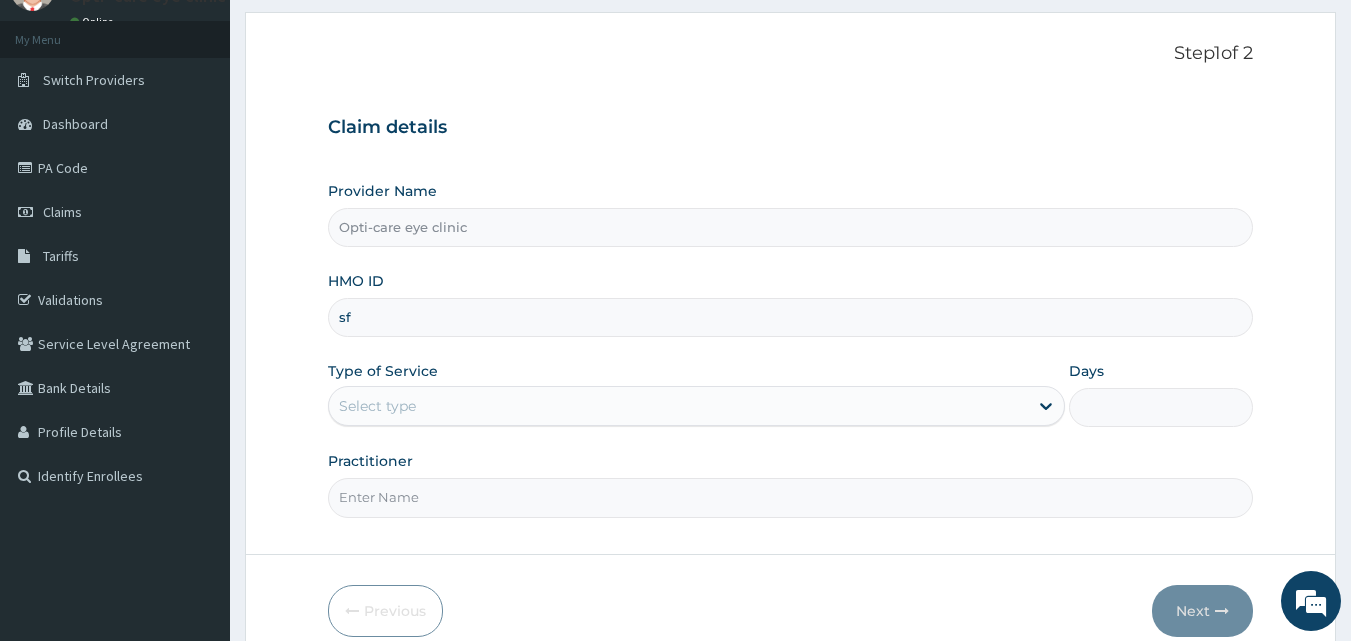 type on "s" 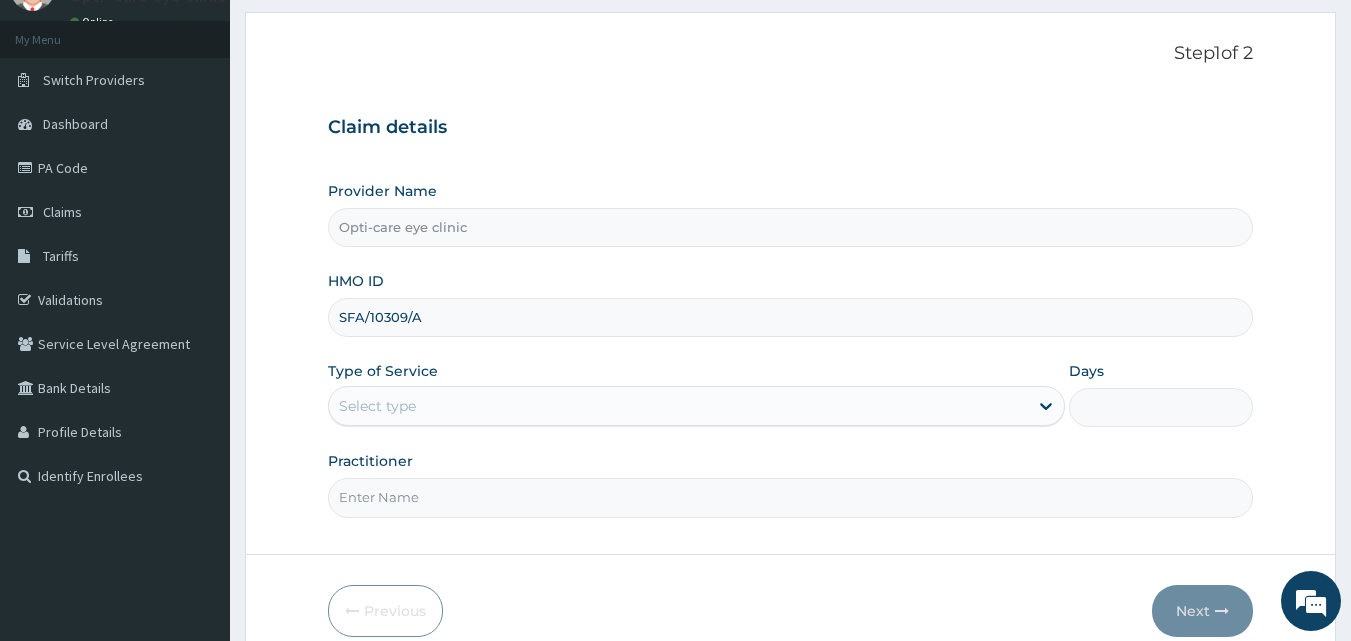type on "SFA/10309/A" 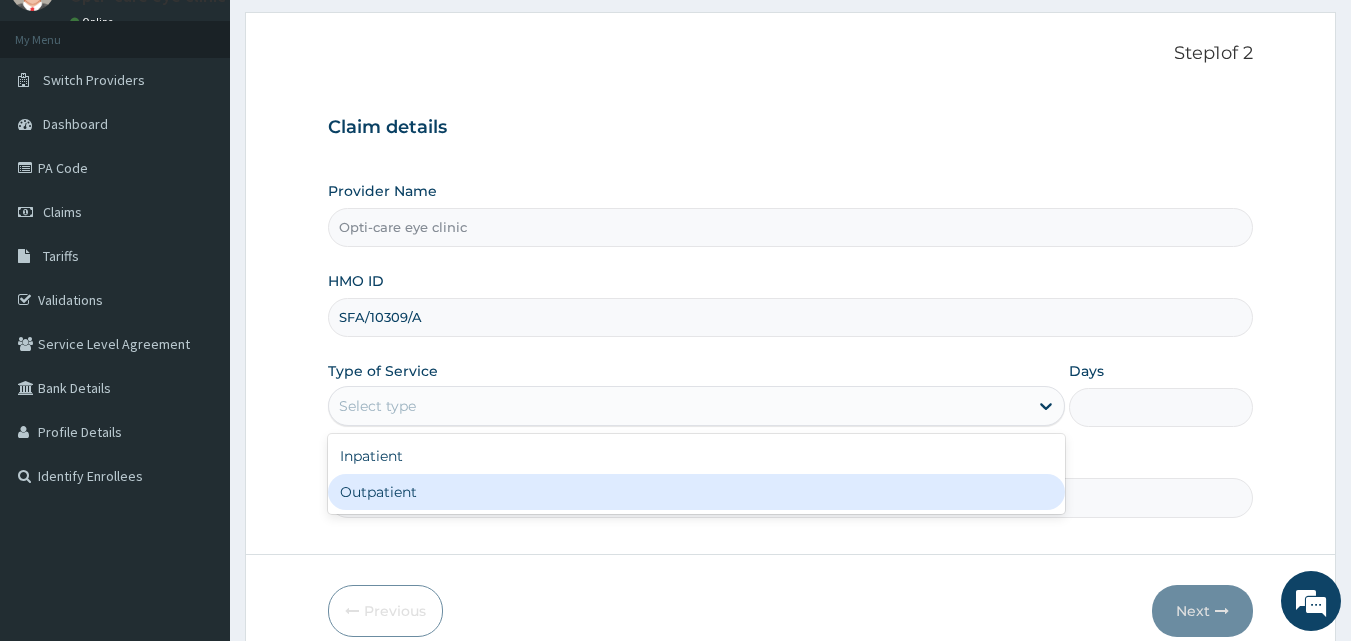 click on "Outpatient" at bounding box center (696, 492) 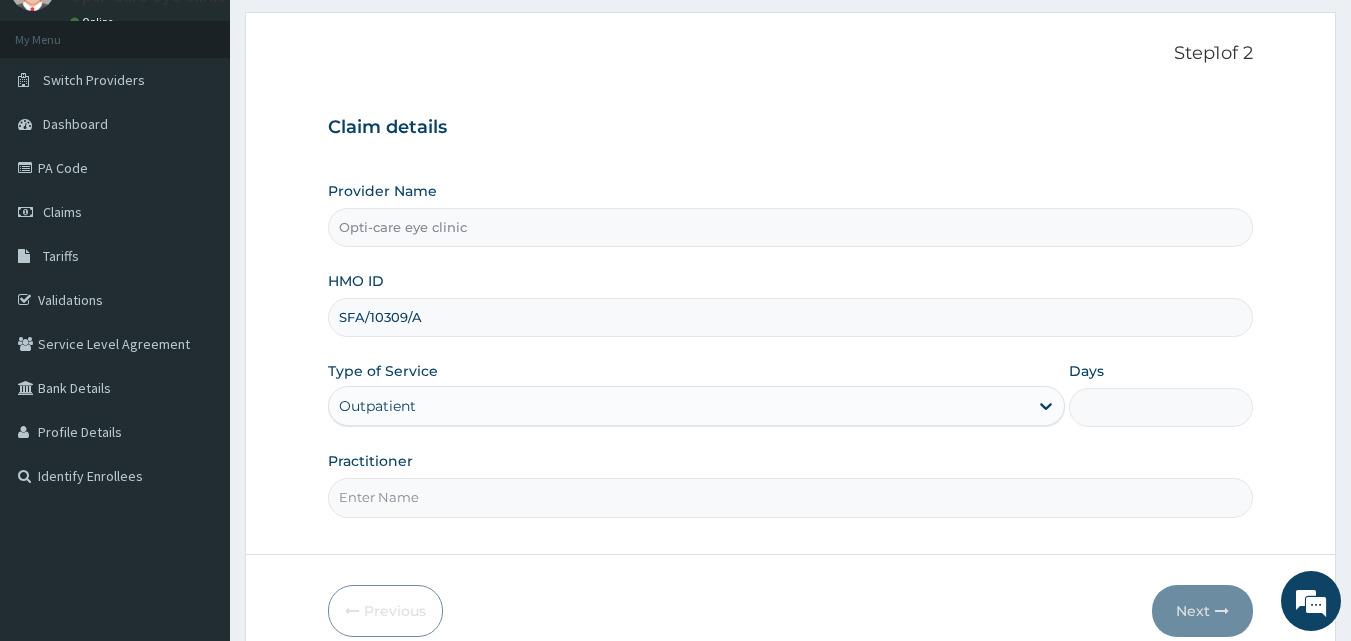 type on "1" 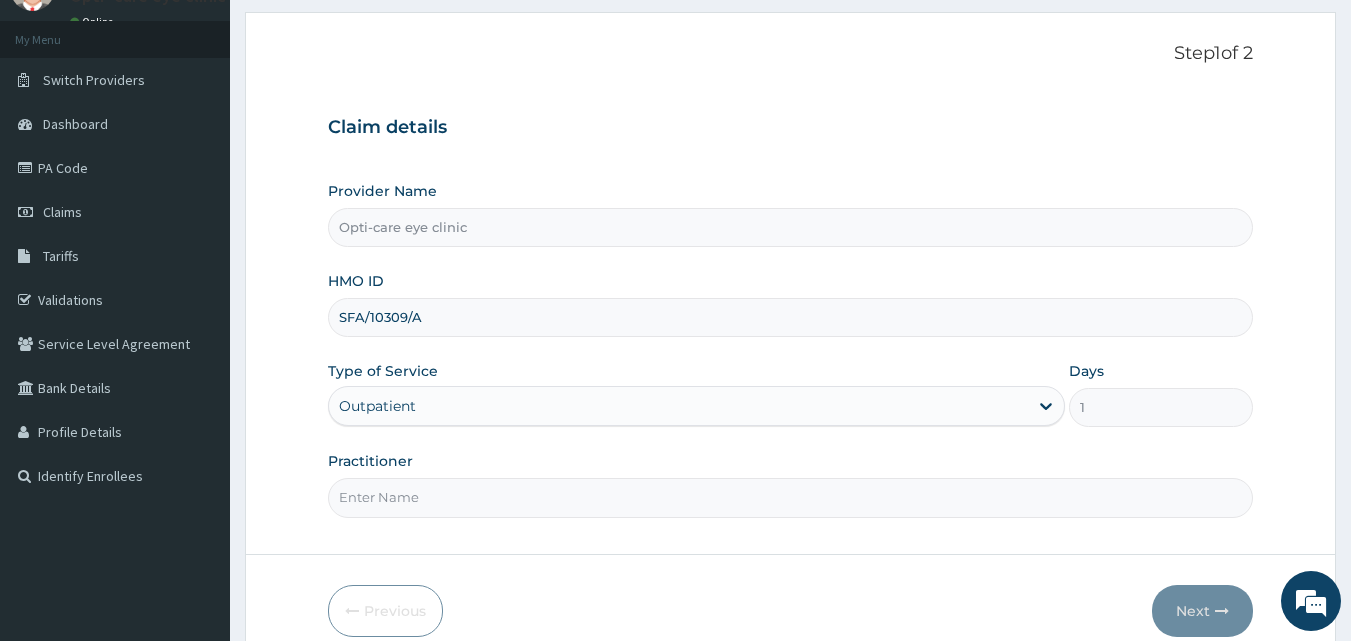 click on "Practitioner" at bounding box center [791, 497] 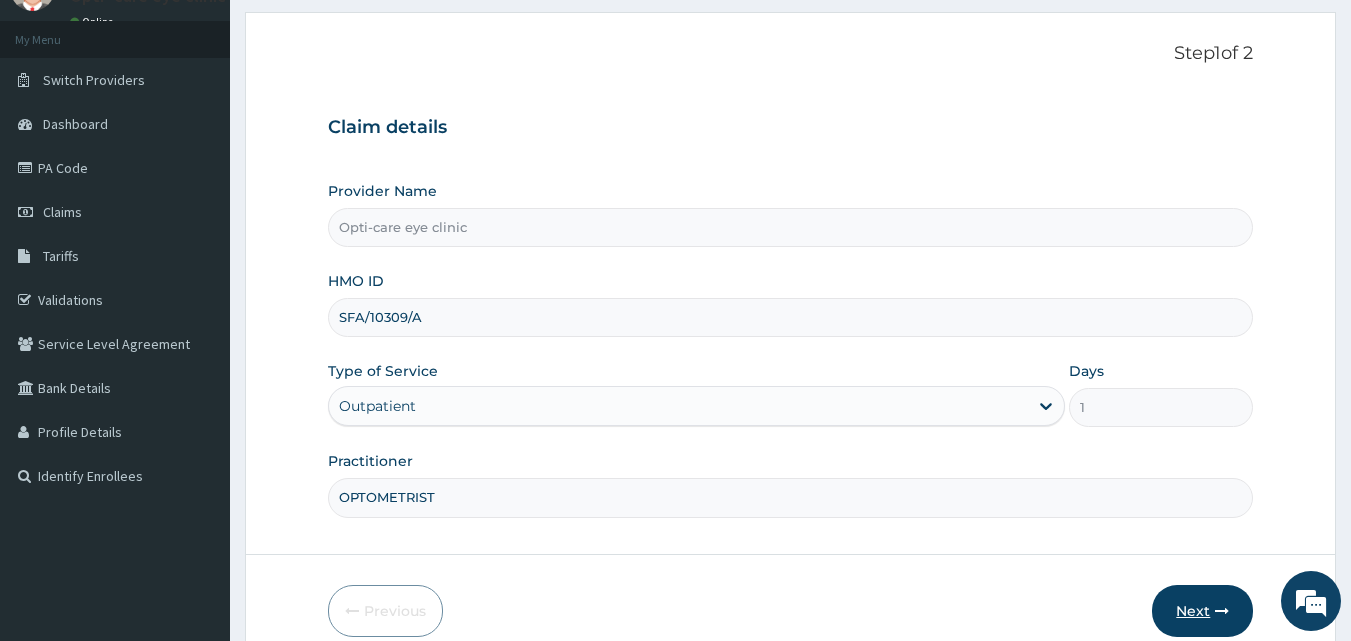 type on "OPTOMETRIST" 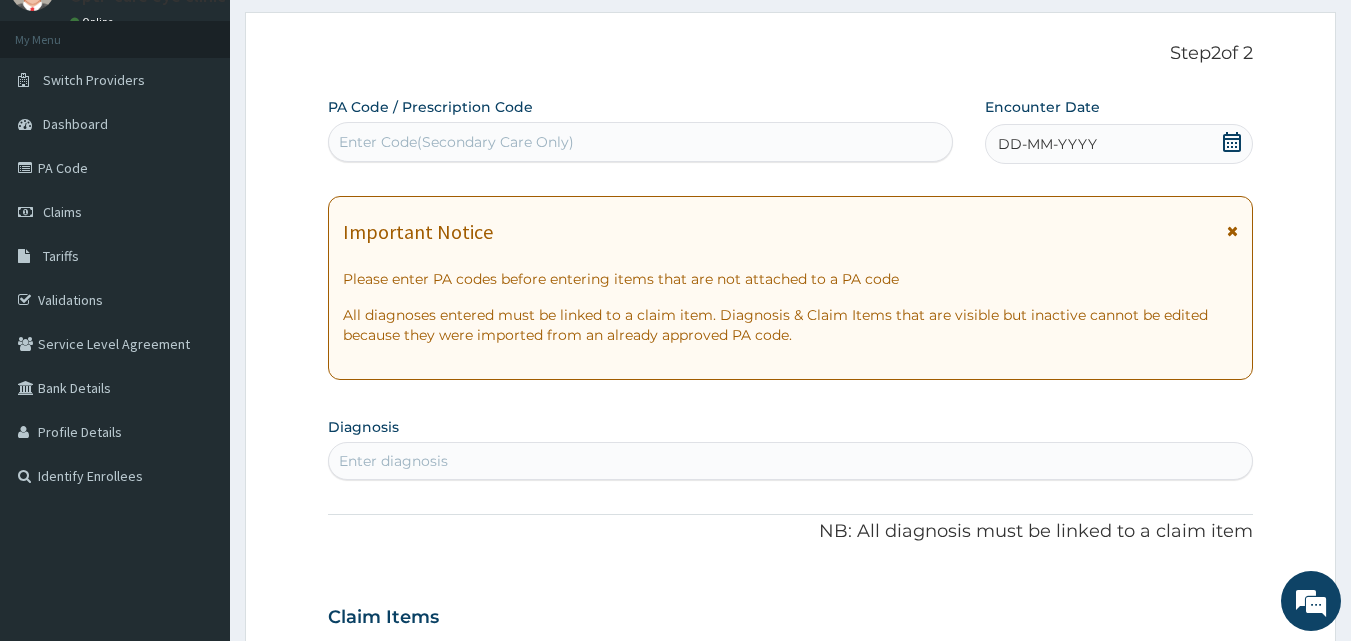 click 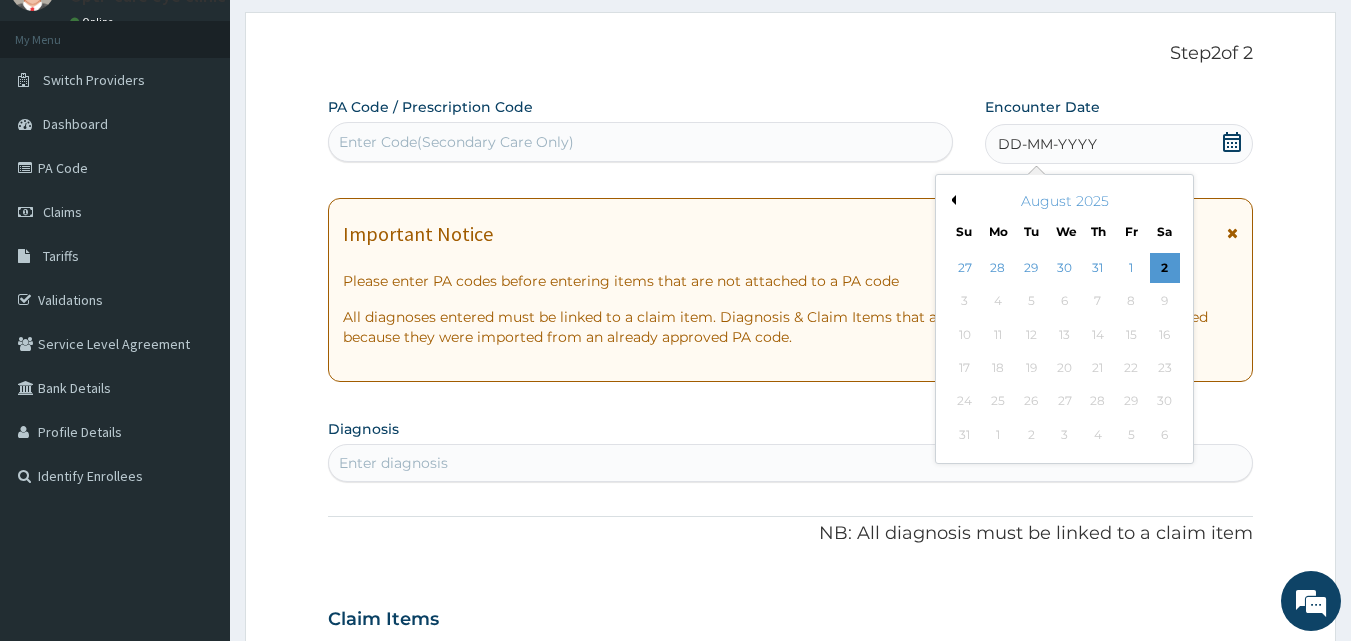 click on "August 2025" at bounding box center [1064, 201] 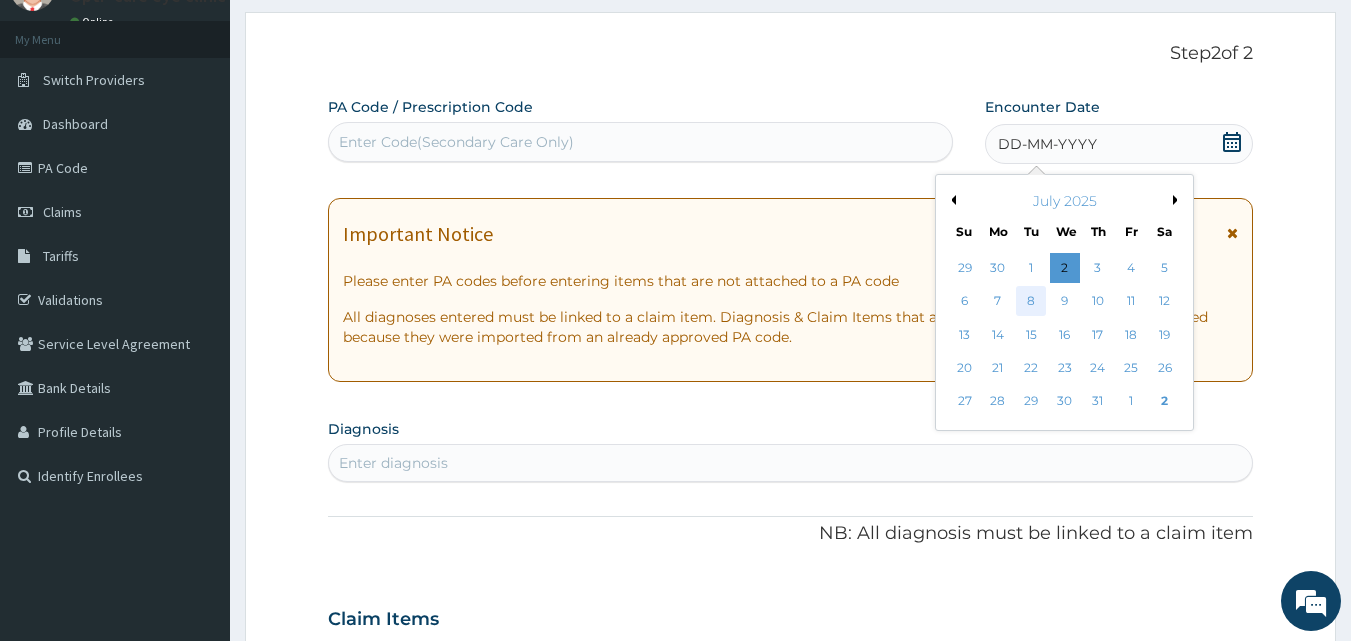 click on "8" at bounding box center (1032, 302) 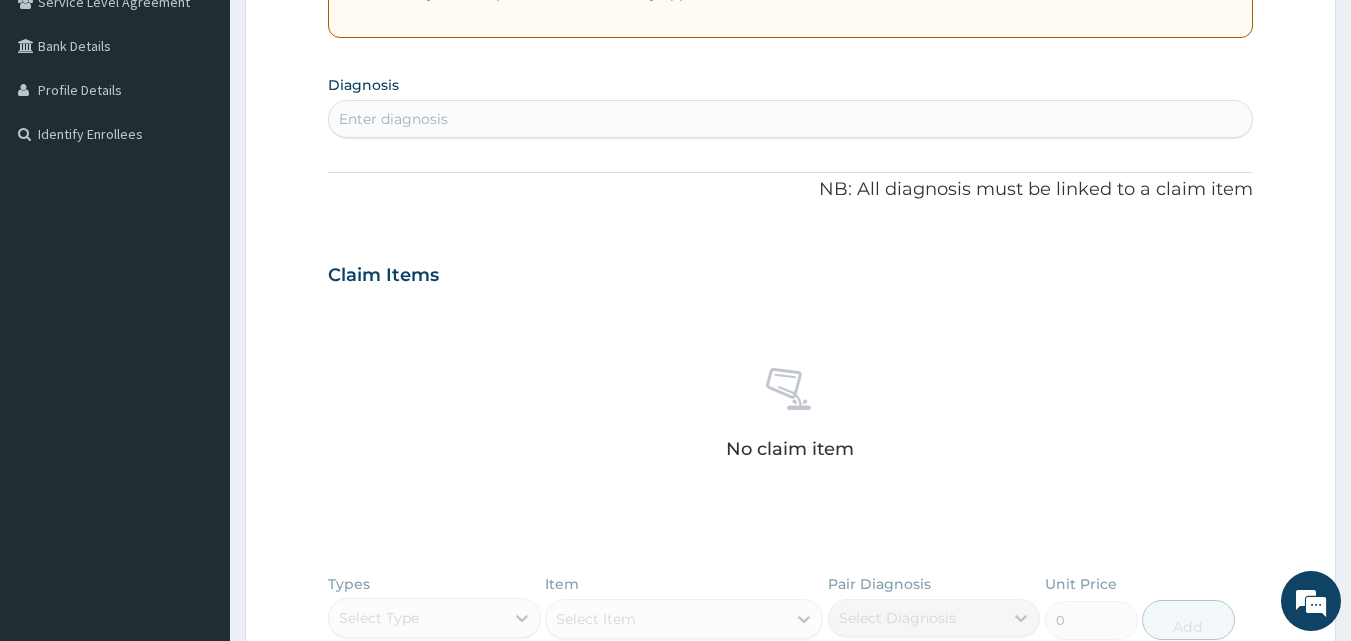 scroll, scrollTop: 438, scrollLeft: 0, axis: vertical 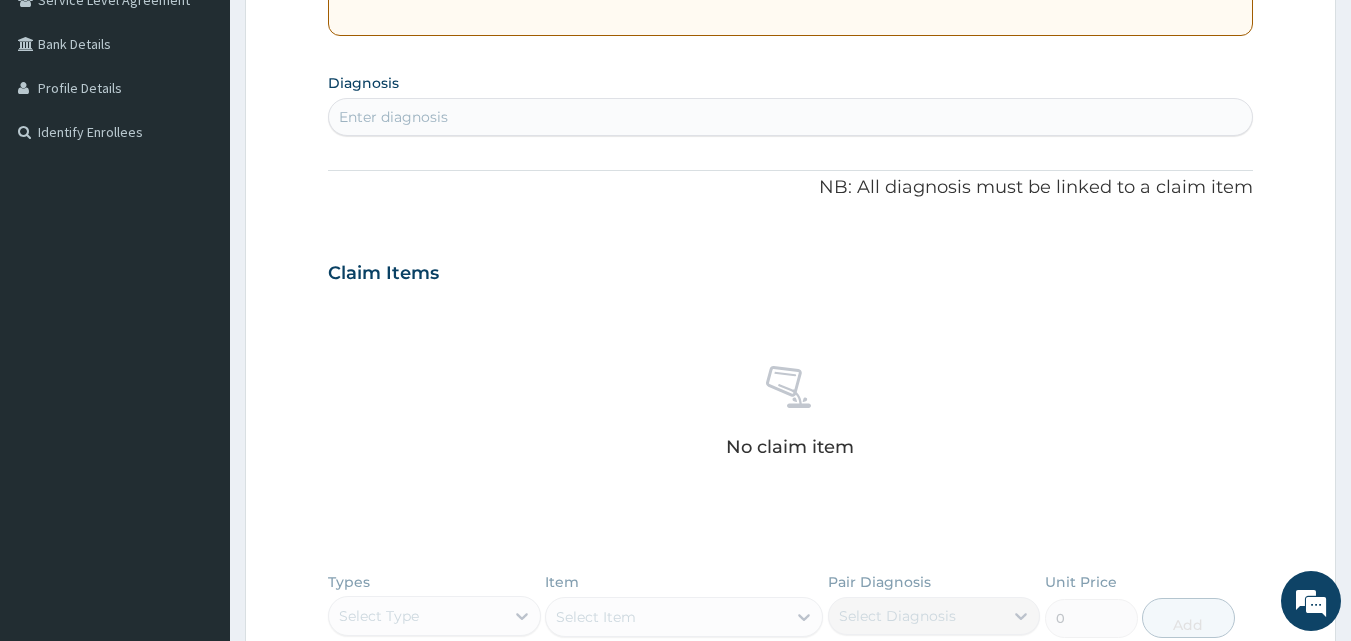 click on "Enter diagnosis" at bounding box center [791, 117] 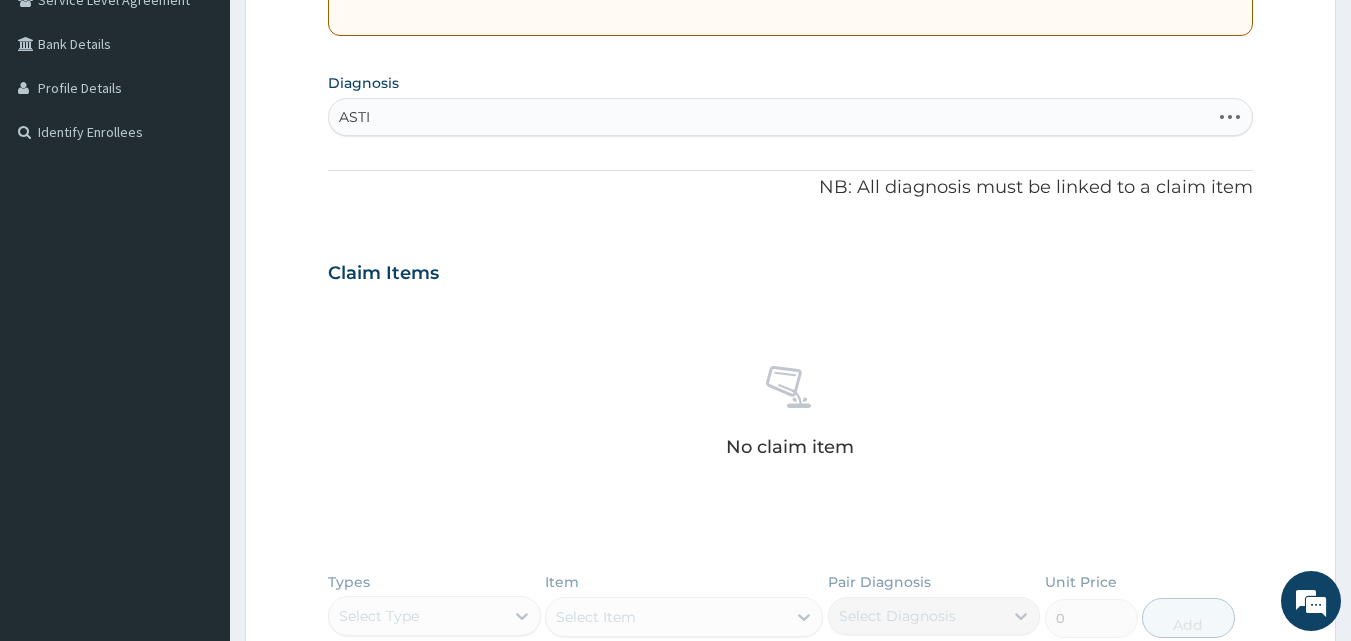 type on "ASTIG" 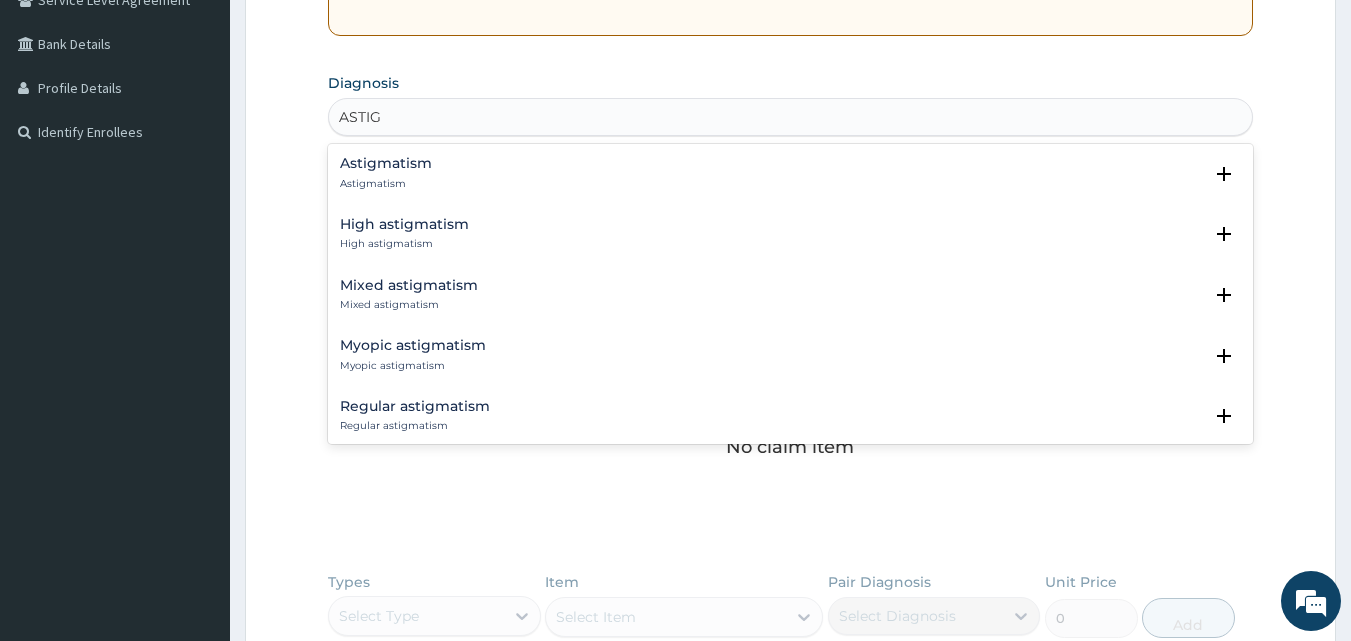 click on "Astigmatism Astigmatism" at bounding box center (791, 173) 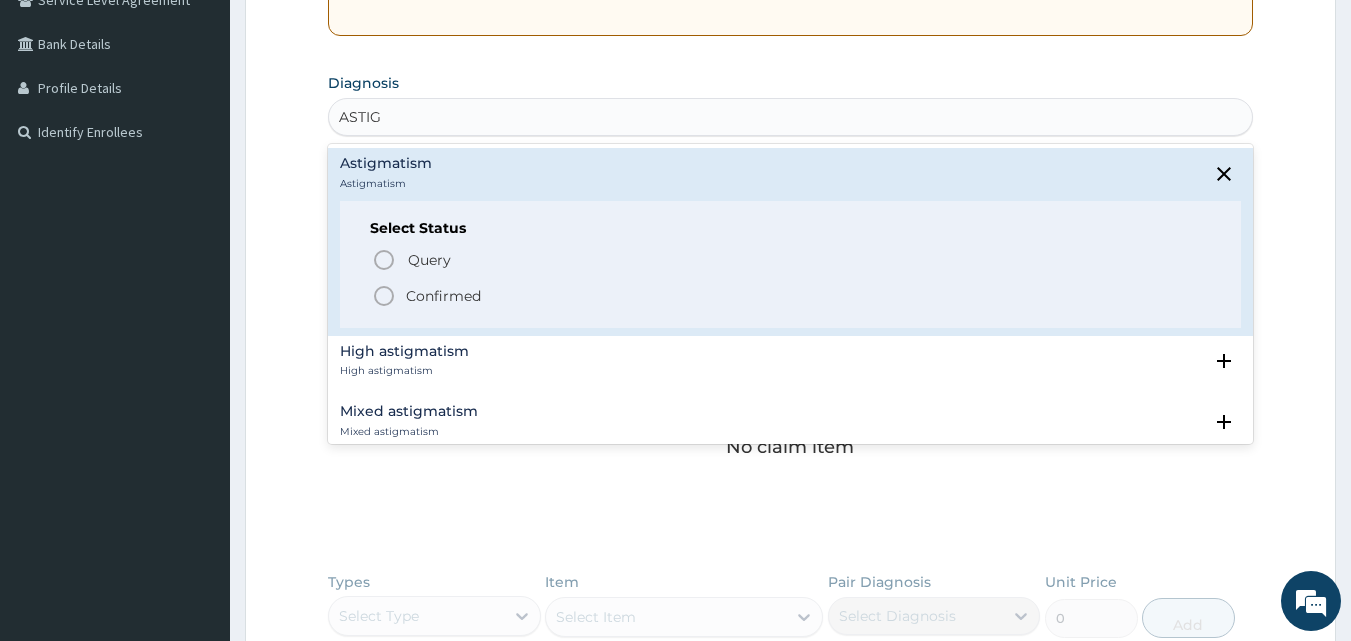 click on "Confirmed" at bounding box center (443, 296) 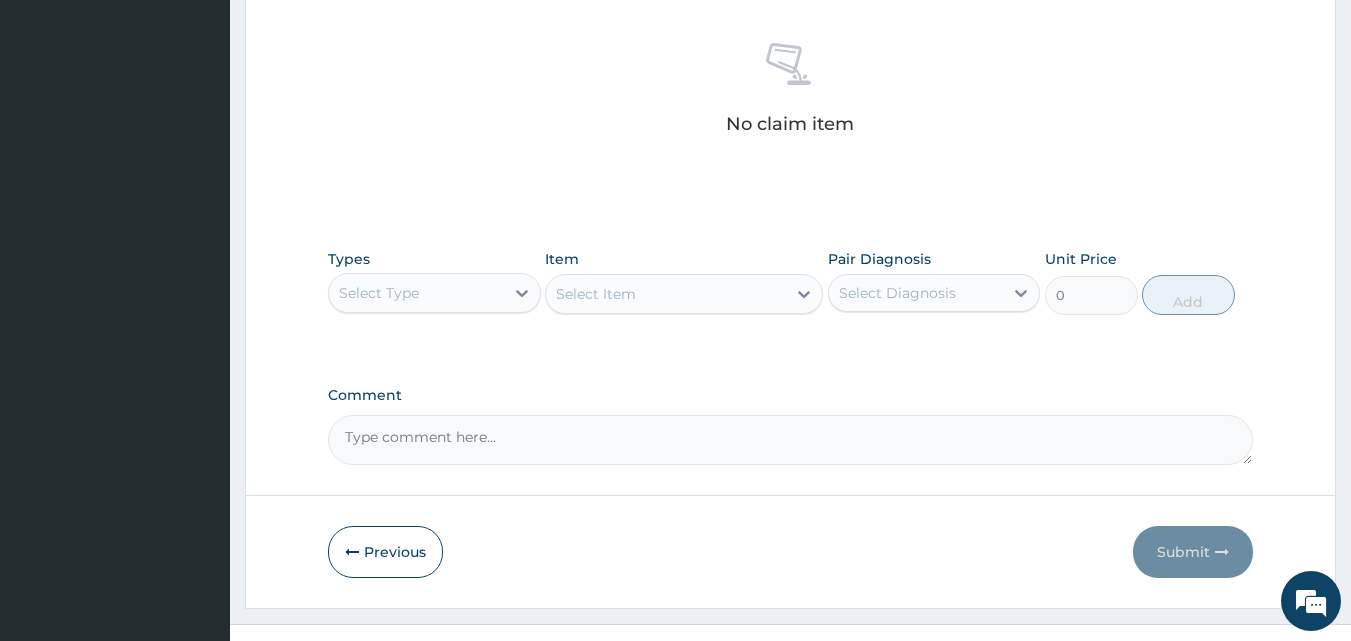scroll, scrollTop: 774, scrollLeft: 0, axis: vertical 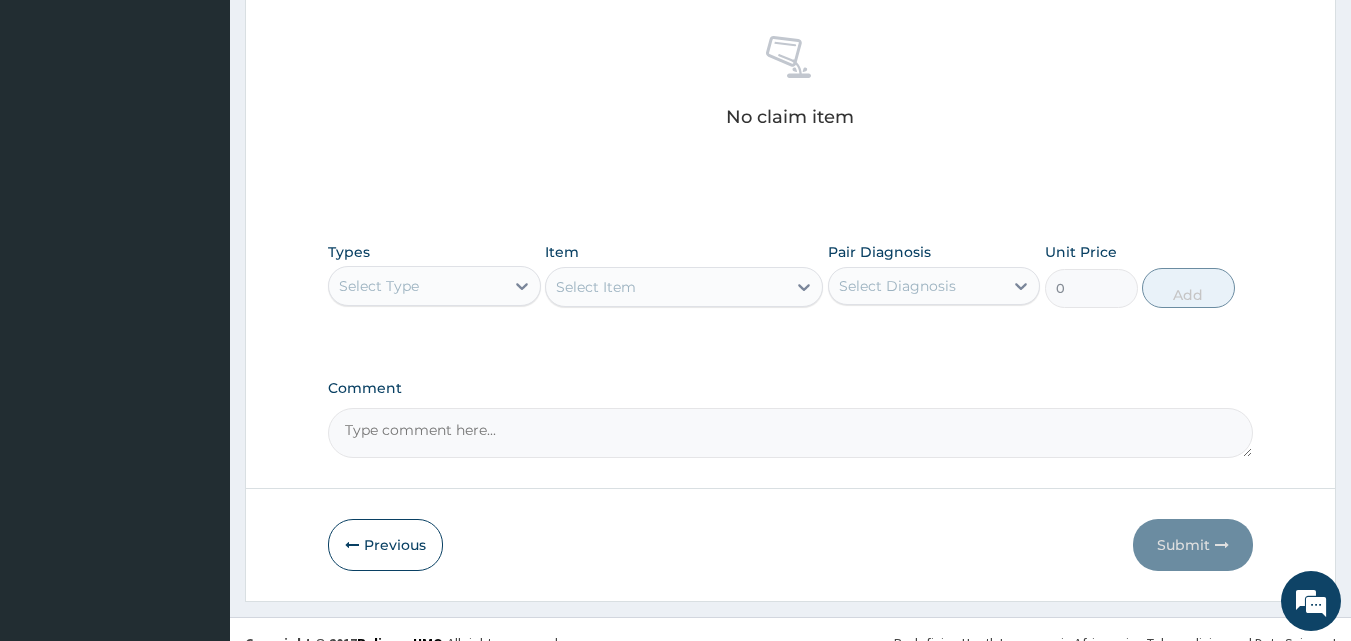 click on "Select Type" at bounding box center (416, 286) 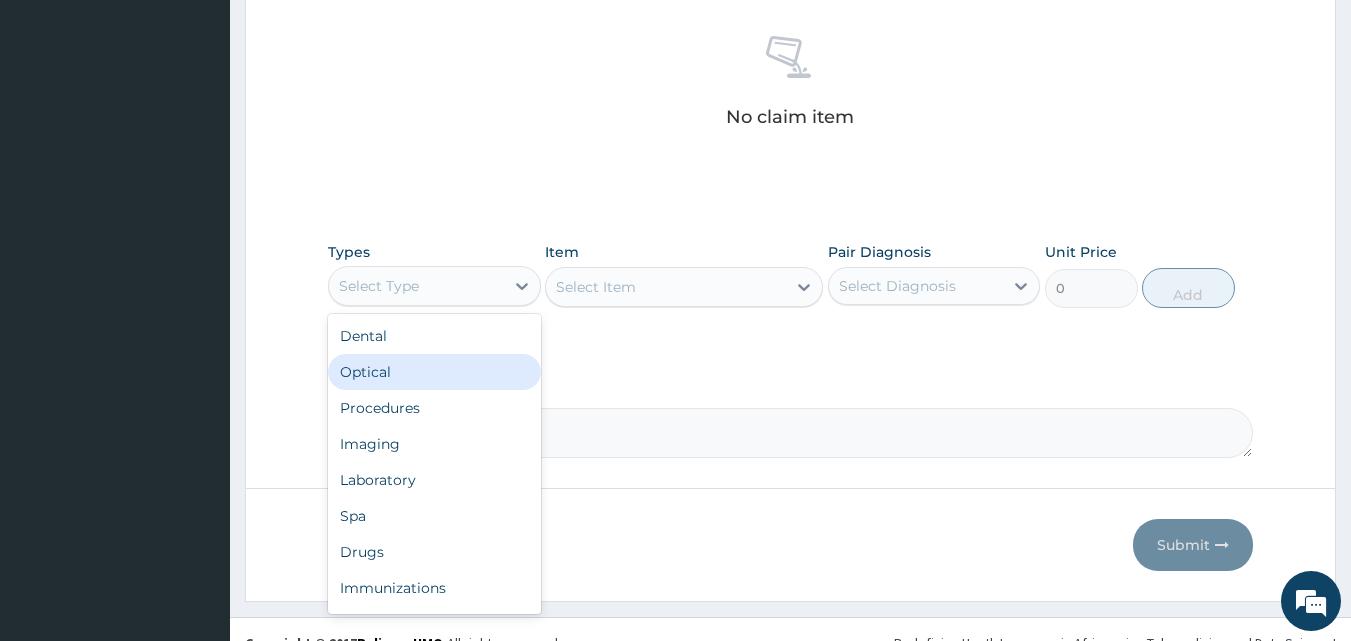 click on "Optical" at bounding box center [434, 372] 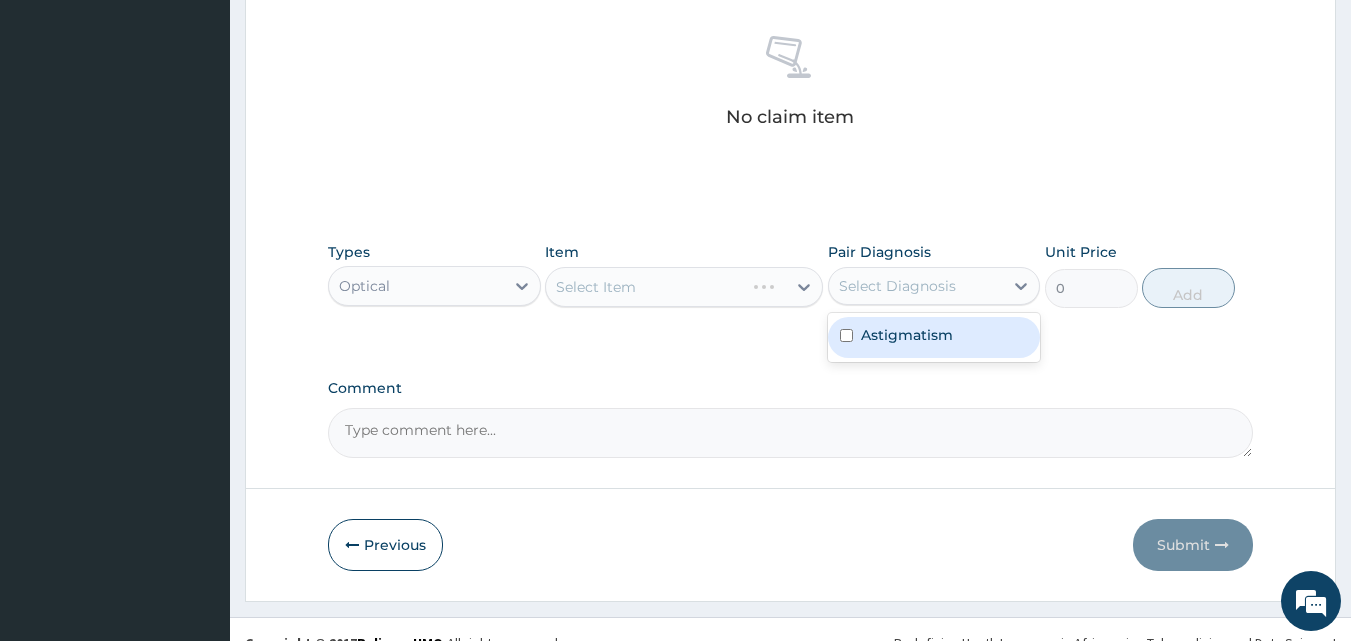 click on "Select Diagnosis" at bounding box center [897, 286] 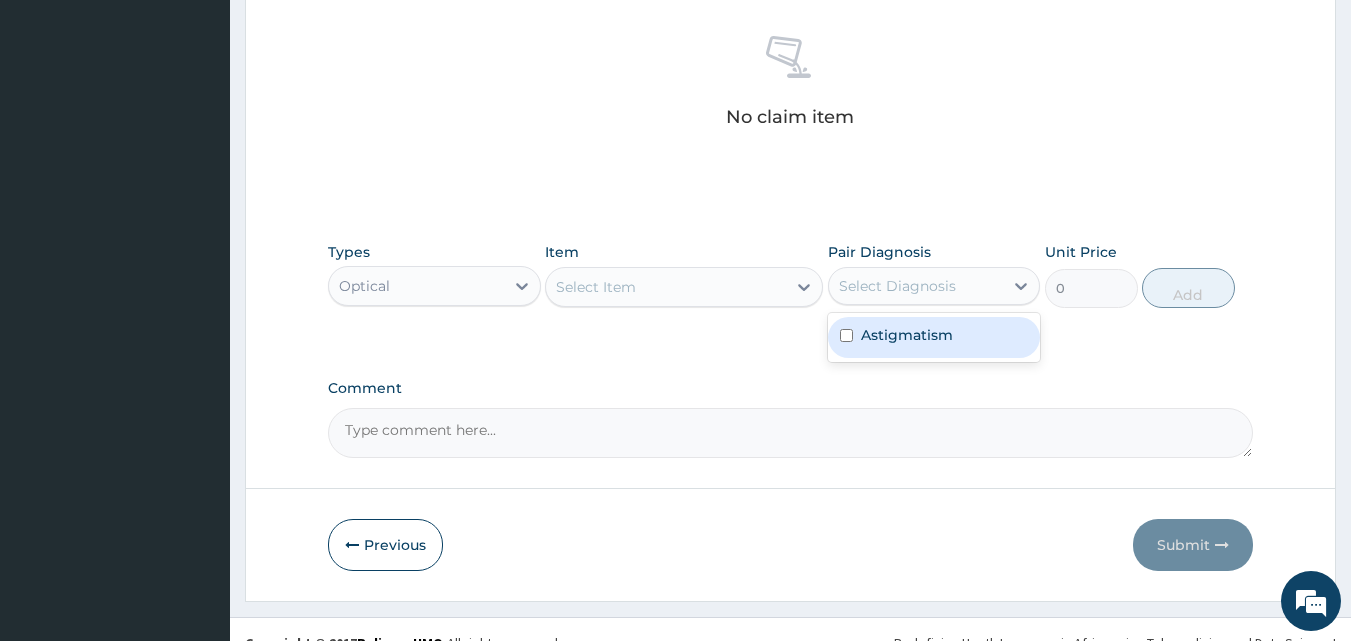 click on "Astigmatism" at bounding box center [907, 335] 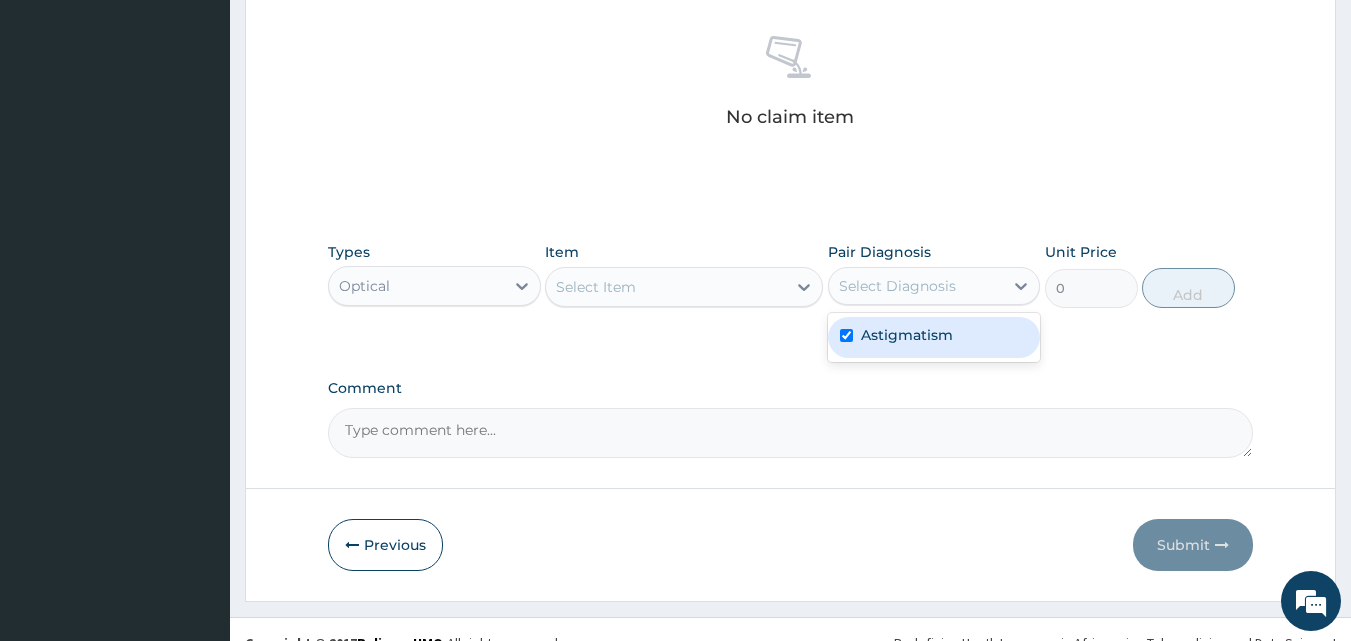 checkbox on "true" 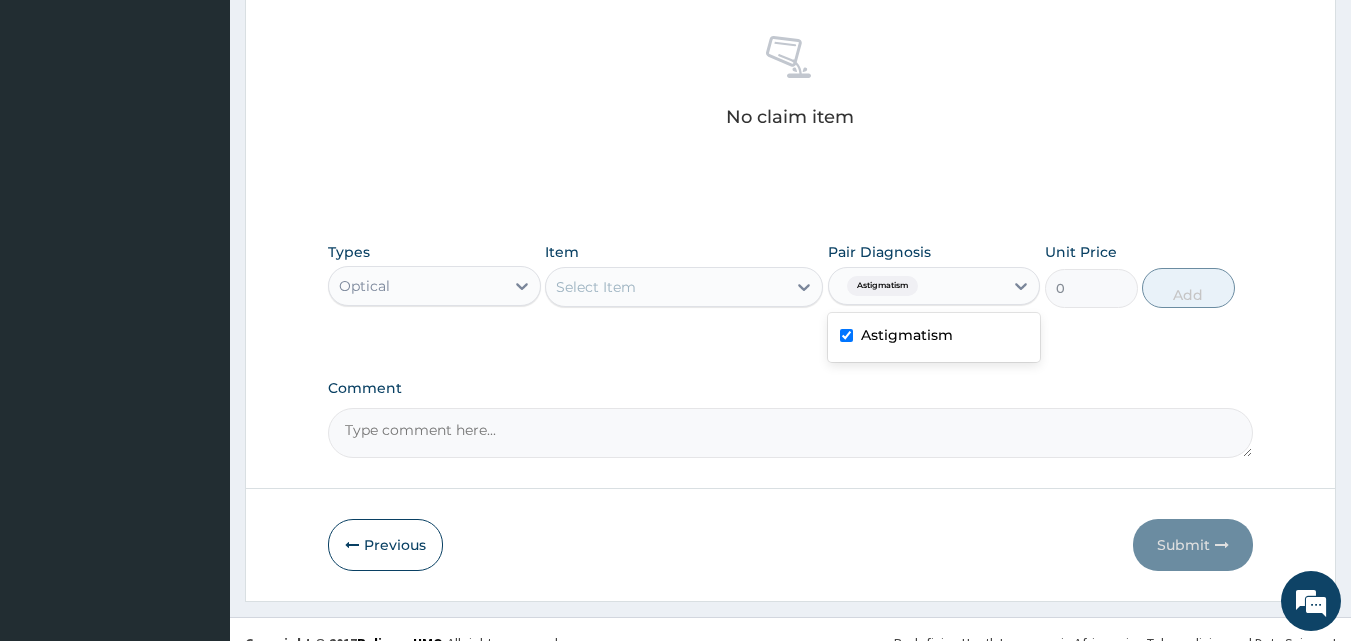 click on "Select Item" at bounding box center [666, 287] 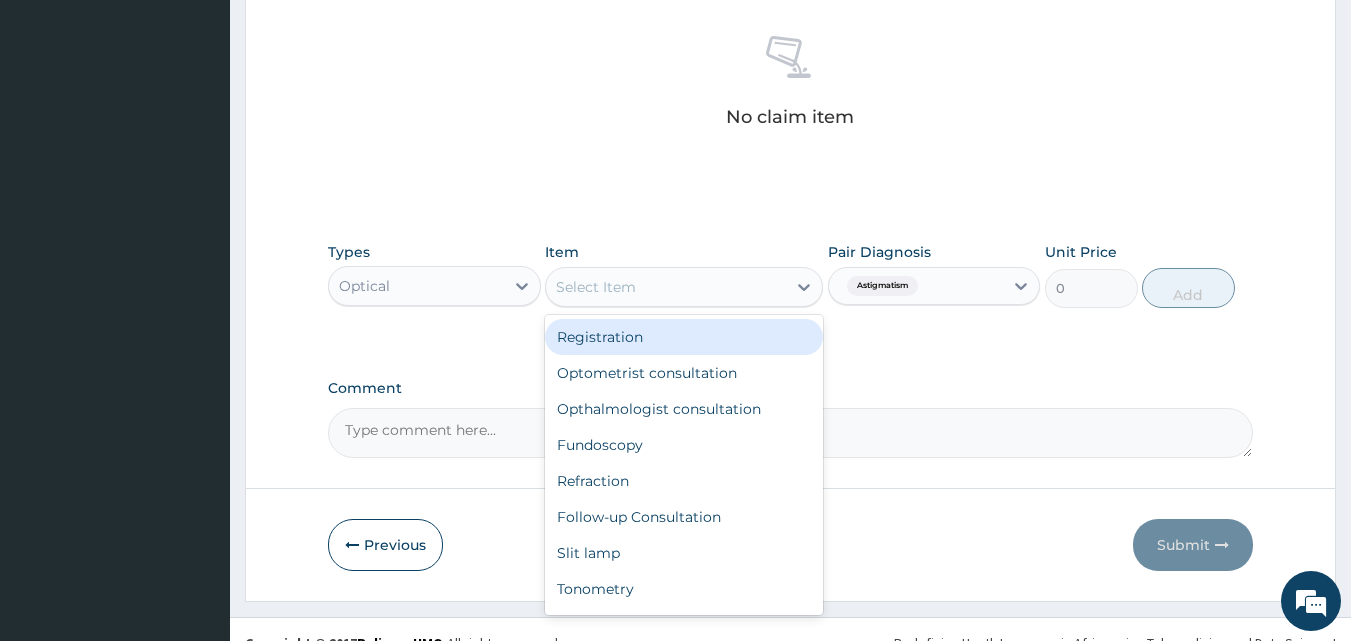 click on "Registration" at bounding box center (684, 337) 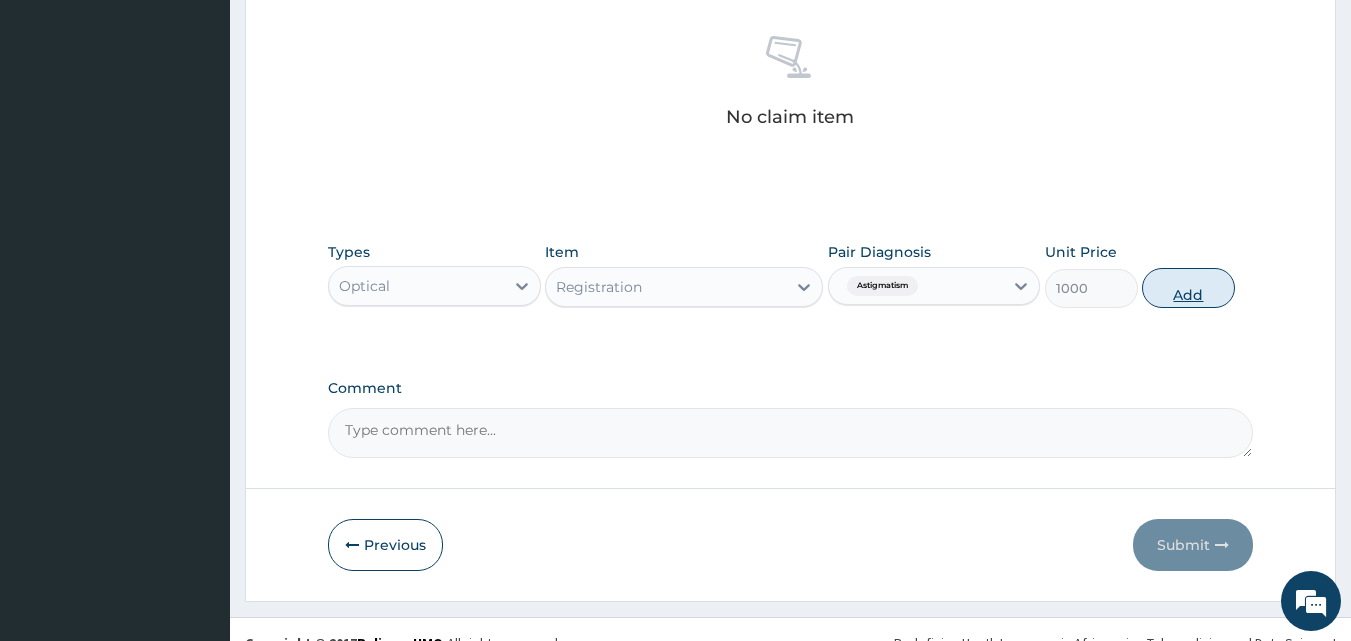 click on "Add" at bounding box center [1188, 288] 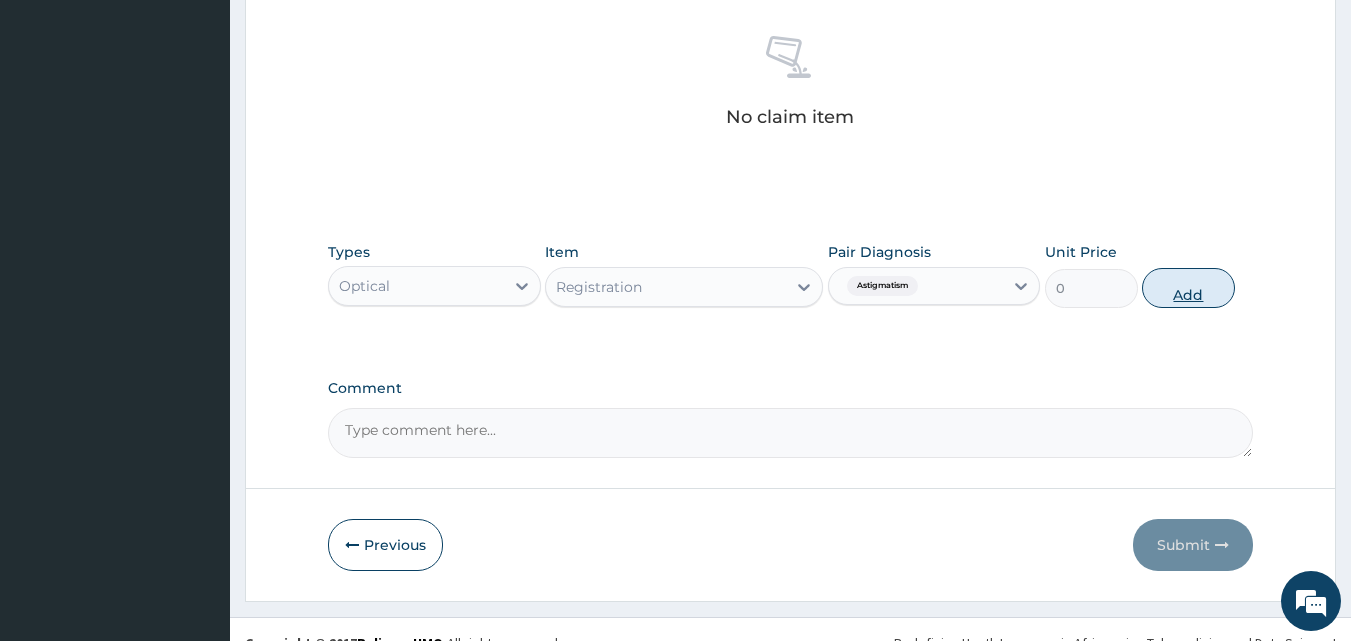scroll, scrollTop: 721, scrollLeft: 0, axis: vertical 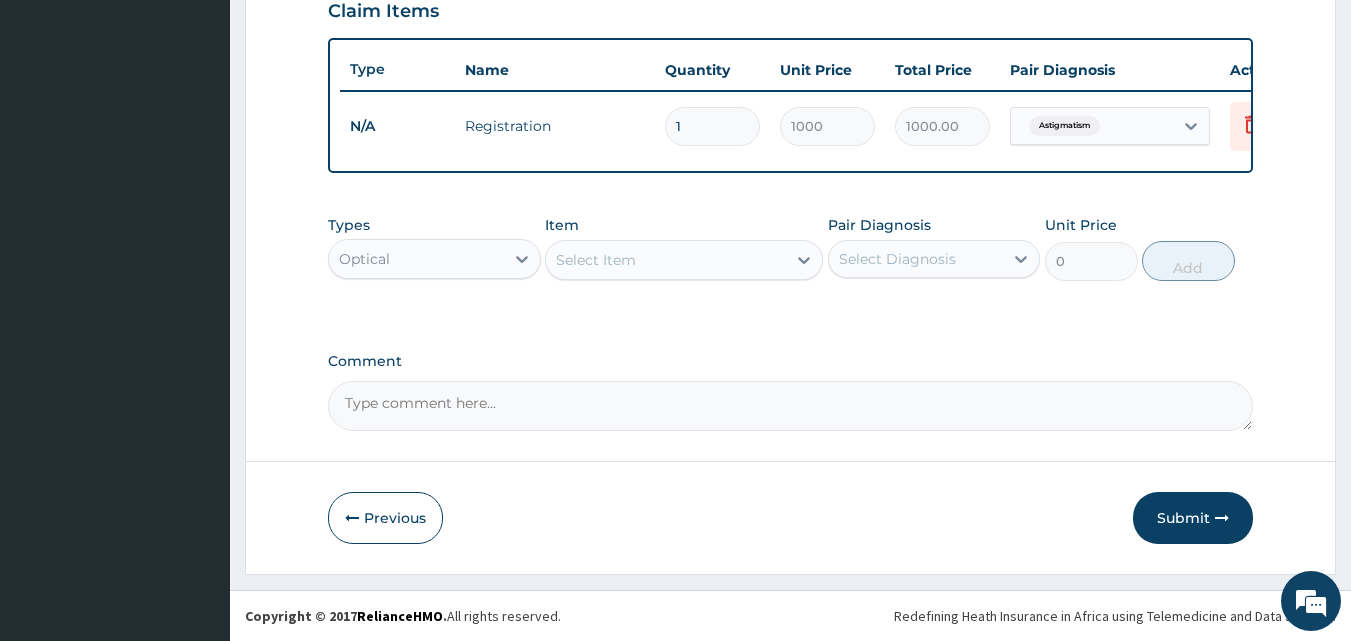 click on "Select Item" at bounding box center [666, 260] 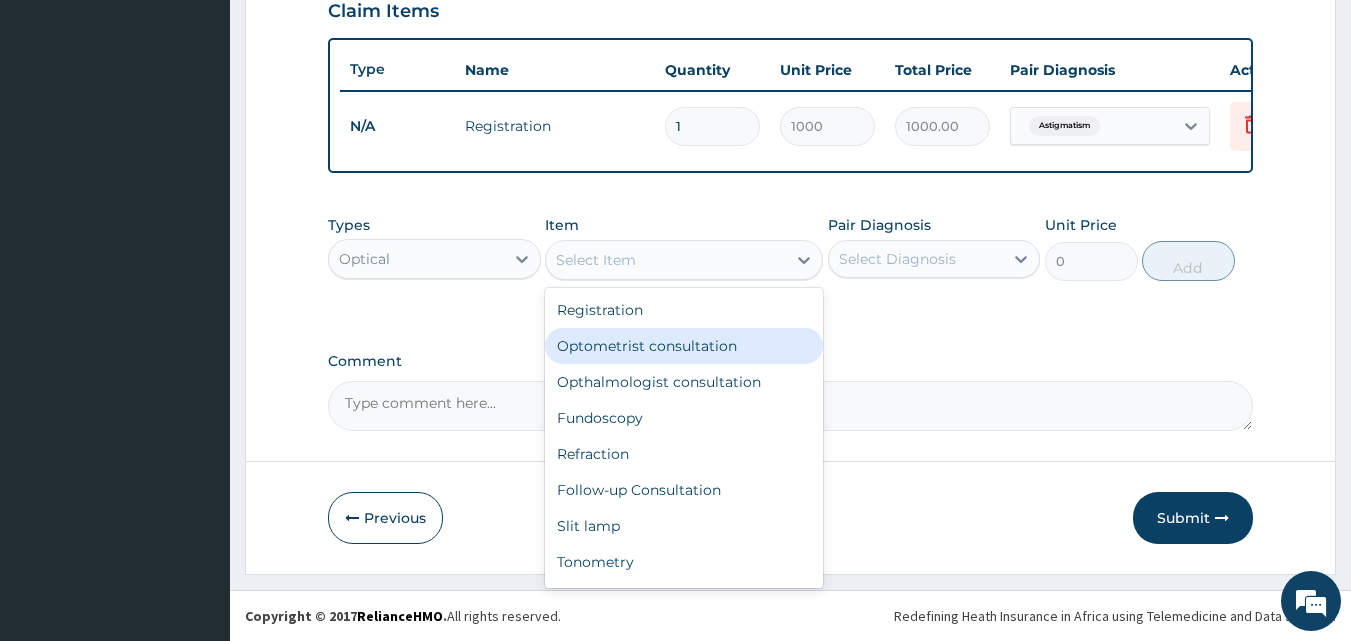 click on "Optometrist consultation" at bounding box center (684, 346) 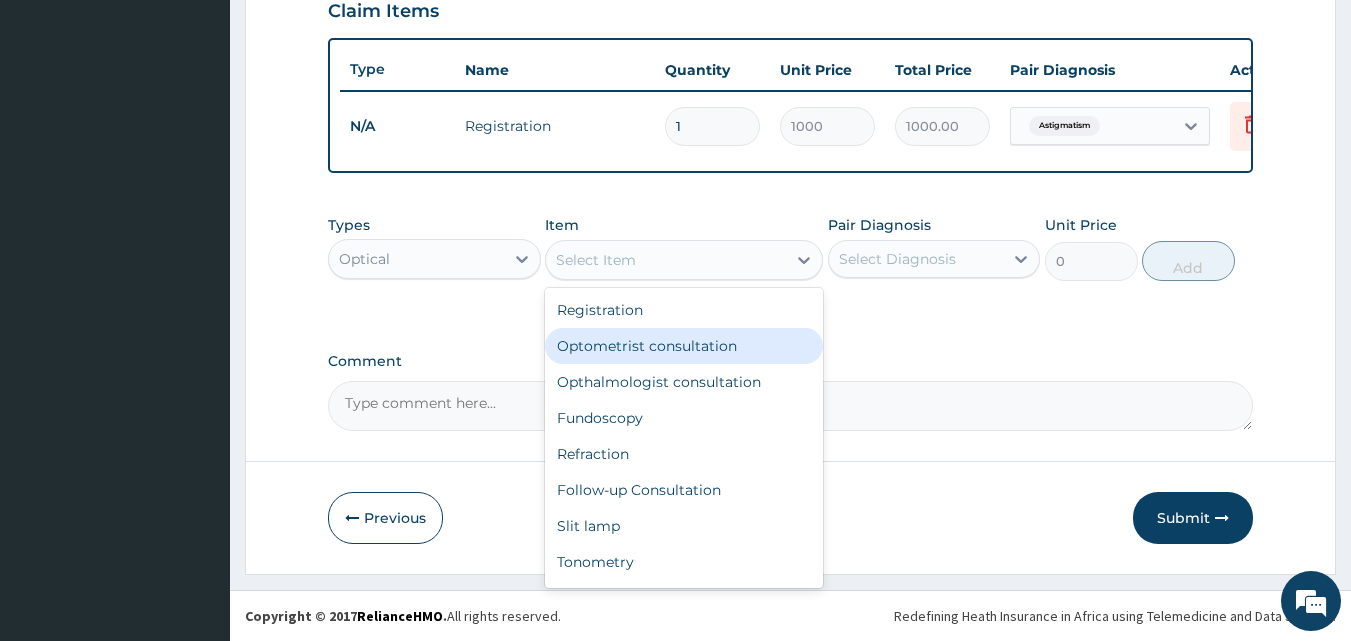 type on "1500" 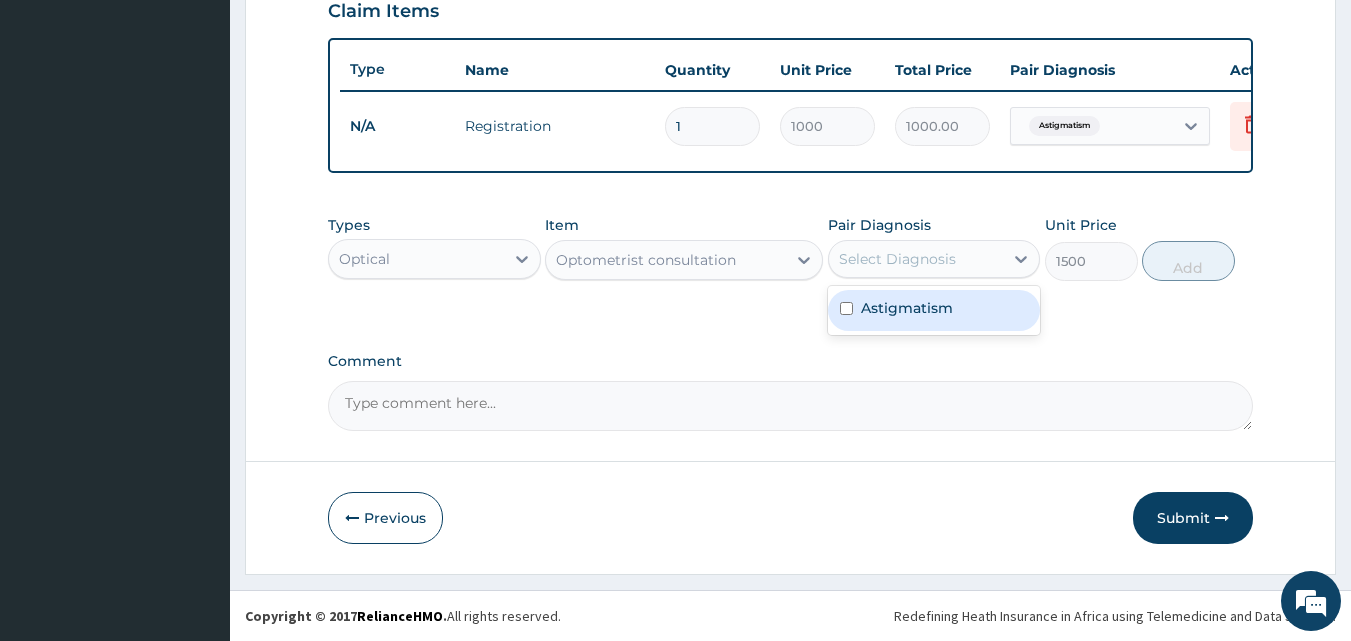 click on "Select Diagnosis" at bounding box center (916, 259) 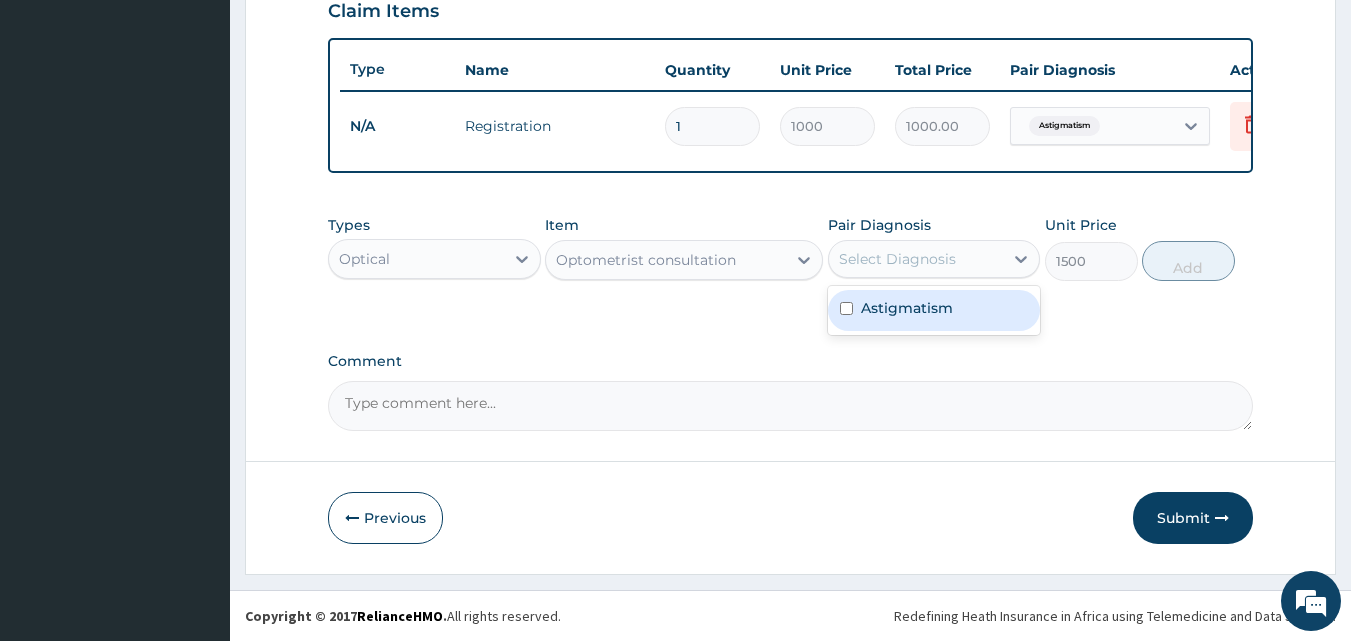 click on "Astigmatism" at bounding box center (907, 308) 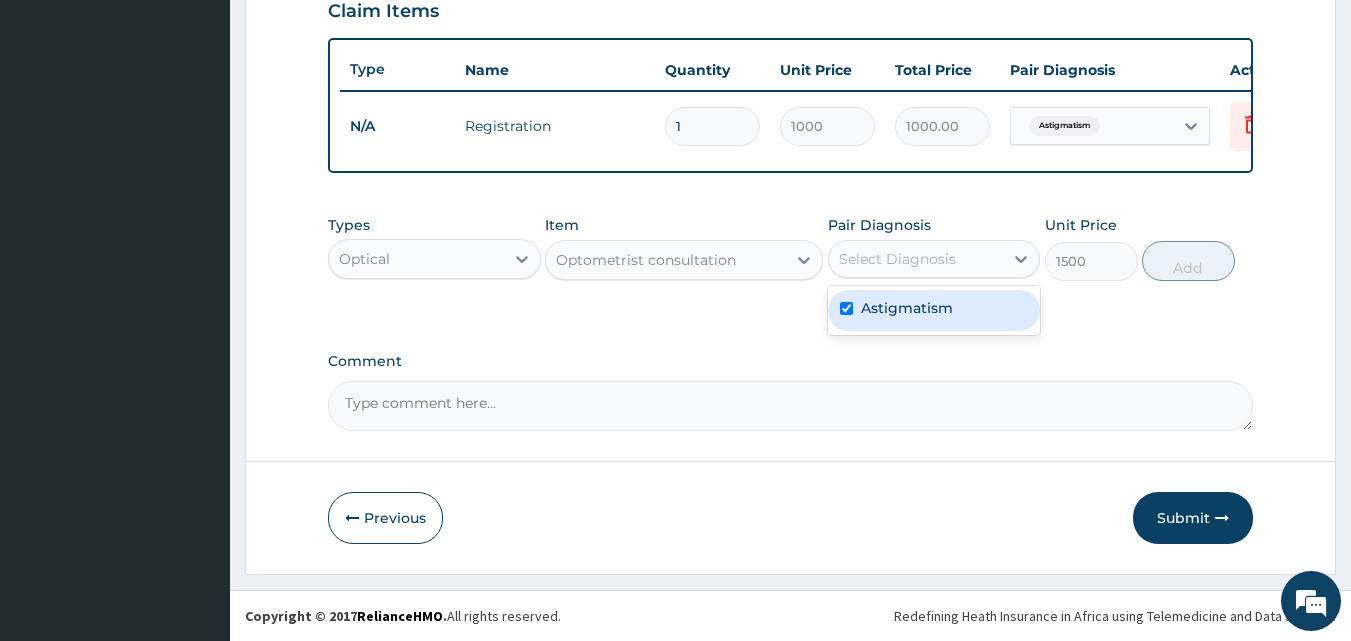 checkbox on "true" 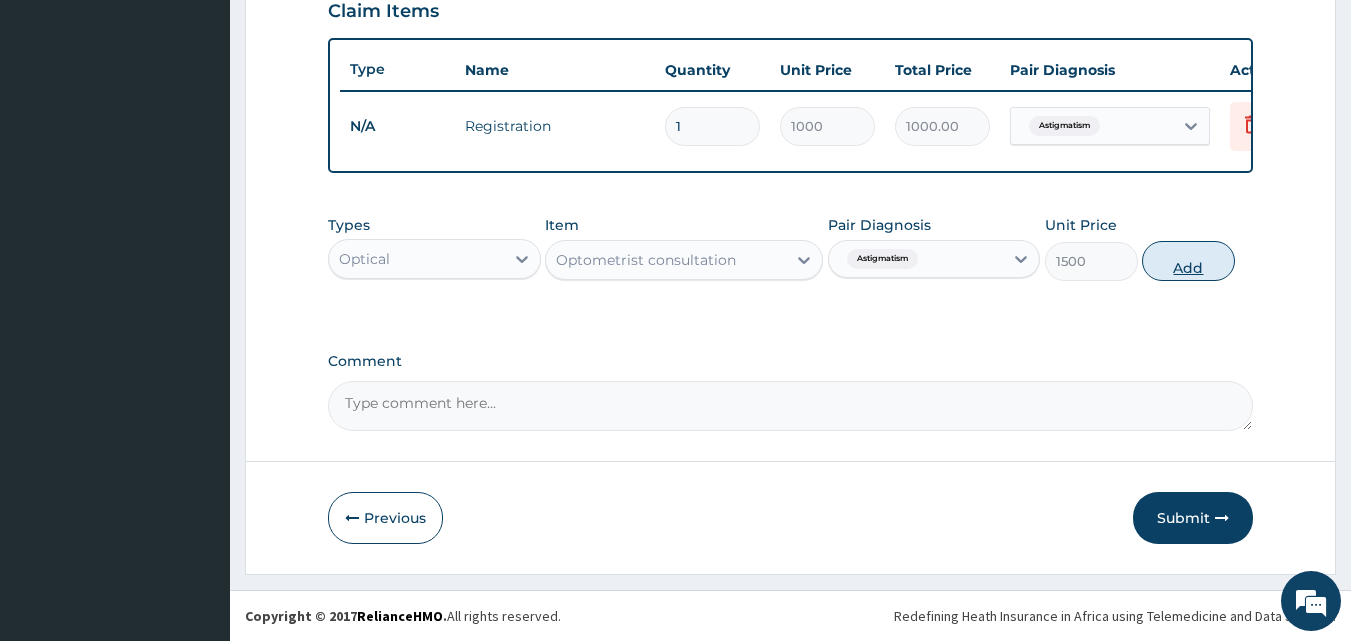 click on "Add" at bounding box center [1188, 261] 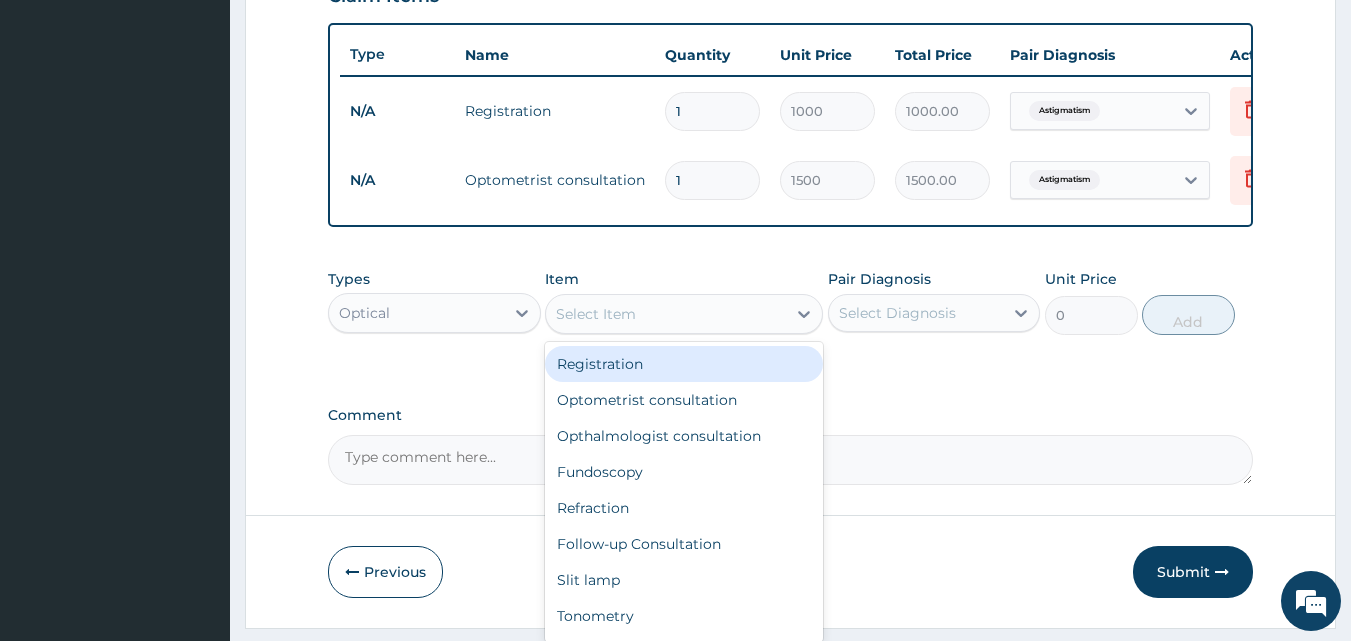 click on "Select Item" at bounding box center (666, 314) 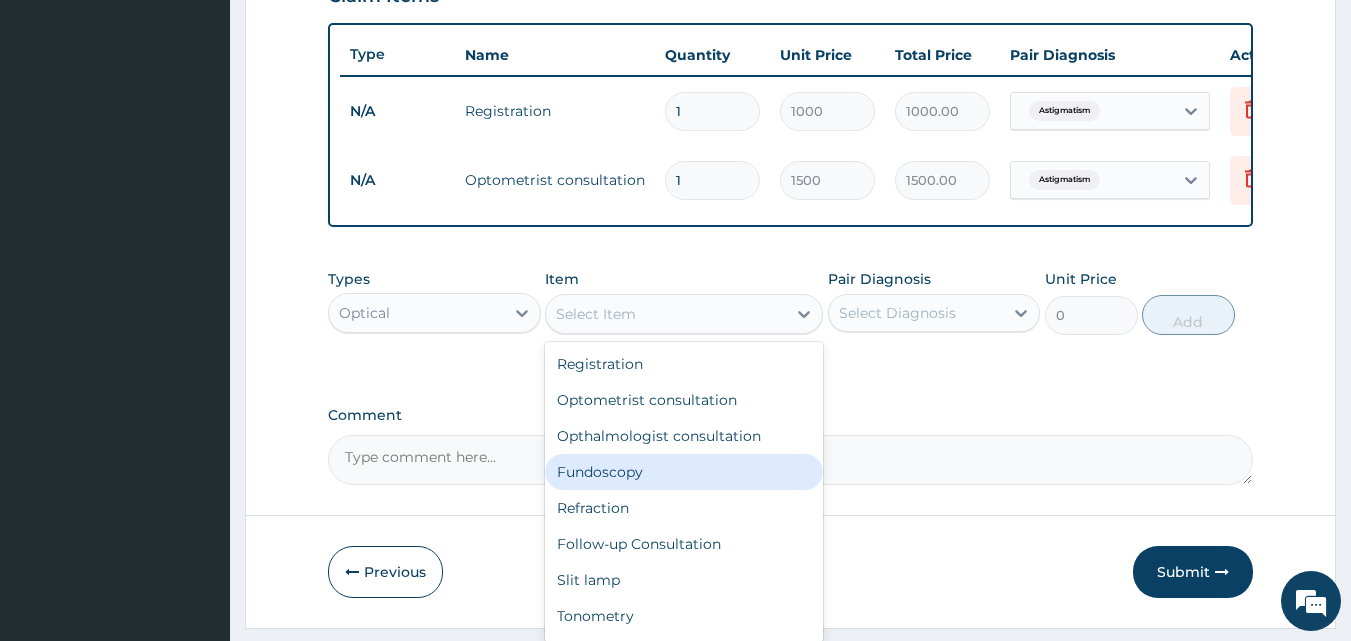 click on "Fundoscopy" at bounding box center [684, 472] 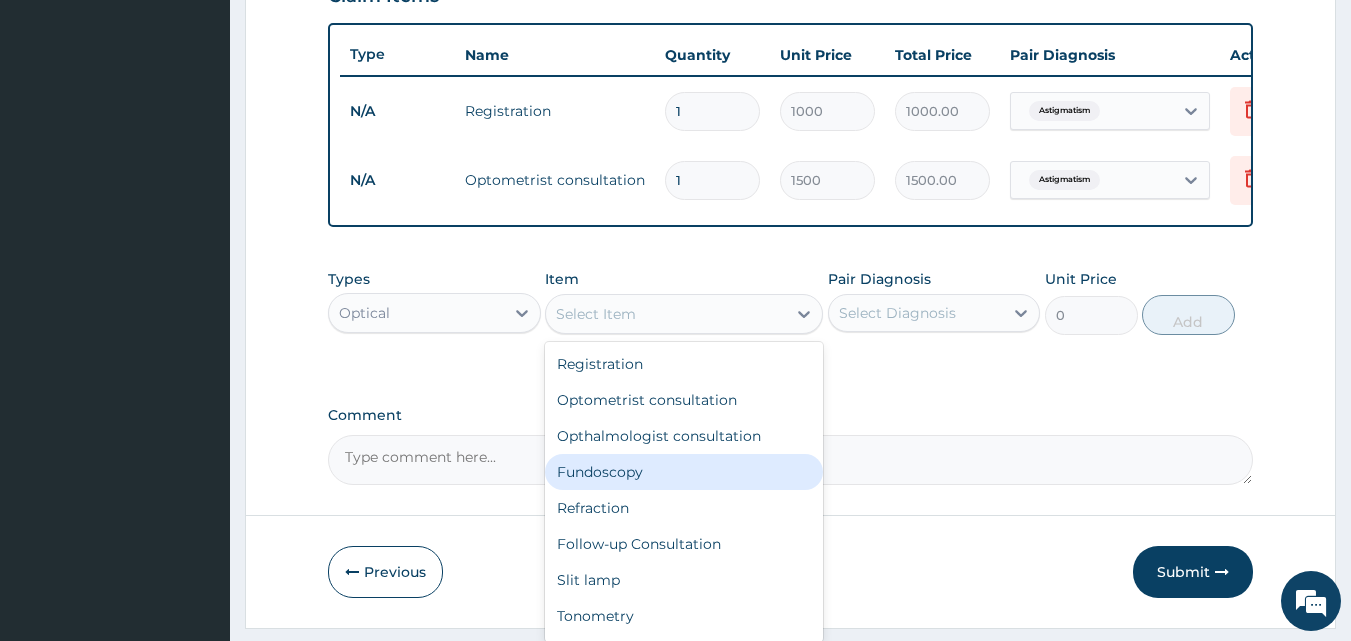 type on "1000" 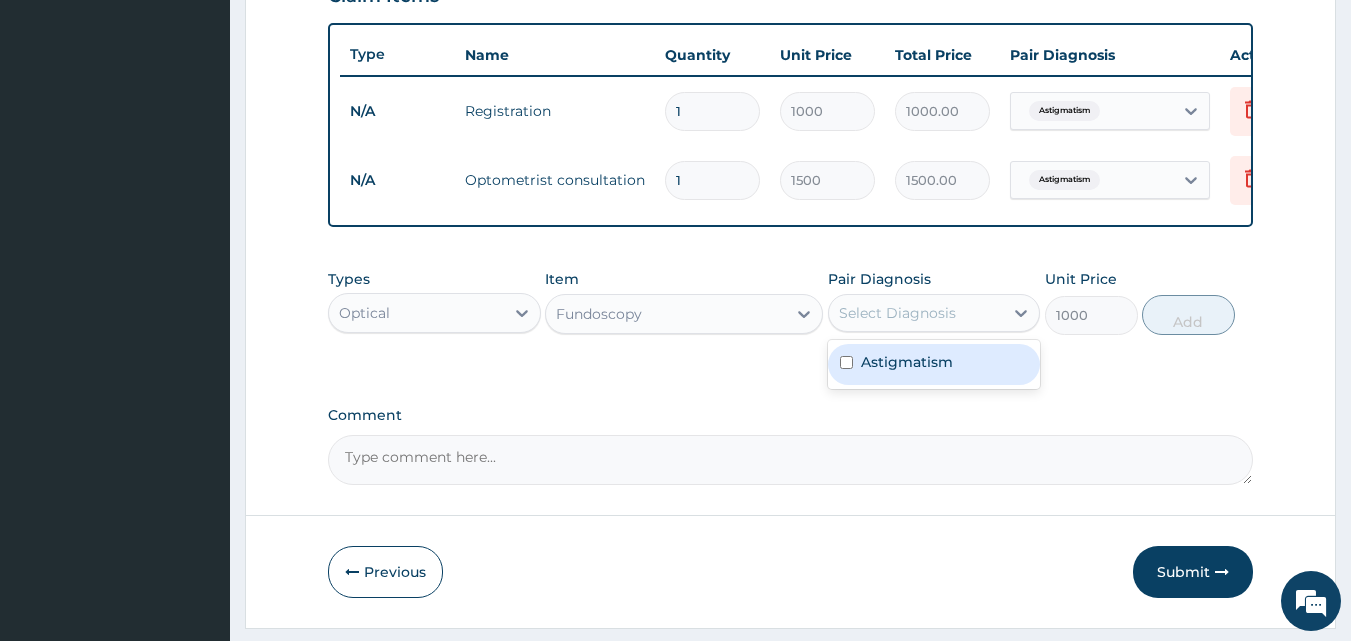 click on "Select Diagnosis" at bounding box center (897, 313) 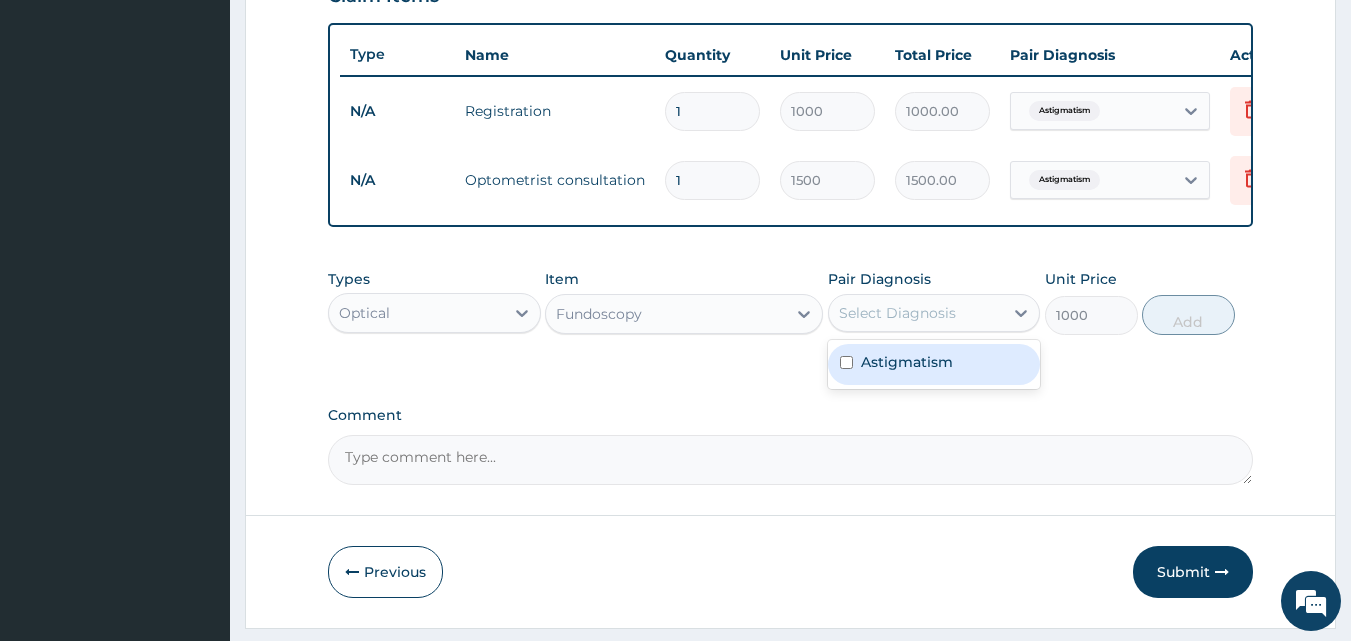 click on "Astigmatism" at bounding box center [907, 362] 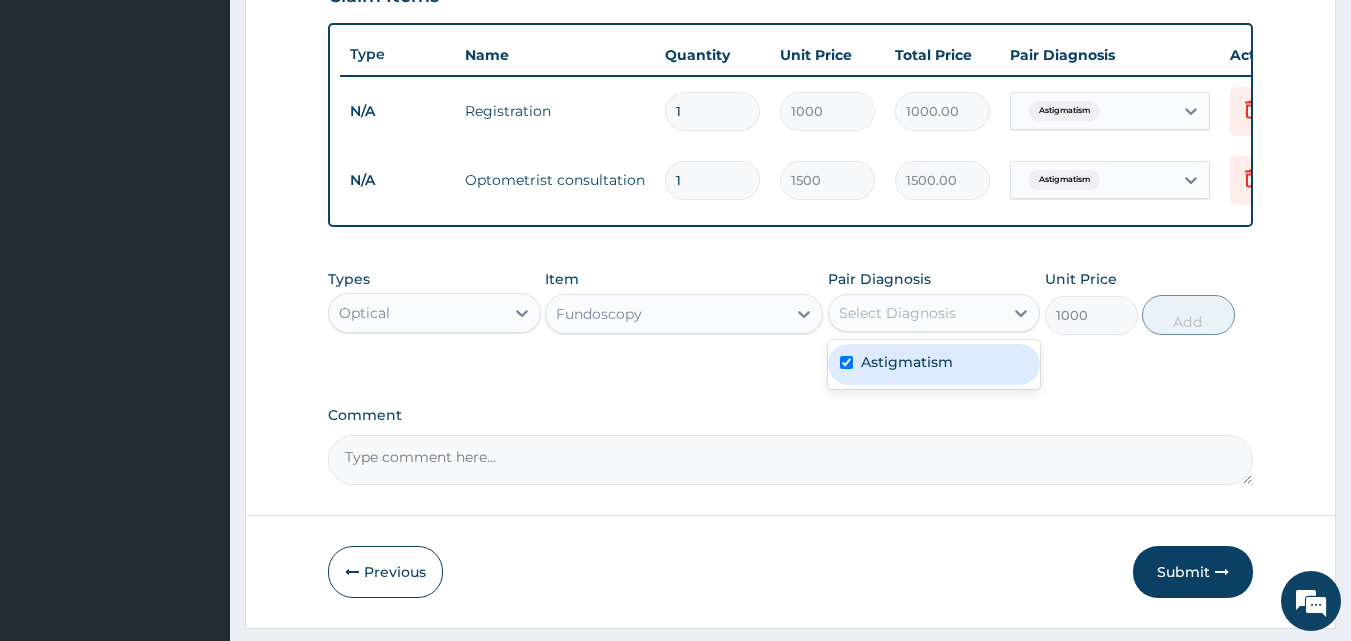 checkbox on "true" 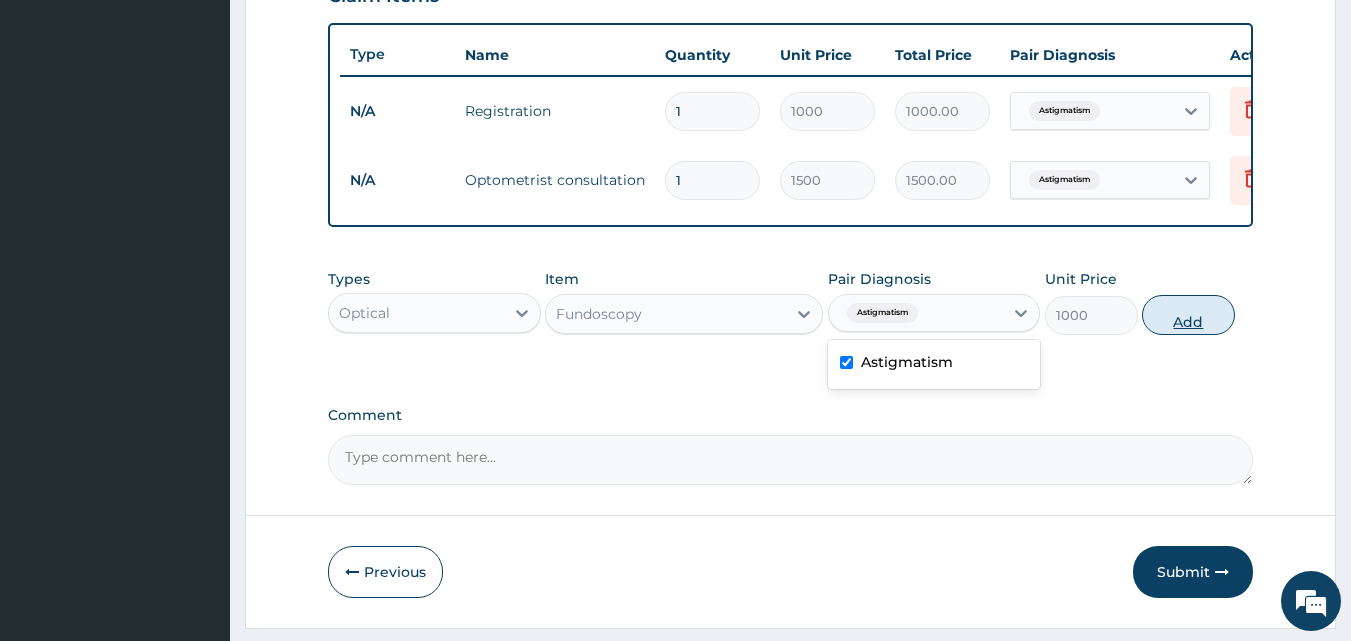 click on "Add" at bounding box center (1188, 315) 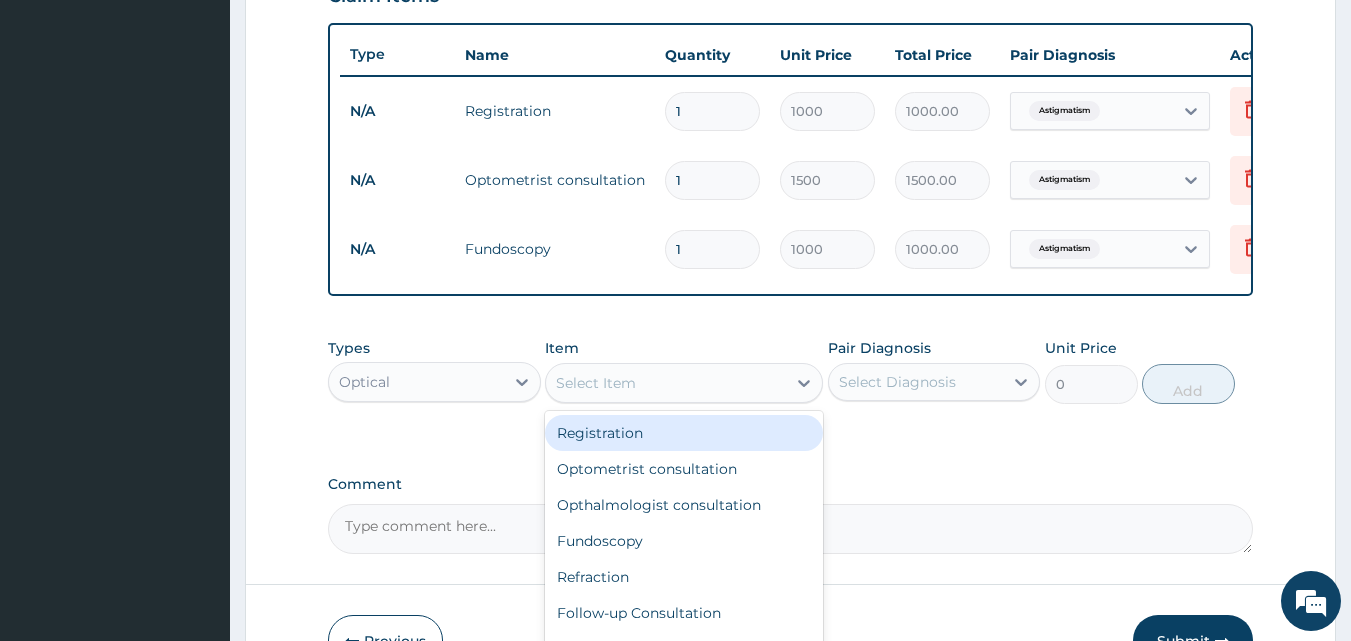 click on "Select Item" at bounding box center (666, 383) 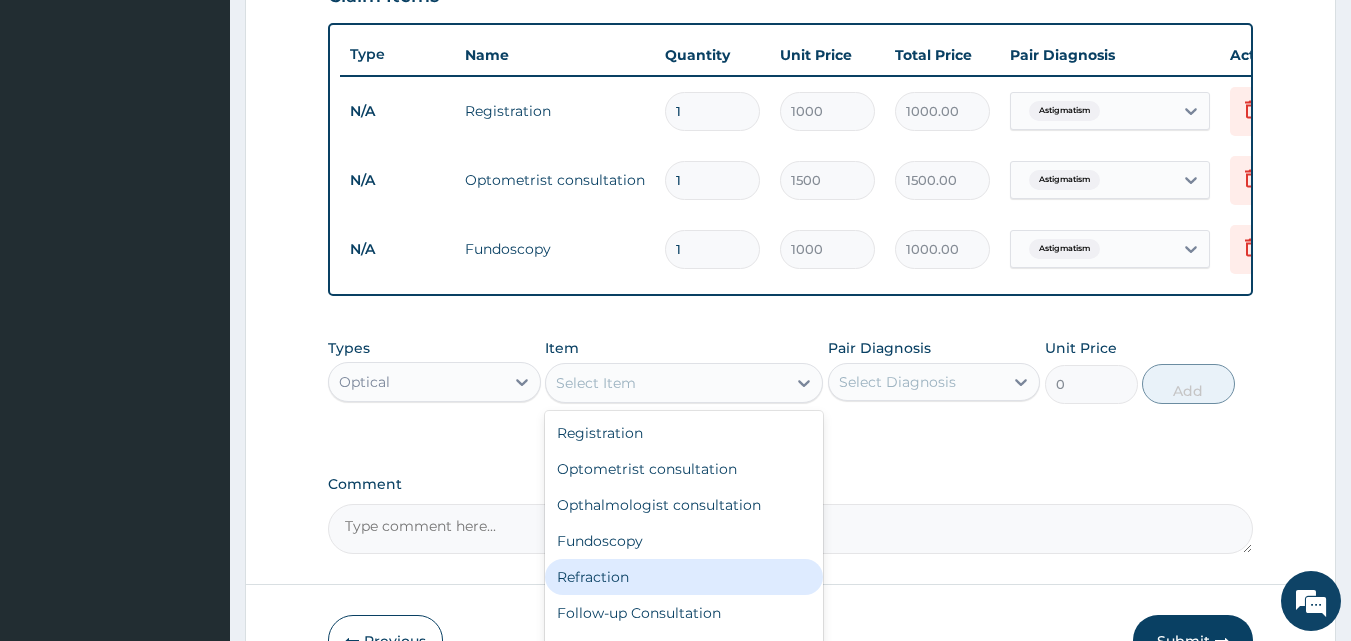 click on "Refraction" at bounding box center (684, 577) 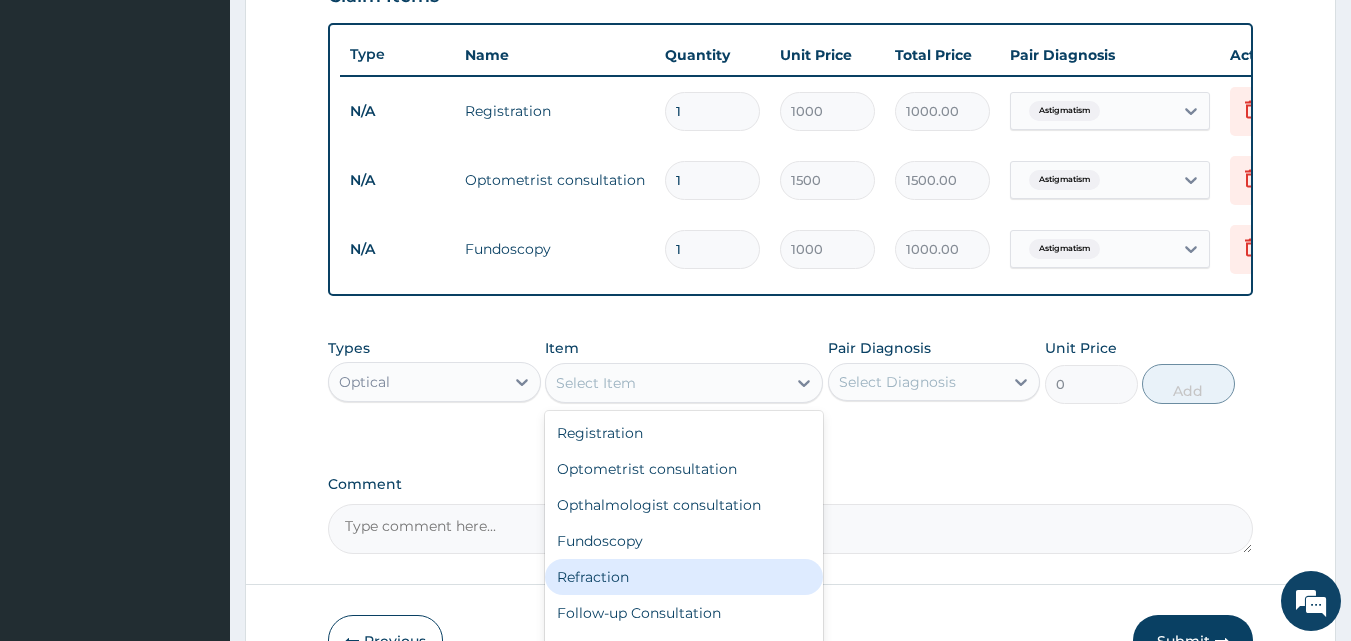 type on "1000" 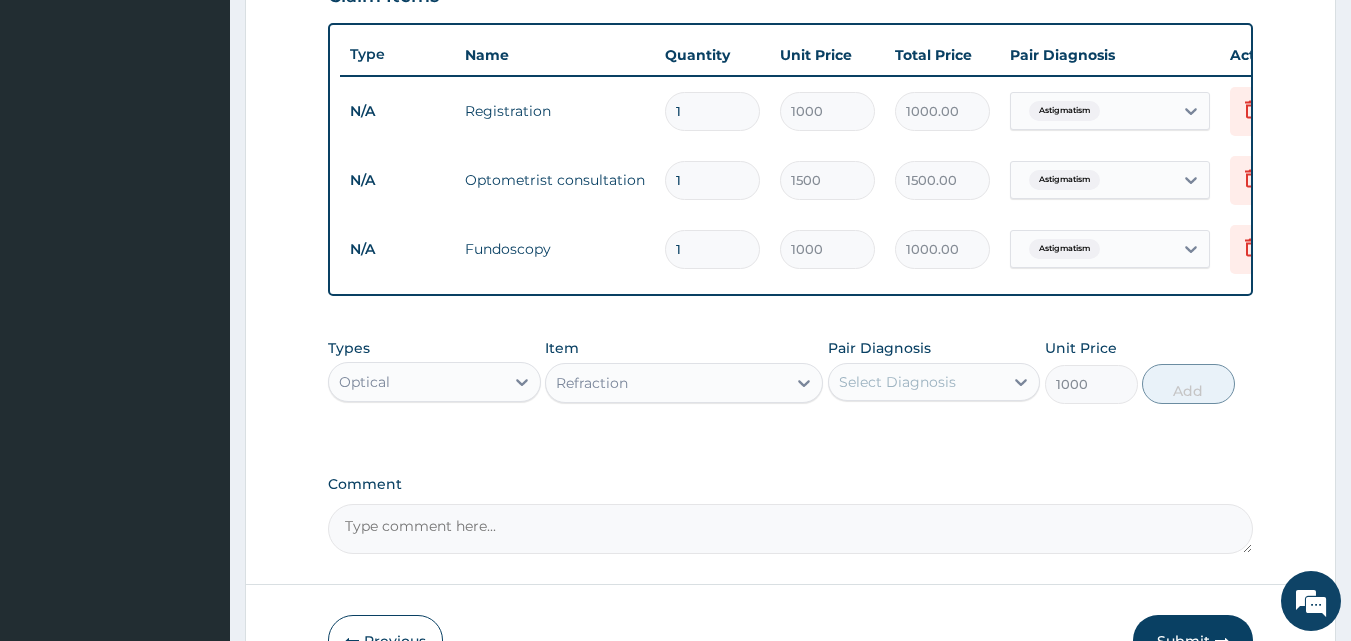 click on "Select Diagnosis" at bounding box center [897, 382] 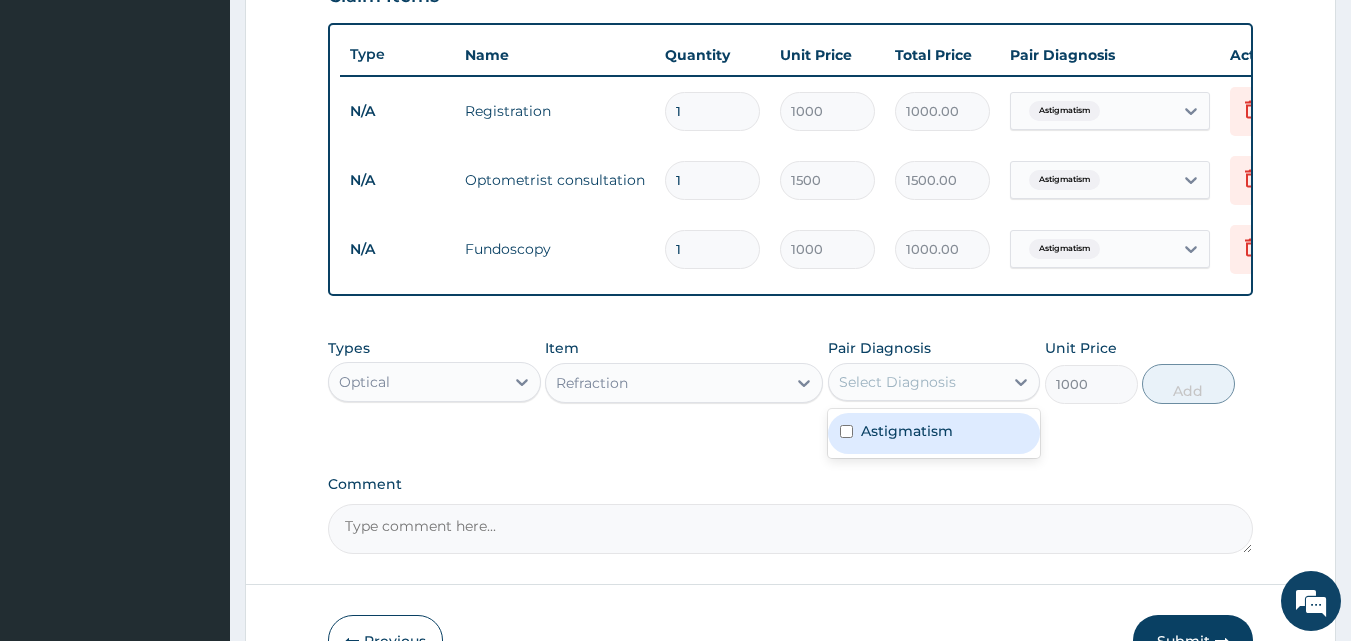 click on "Astigmatism" at bounding box center [907, 431] 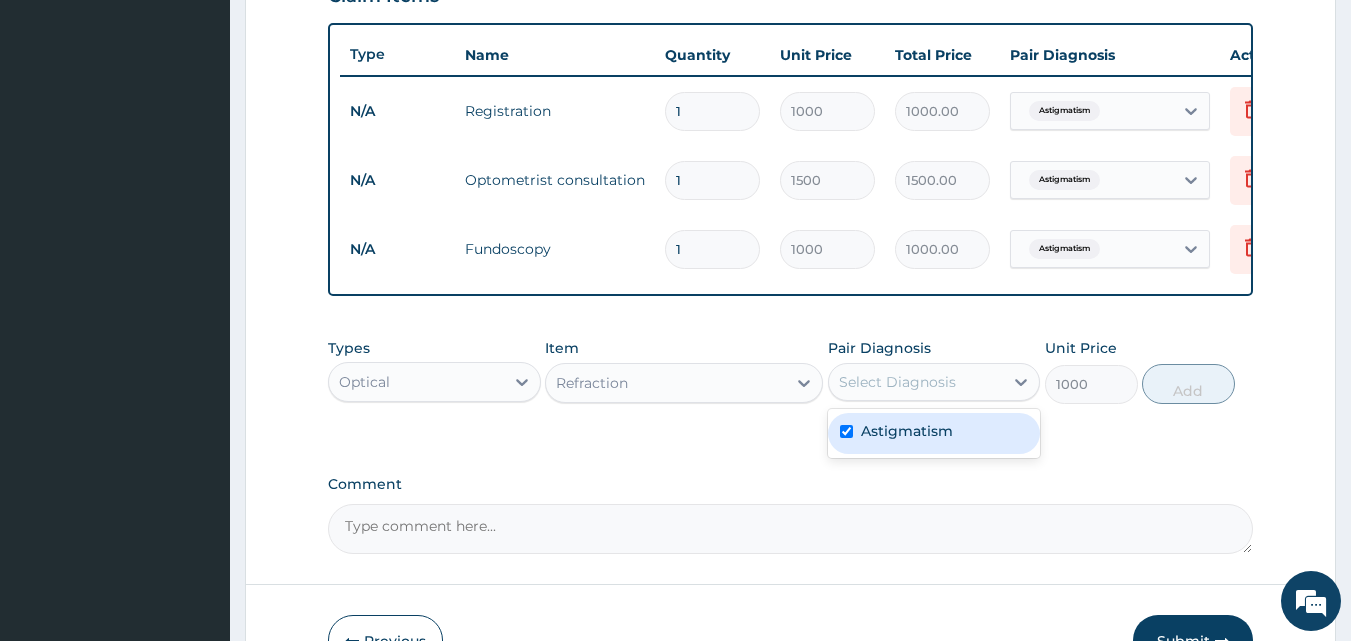 checkbox on "true" 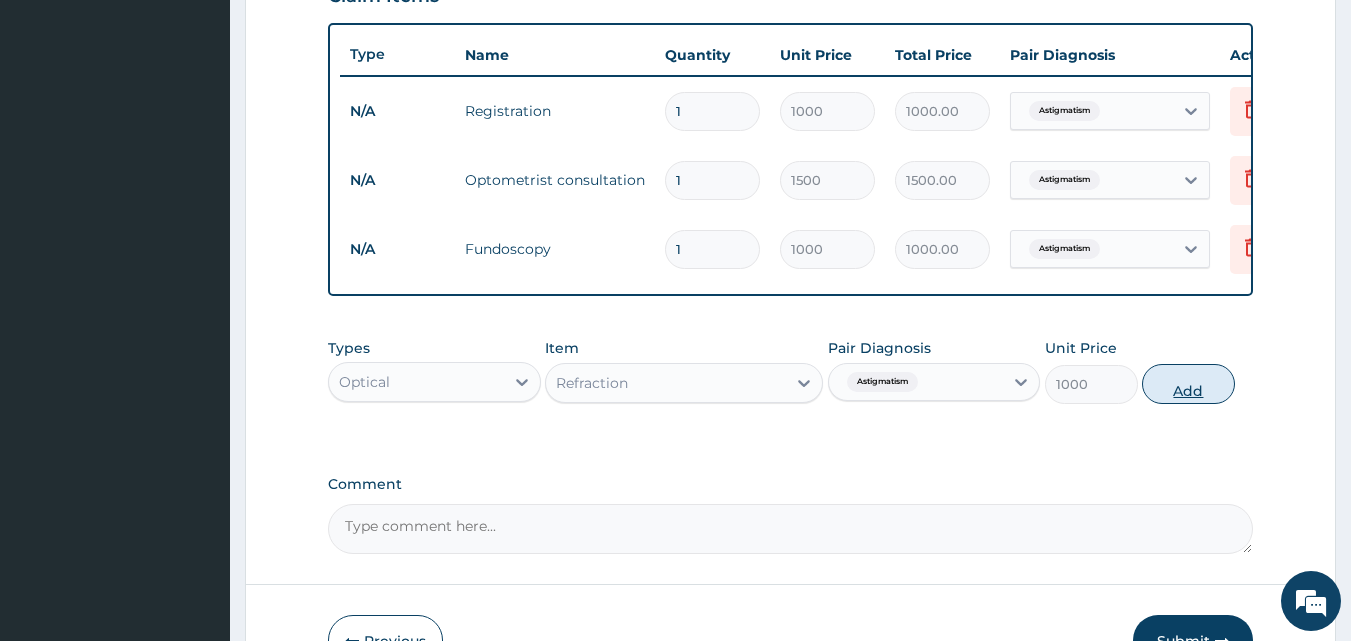 click on "Add" at bounding box center (1188, 384) 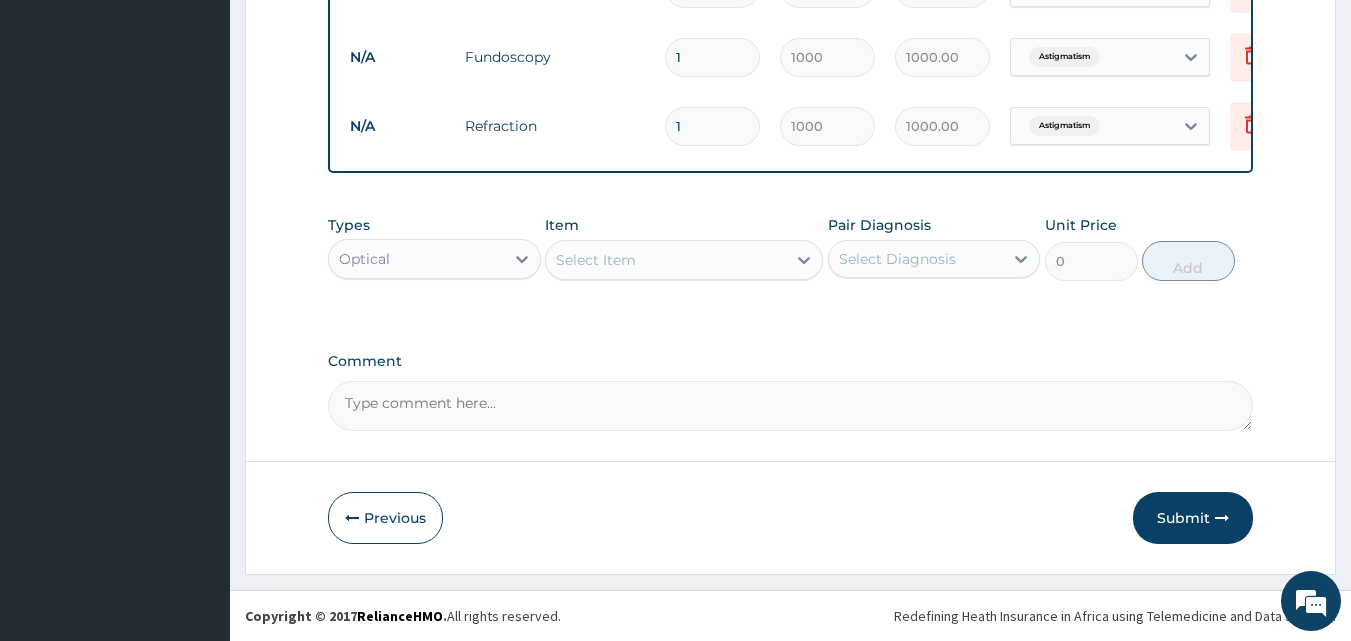 scroll, scrollTop: 928, scrollLeft: 0, axis: vertical 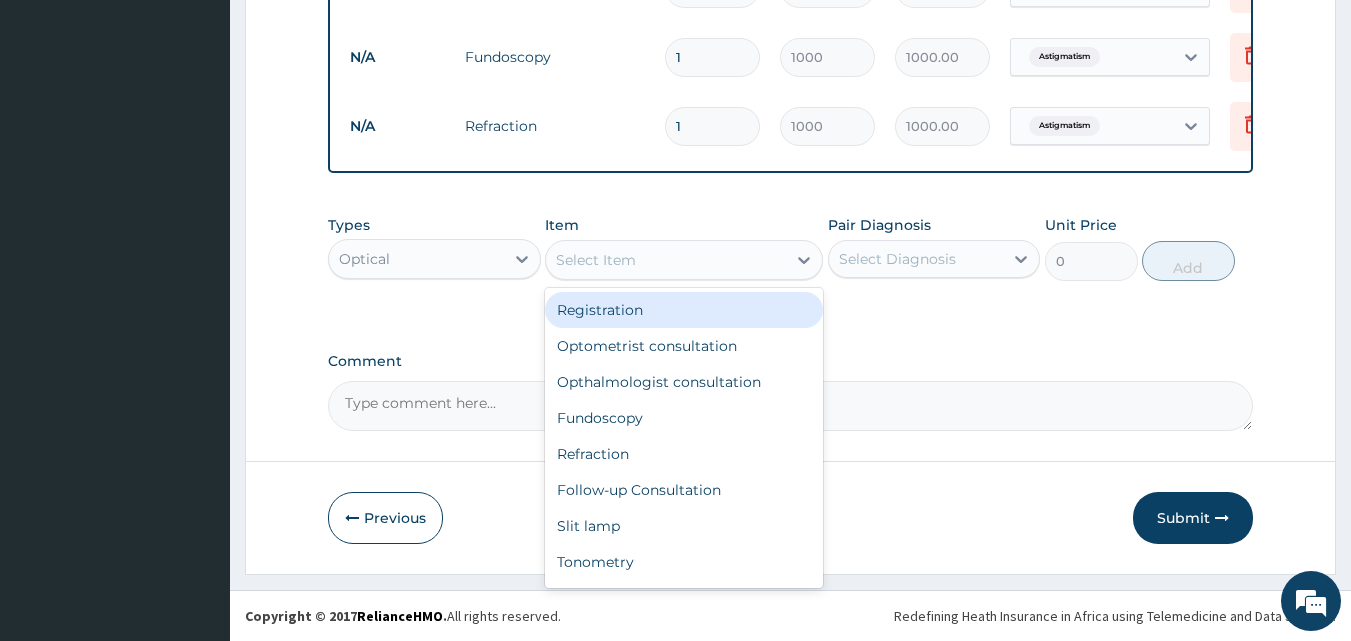 click on "Select Item" at bounding box center [666, 260] 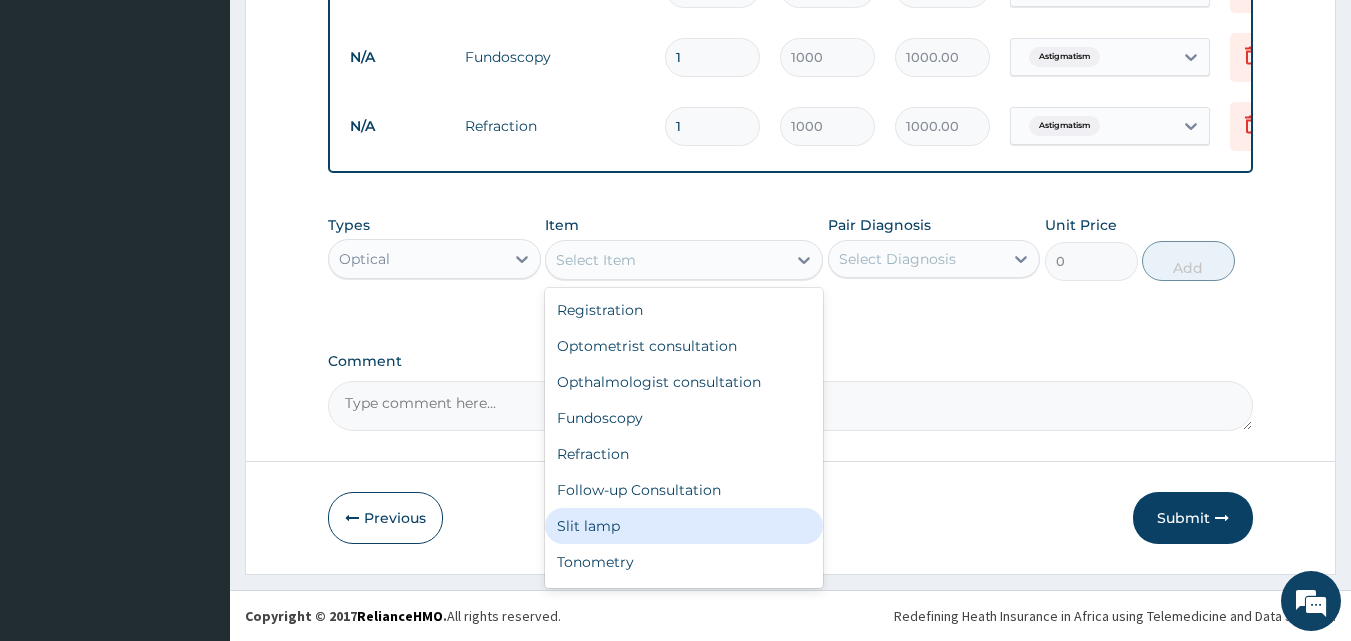 click on "Slit lamp" at bounding box center [684, 526] 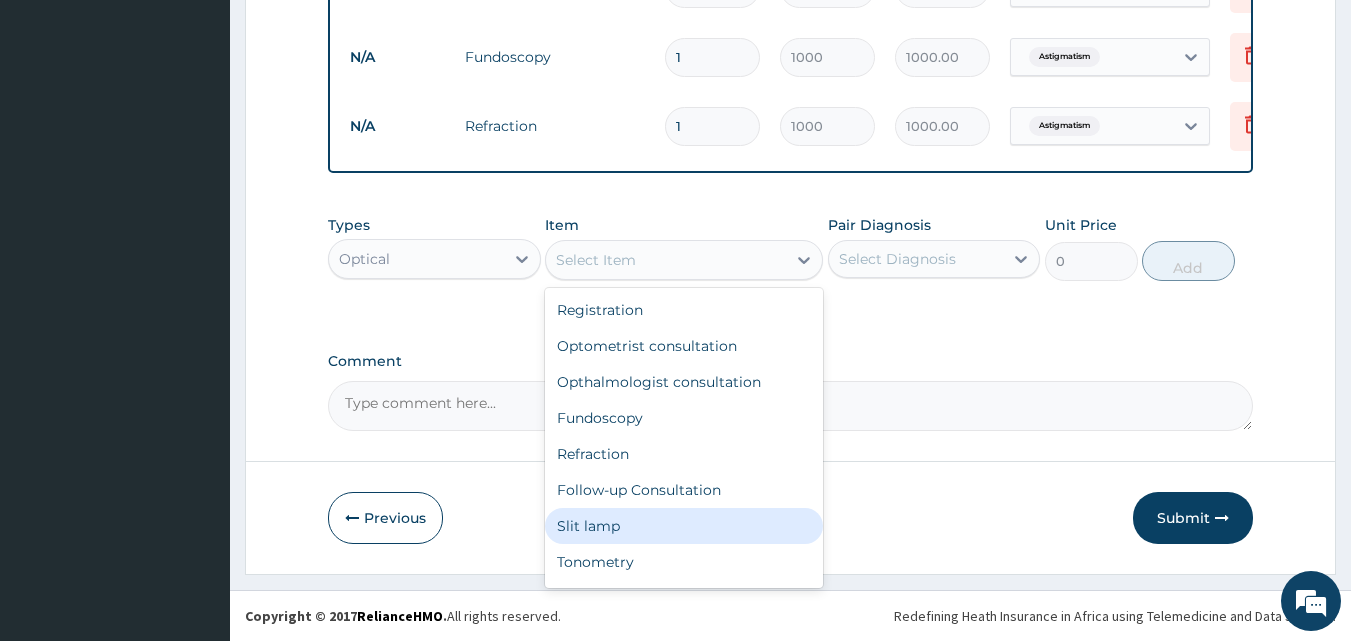 type on "1000" 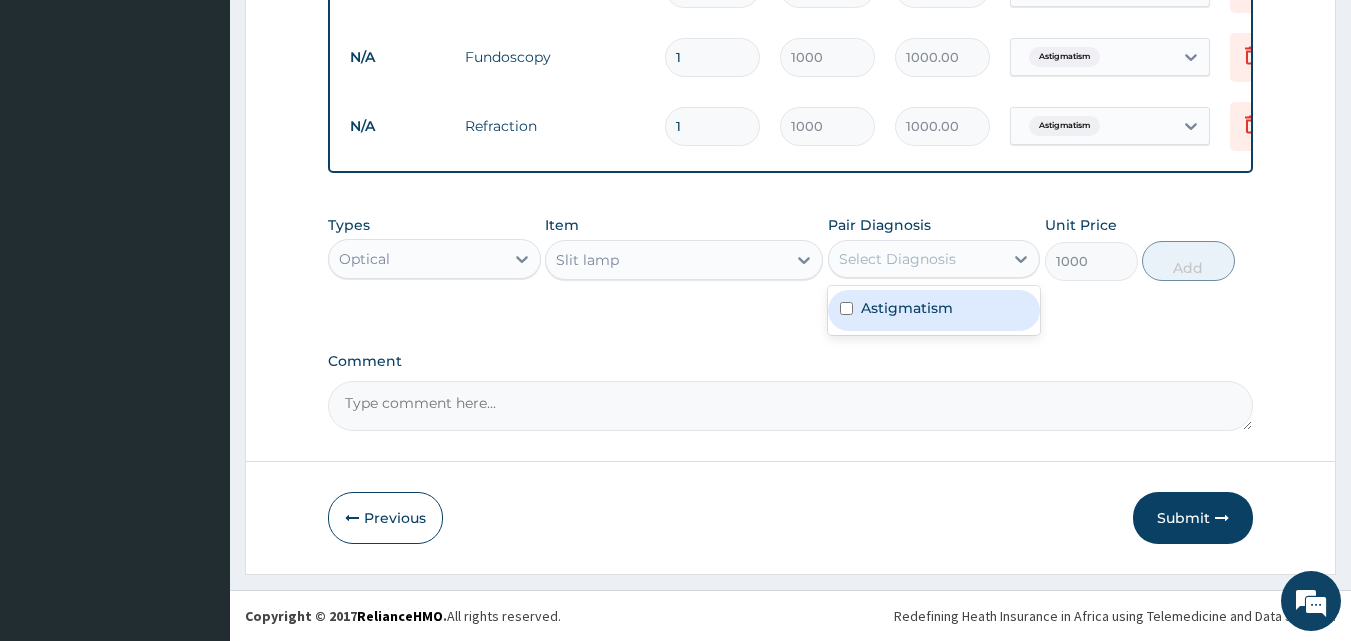 click on "Select Diagnosis" at bounding box center (897, 259) 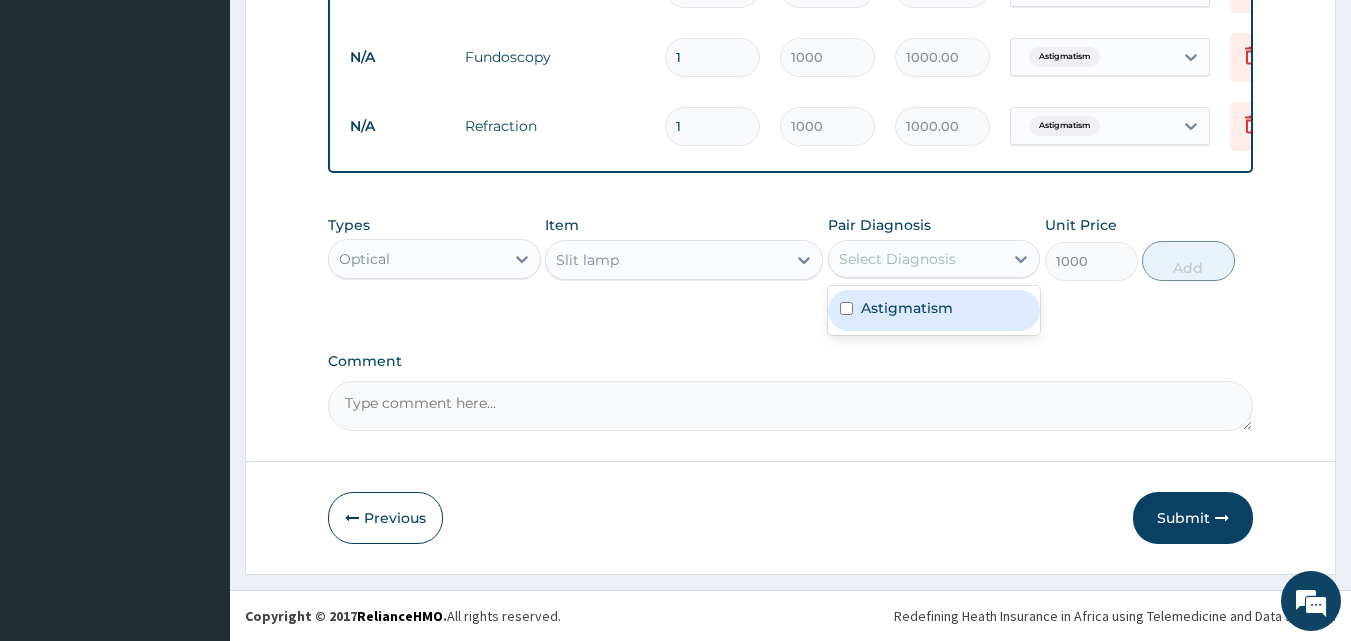 click on "Astigmatism" at bounding box center [907, 308] 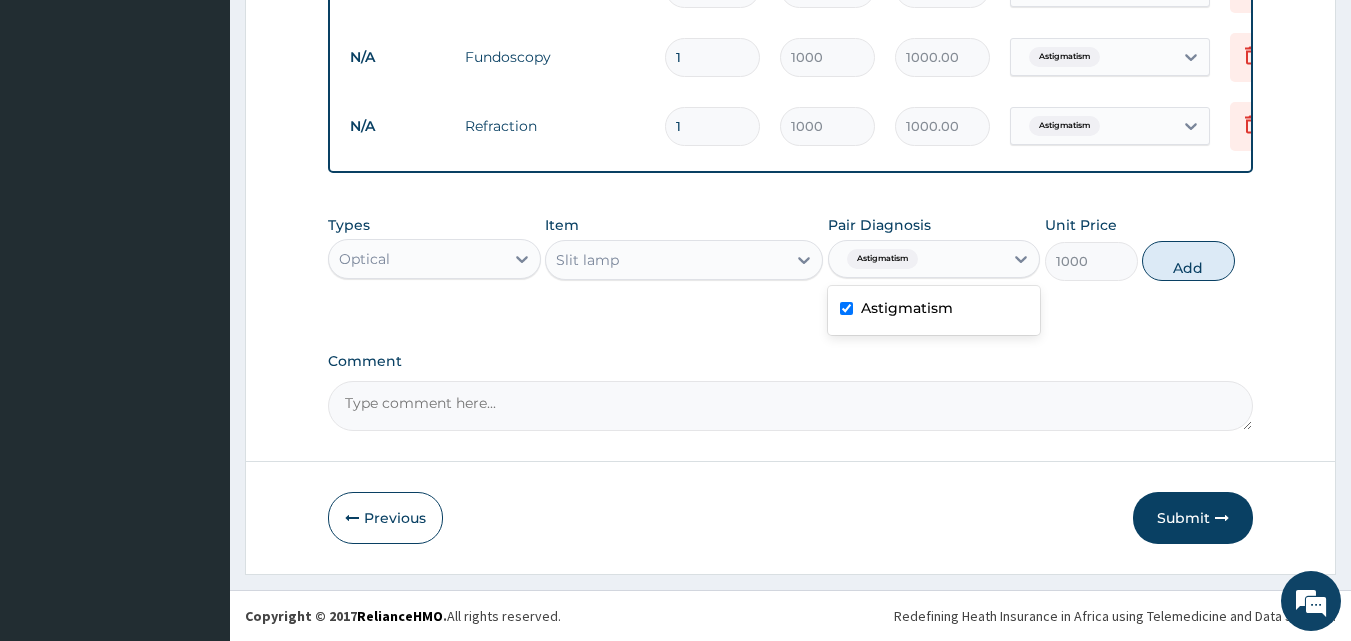 checkbox on "true" 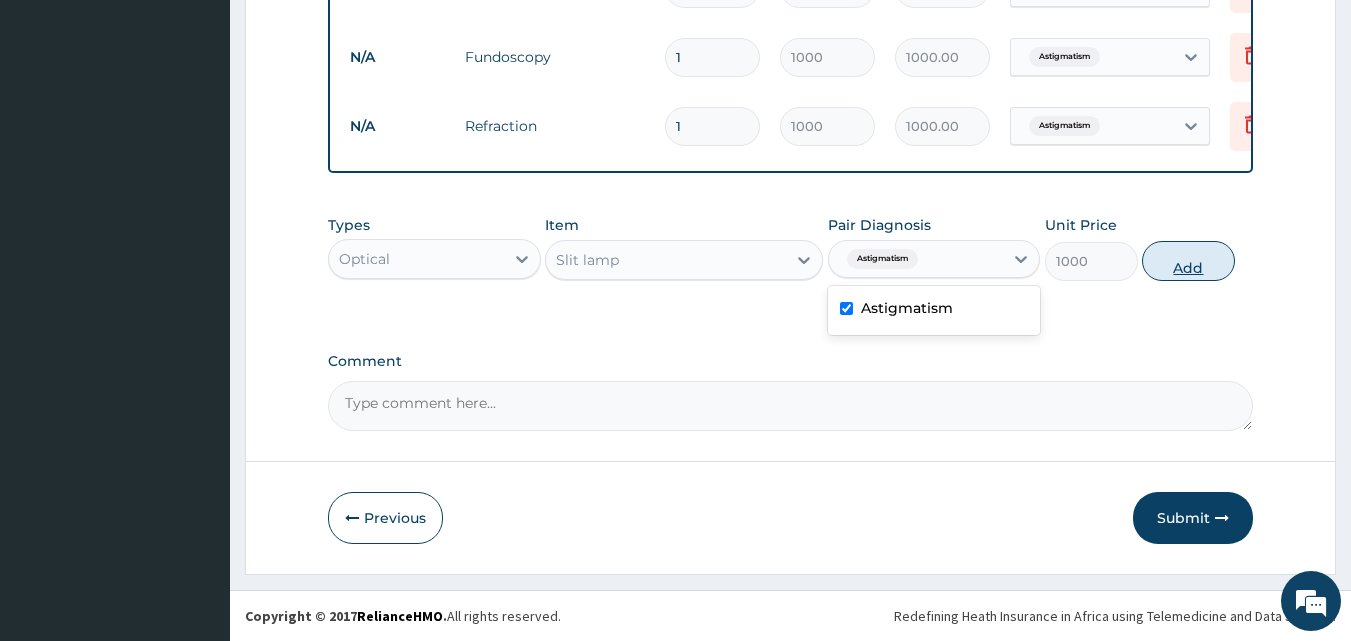 click on "Add" at bounding box center (1188, 261) 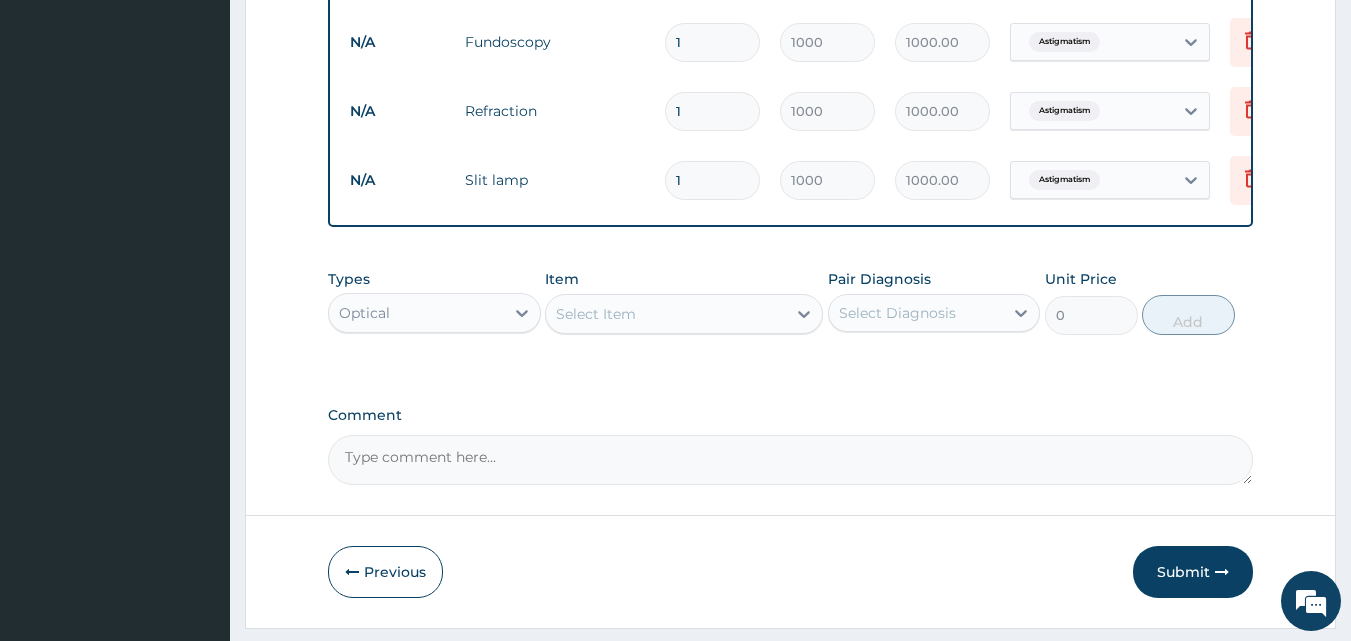 click on "Select Item" at bounding box center [666, 314] 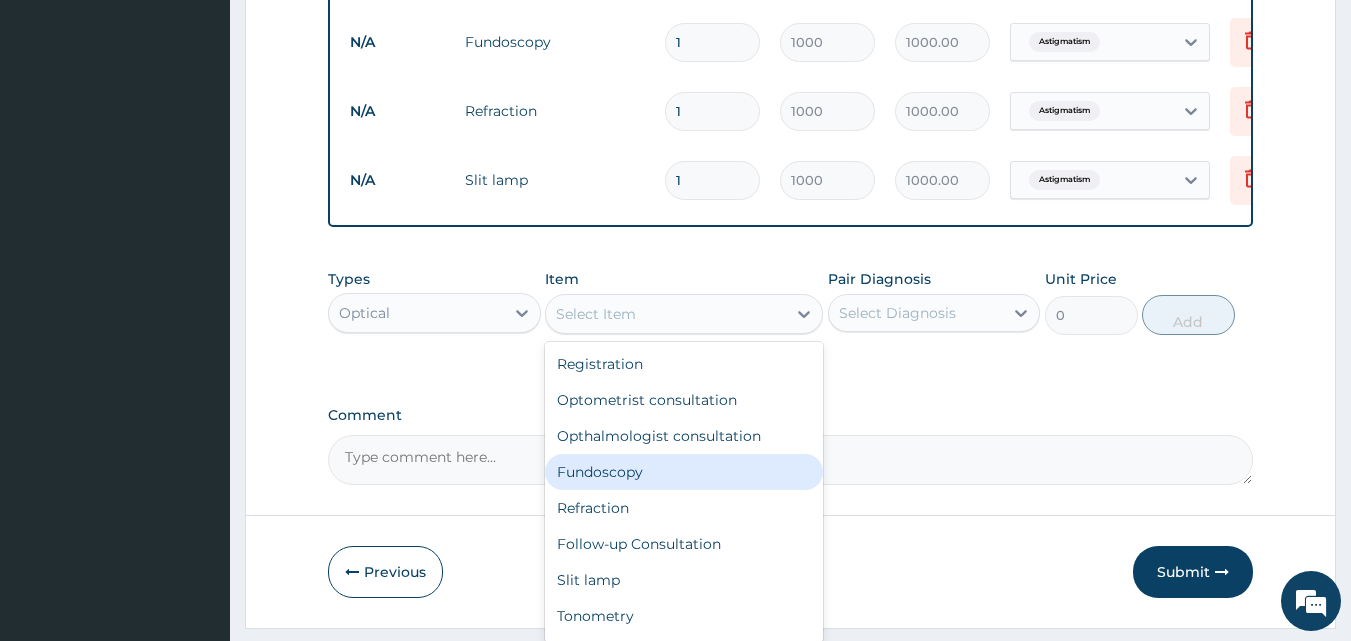 click on "Step  2  of 2 PA Code / Prescription Code Enter Code(Secondary Care Only) Encounter Date [DATE] Important Notice Please enter PA codes before entering items that are not attached to a PA code   All diagnoses entered must be linked to a claim item. Diagnosis & Claim Items that are visible but inactive cannot be edited because they were imported from an already approved PA code. Diagnosis Astigmatism Confirmed NB: All diagnosis must be linked to a claim item Claim Items Type Name Quantity Unit Price Total Price Pair Diagnosis Actions N/A Registration 1 1000 1000.00 Astigmatism Delete N/A Optometrist consultation 1 1500 1500.00 Astigmatism Delete N/A Fundoscopy 1 1000 1000.00 Astigmatism Delete N/A Refraction 1 1000 1000.00 Astigmatism Delete N/A Slit lamp 1 1000 1000.00 Astigmatism Delete Types Optical Item option Slit lamp, selected. Select Item Registration Optometrist consultation Opthalmologist consultation Fundoscopy Refraction Follow-up Consultation Slit lamp Tonometry IOP Foreign body removal  A SCAN" at bounding box center (790, -97) 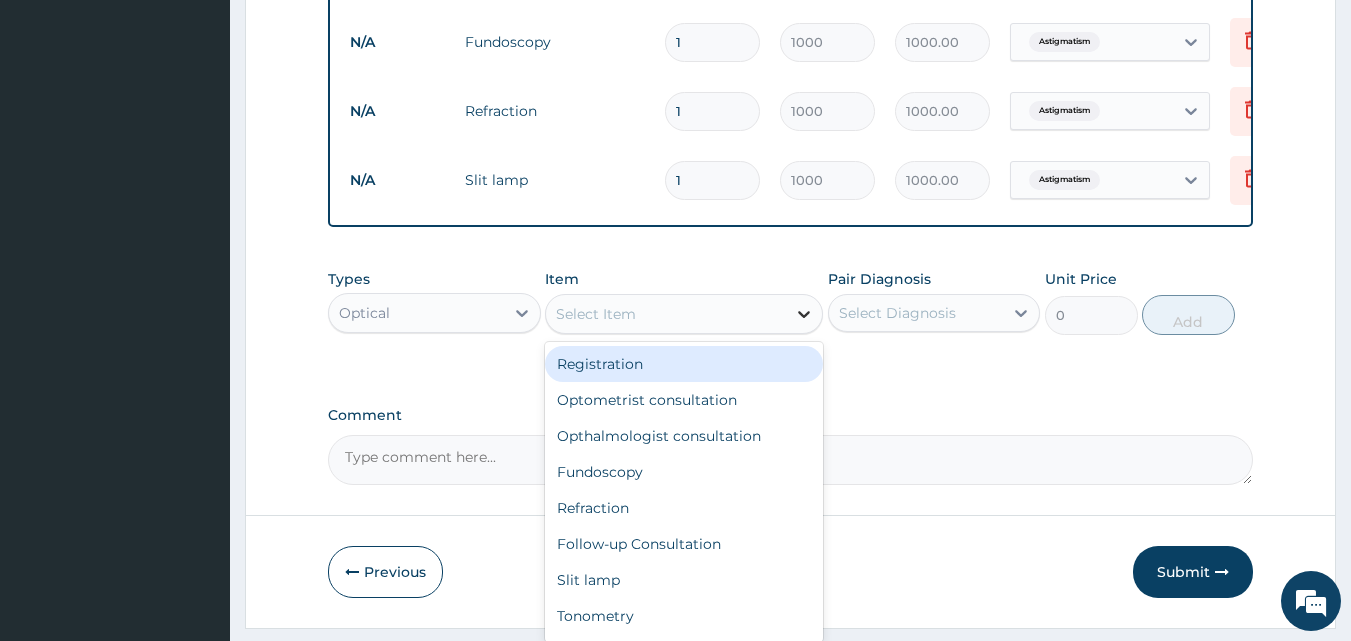 click 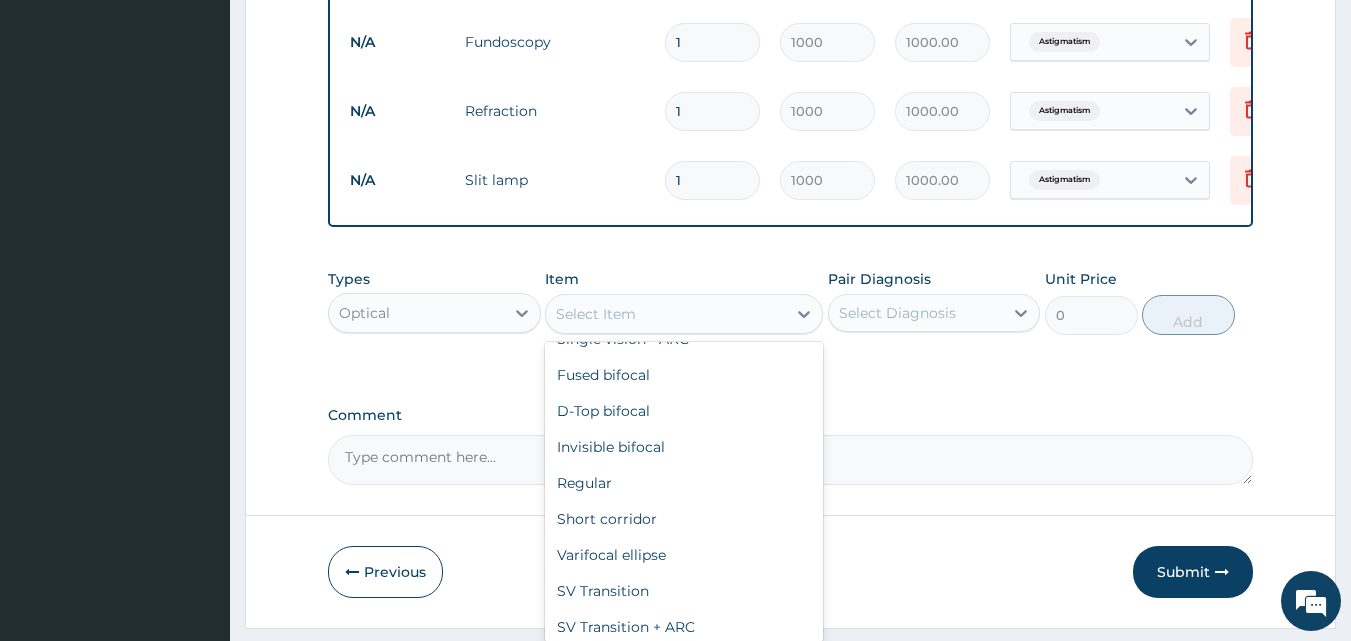 scroll, scrollTop: 1004, scrollLeft: 0, axis: vertical 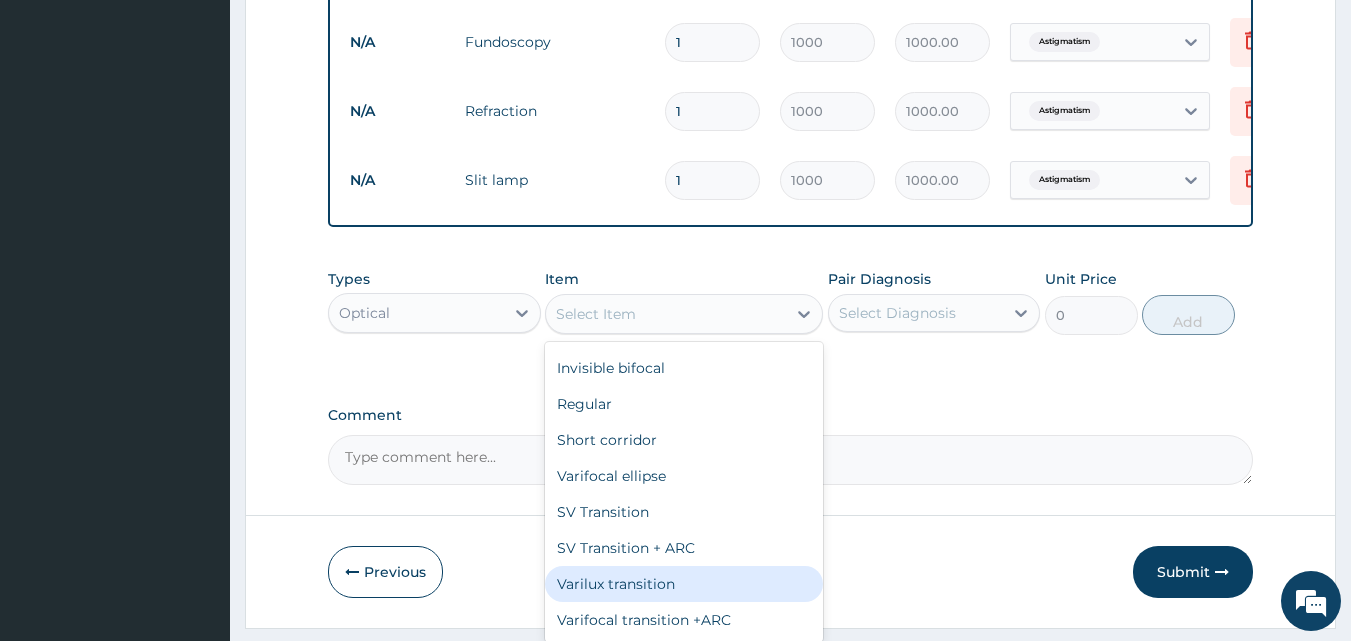 click on "Varilux transition" at bounding box center [684, 584] 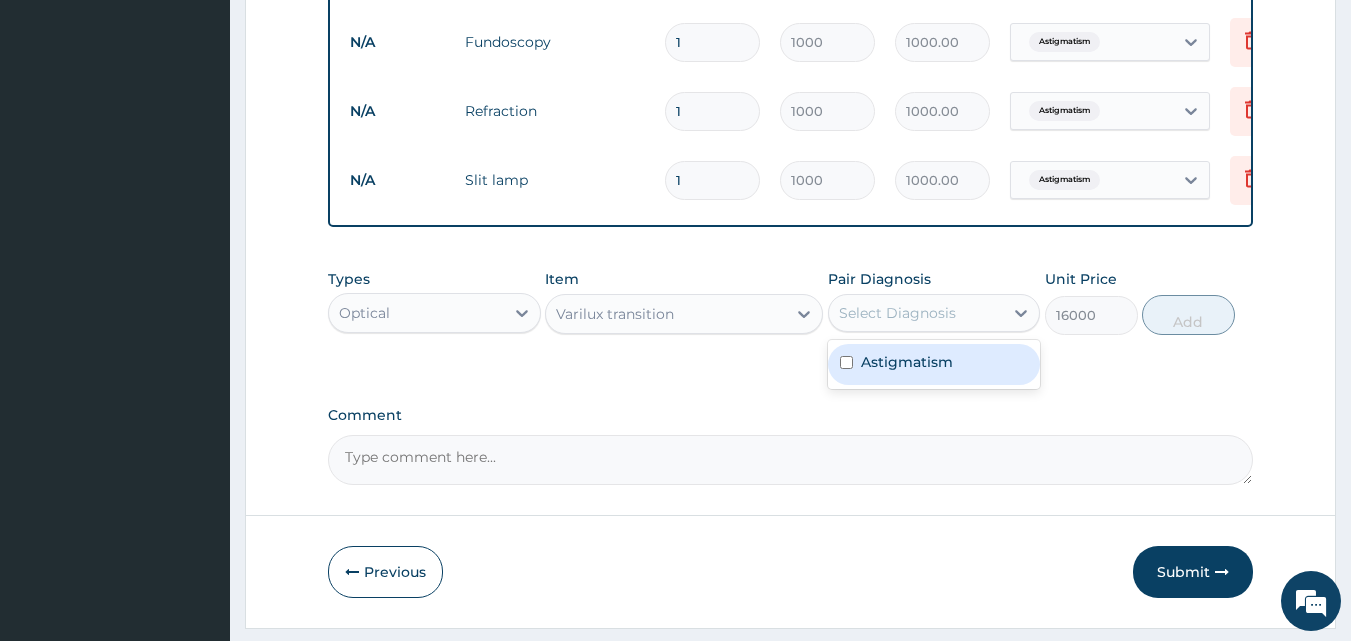 click on "Select Diagnosis" at bounding box center [897, 313] 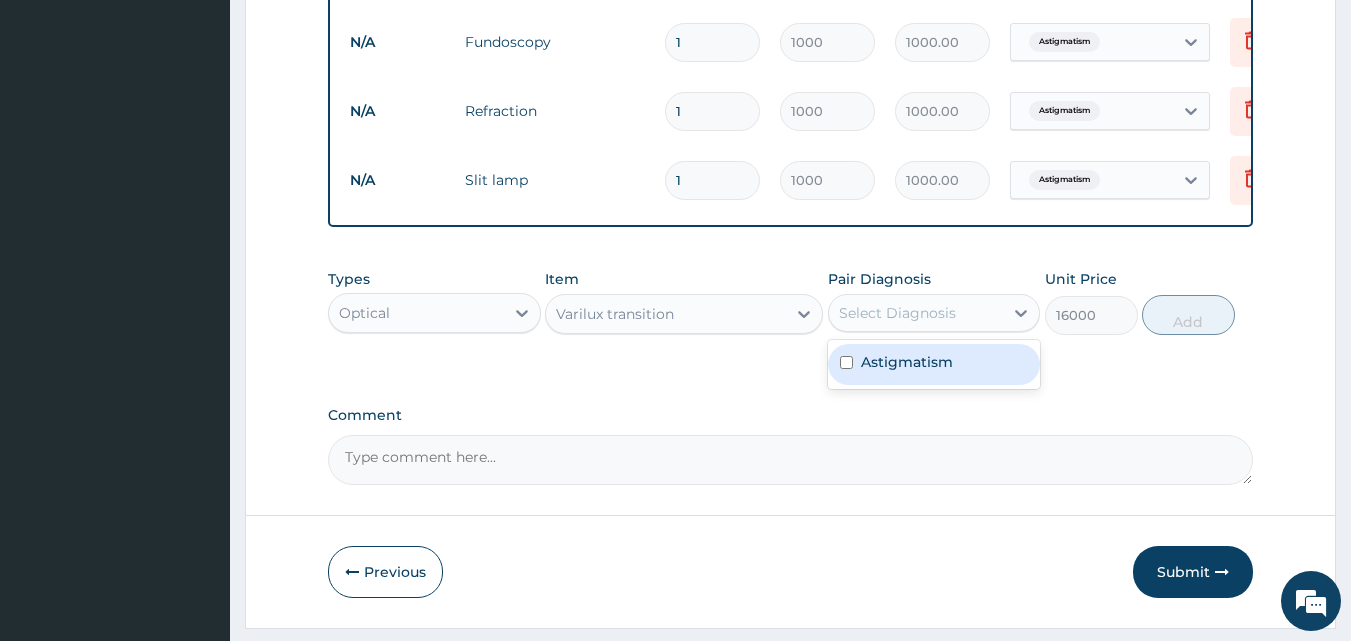 click on "Astigmatism" at bounding box center [907, 362] 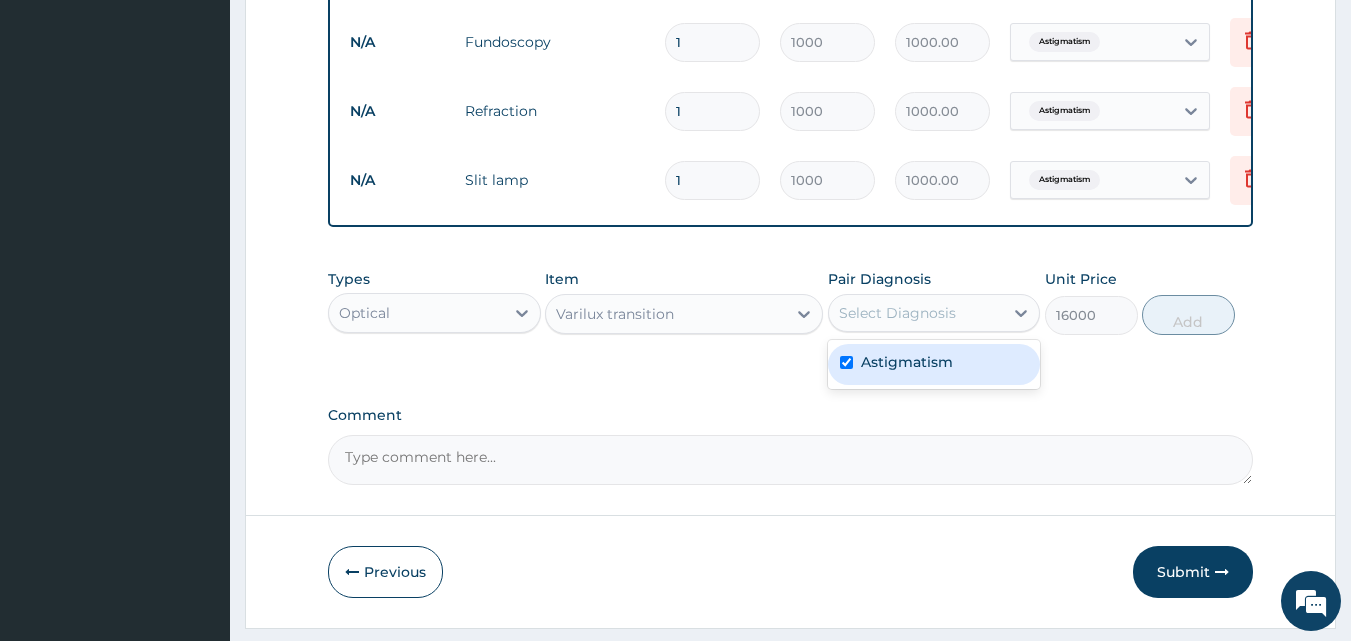 checkbox on "true" 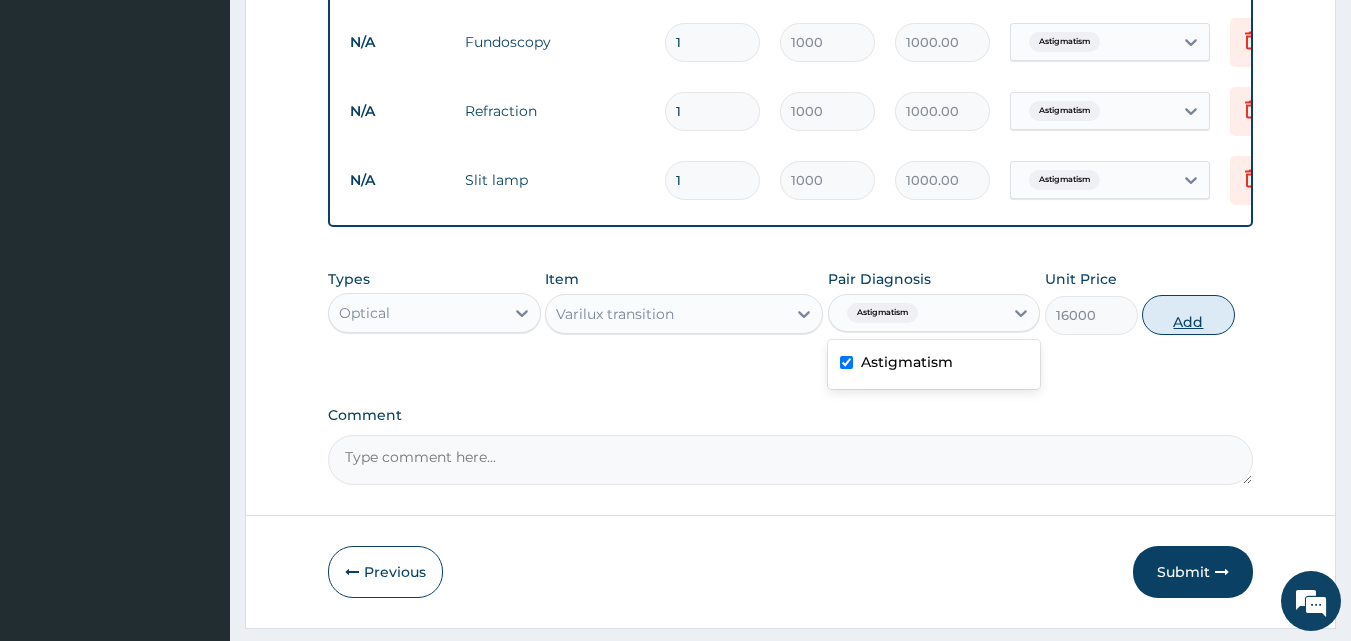 click on "Add" at bounding box center (1188, 315) 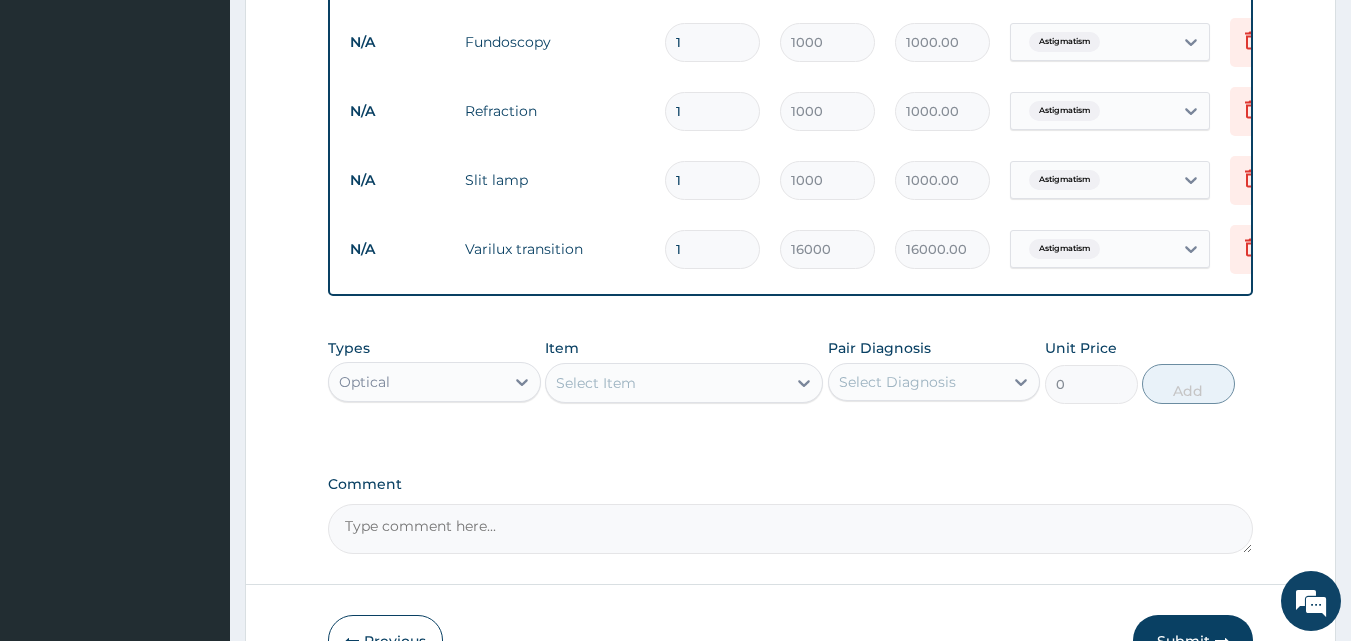 click on "Select Item" at bounding box center (666, 383) 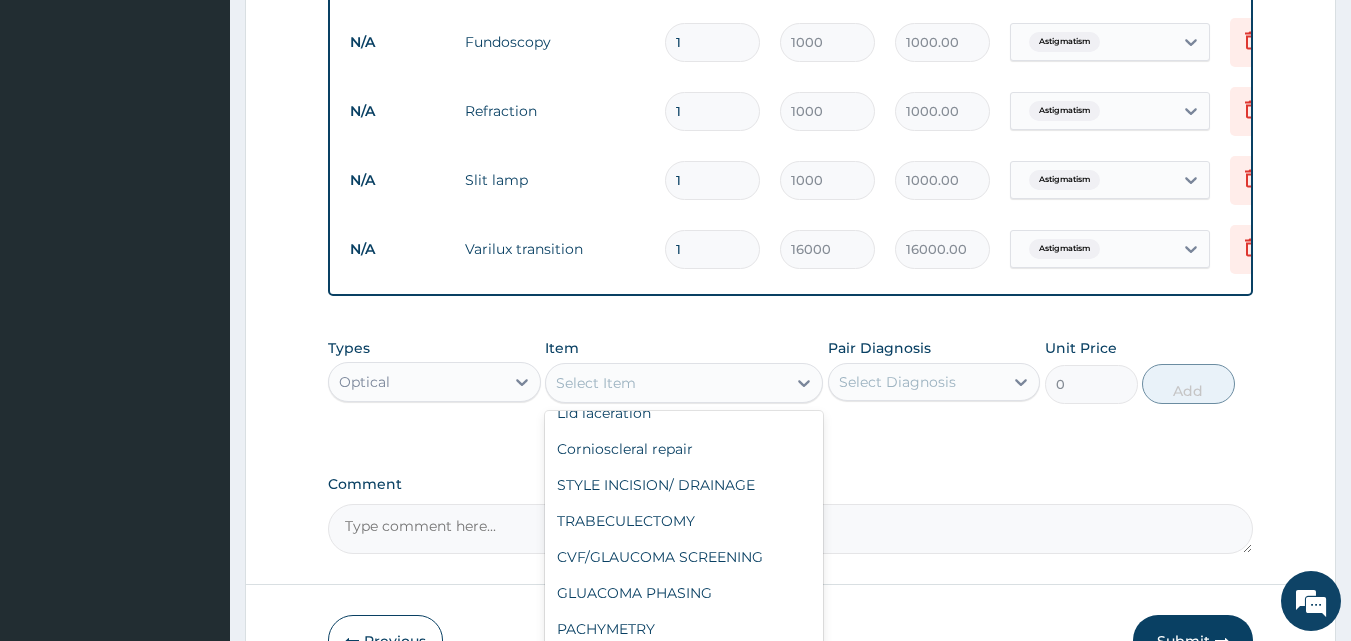 scroll, scrollTop: 786, scrollLeft: 0, axis: vertical 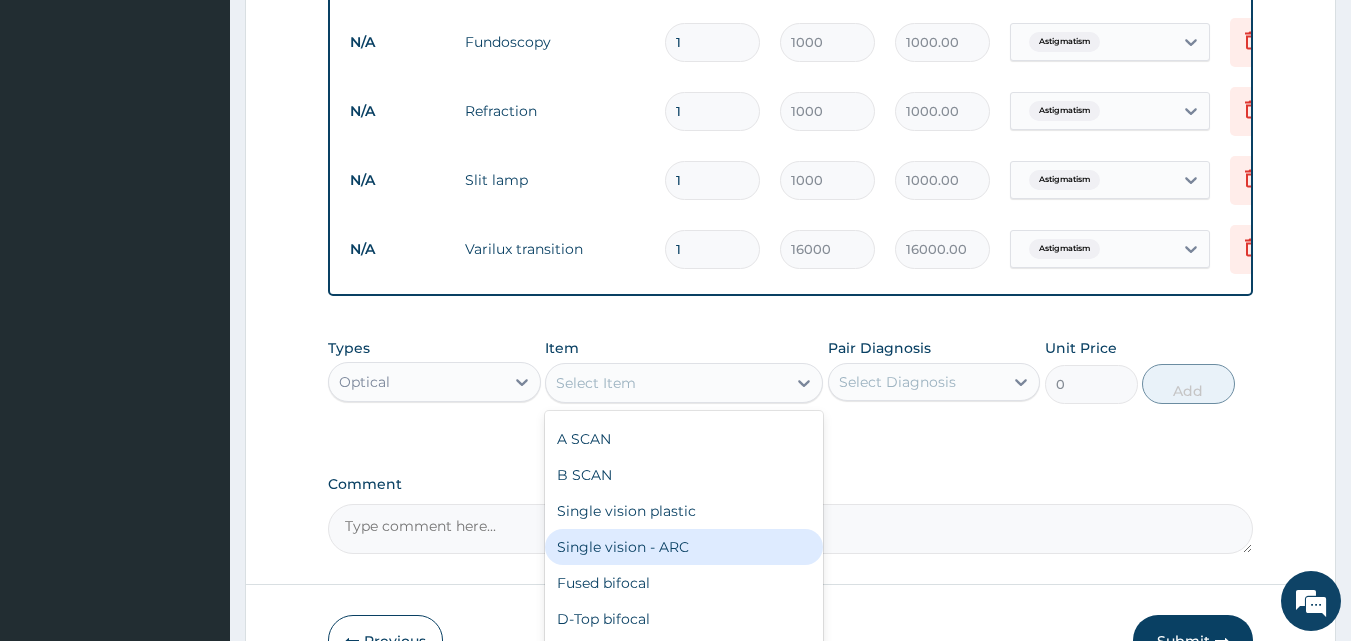 click on "Single vision - ARC" at bounding box center (684, 547) 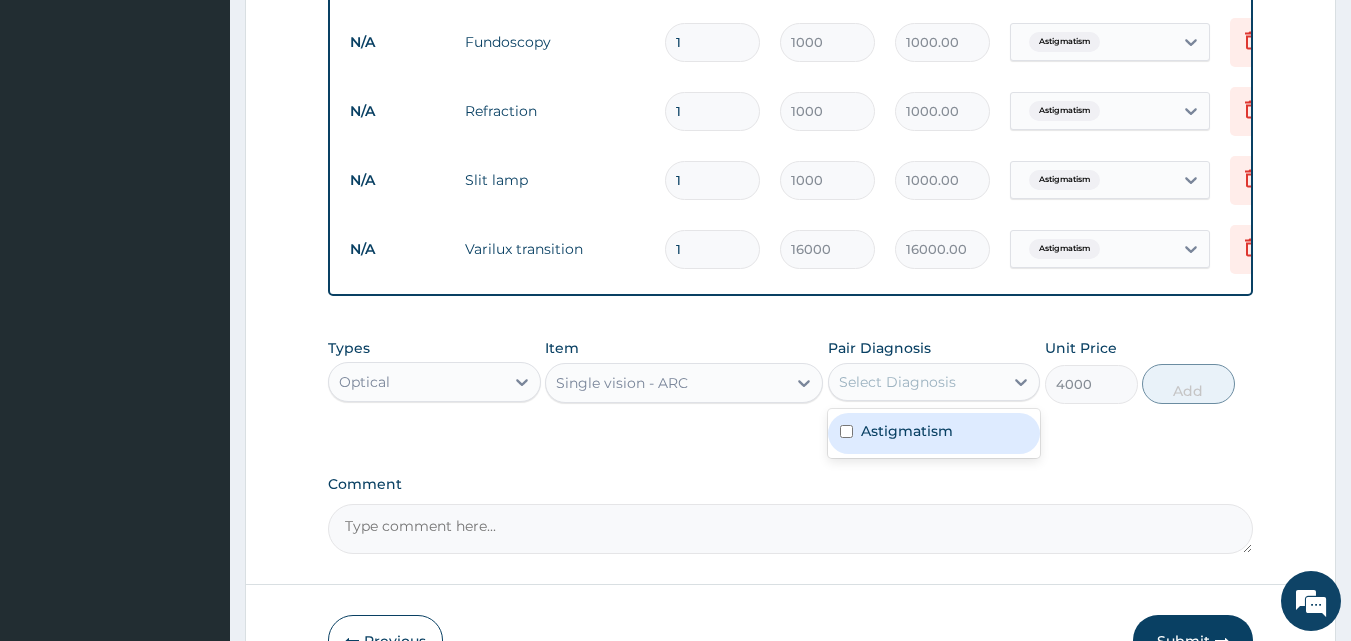 click on "Select Diagnosis" at bounding box center [897, 382] 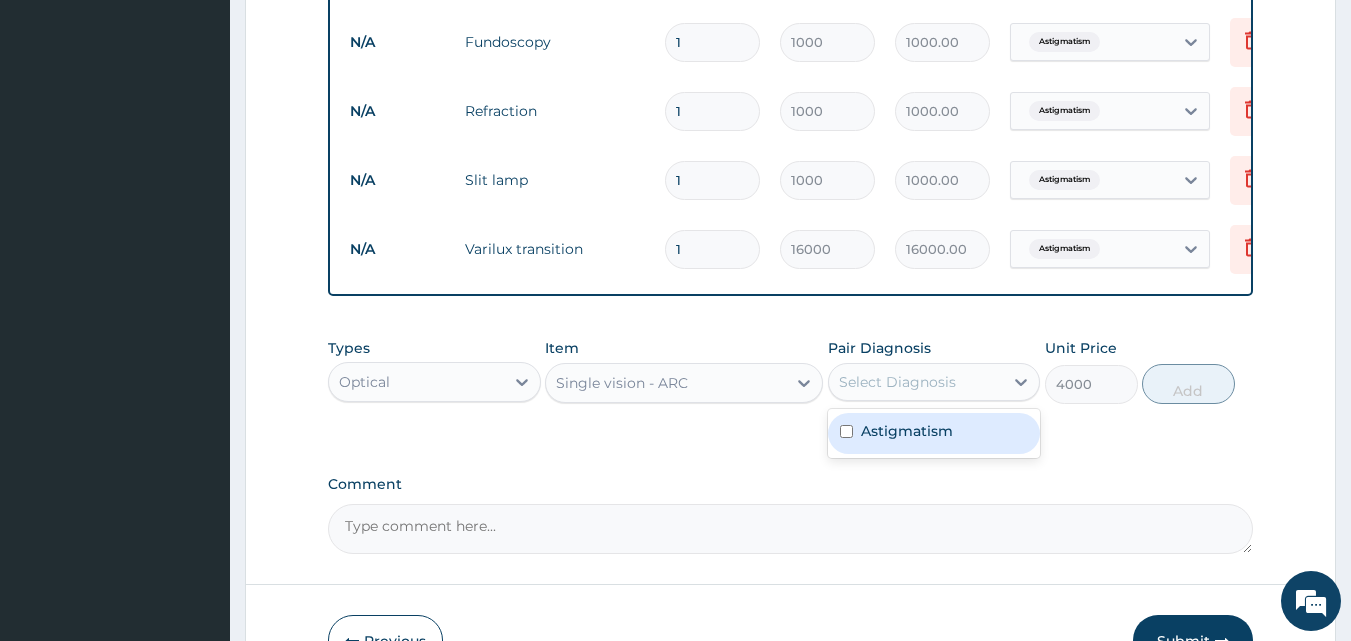 click on "Astigmatism" at bounding box center [907, 431] 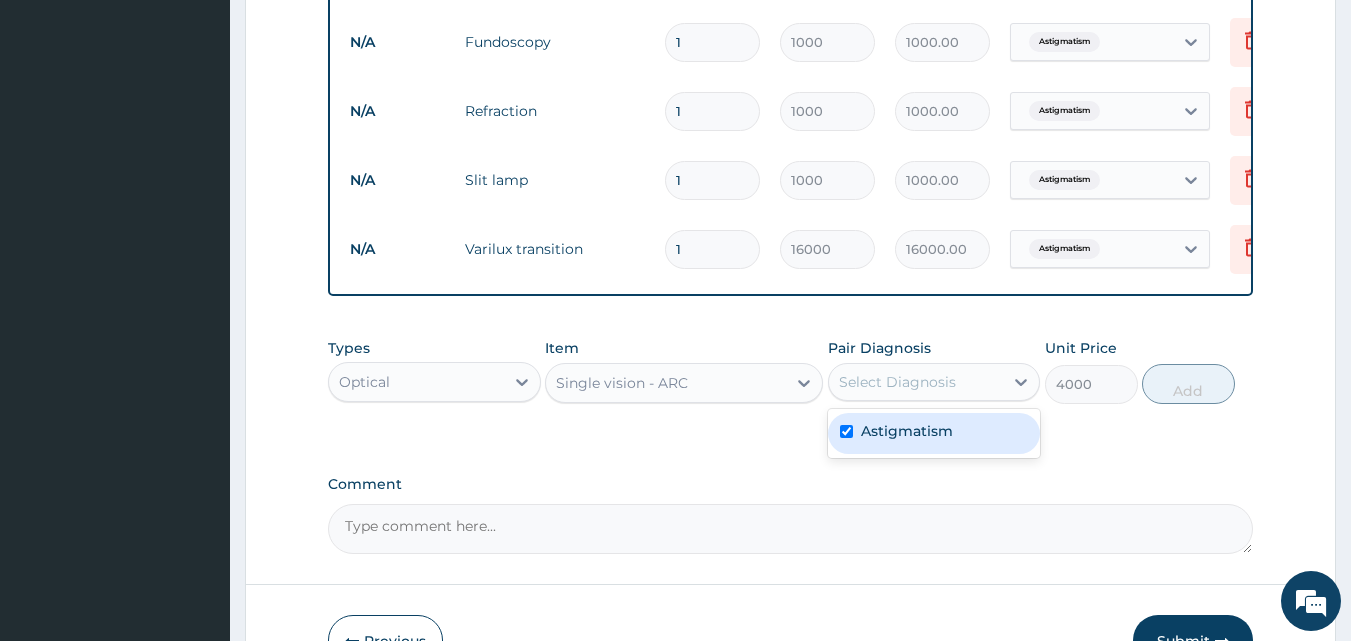 checkbox on "true" 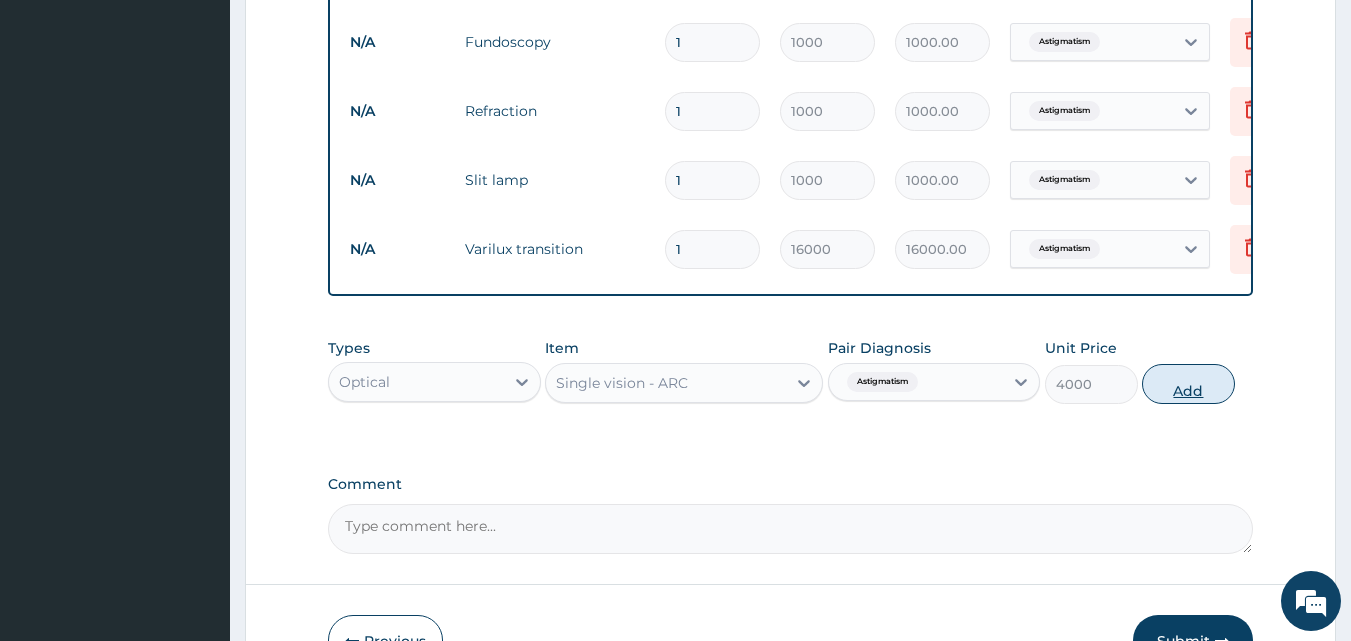 click on "Add" at bounding box center (1188, 384) 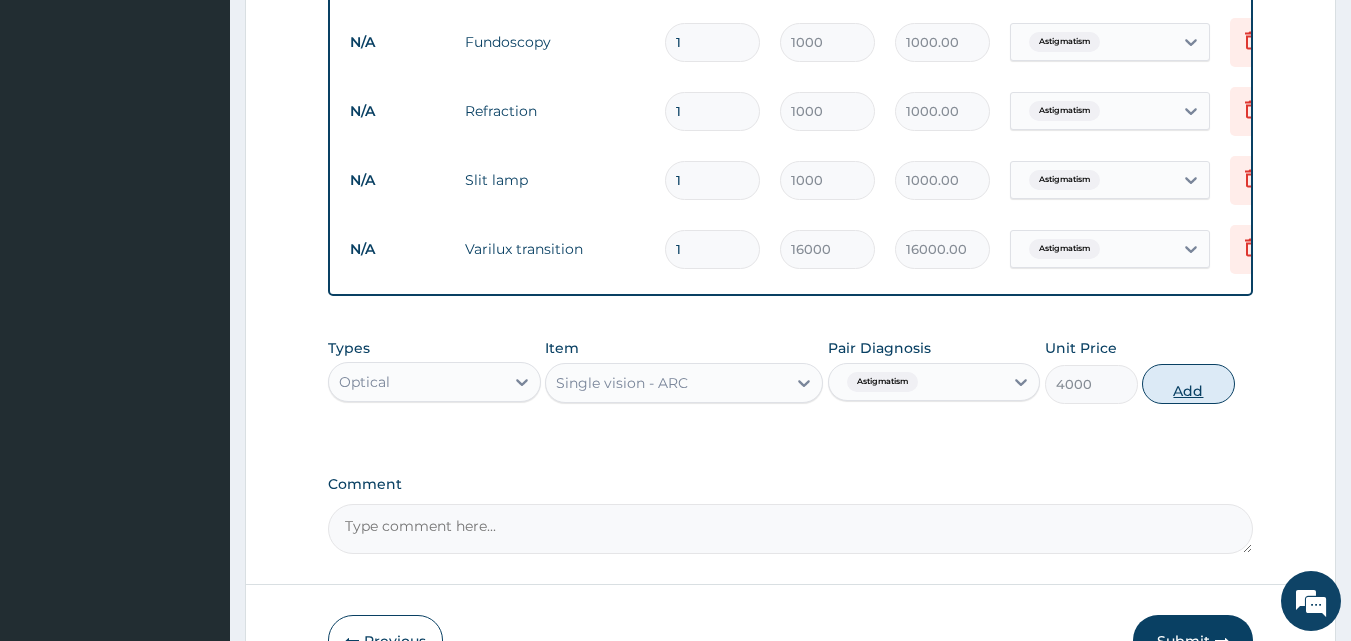 type on "0" 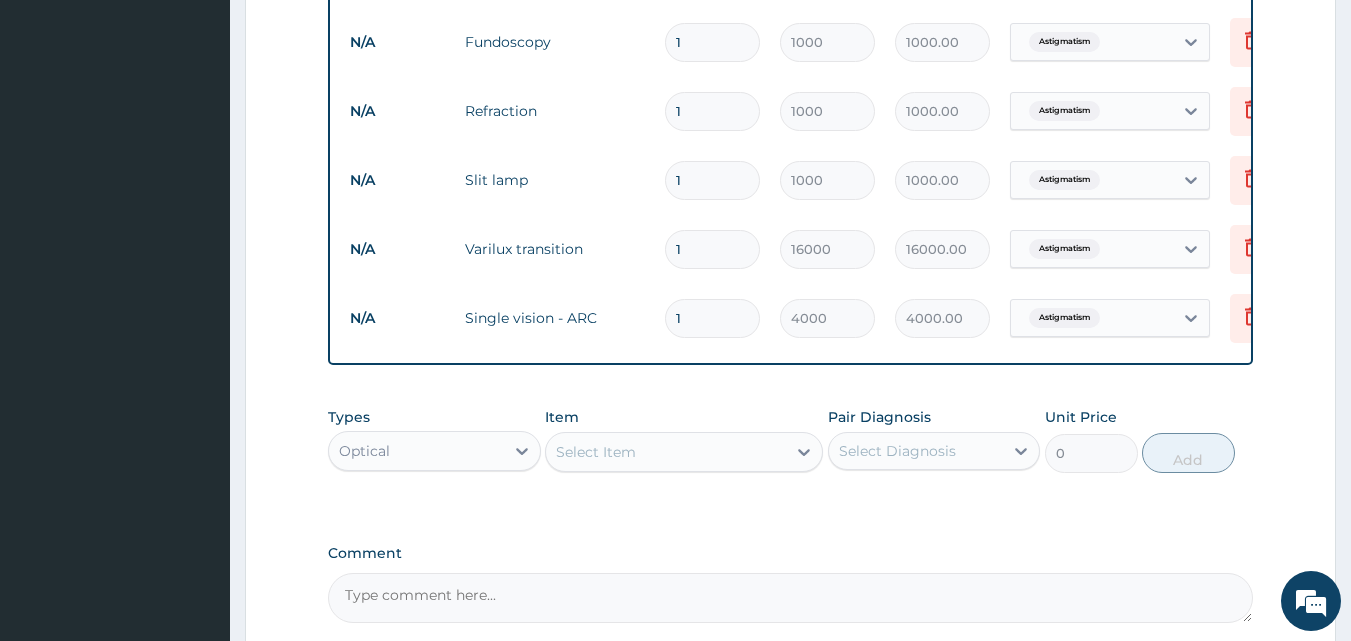 scroll, scrollTop: 1135, scrollLeft: 0, axis: vertical 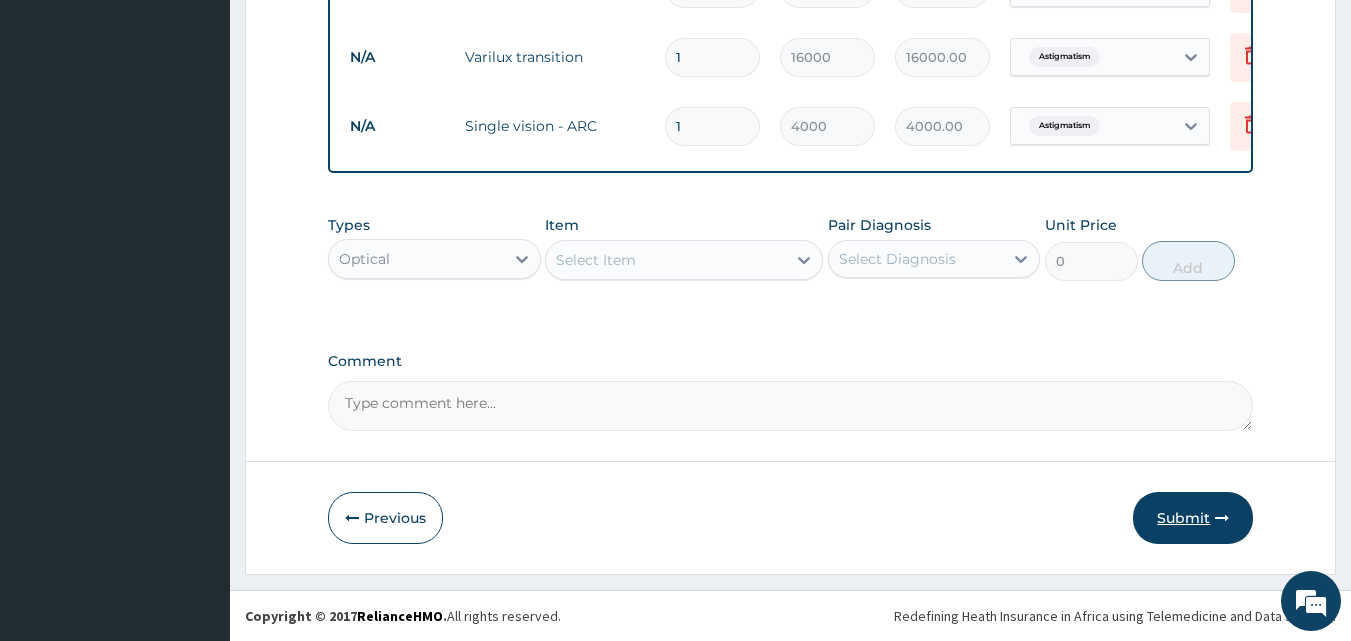 click on "Submit" at bounding box center [1193, 518] 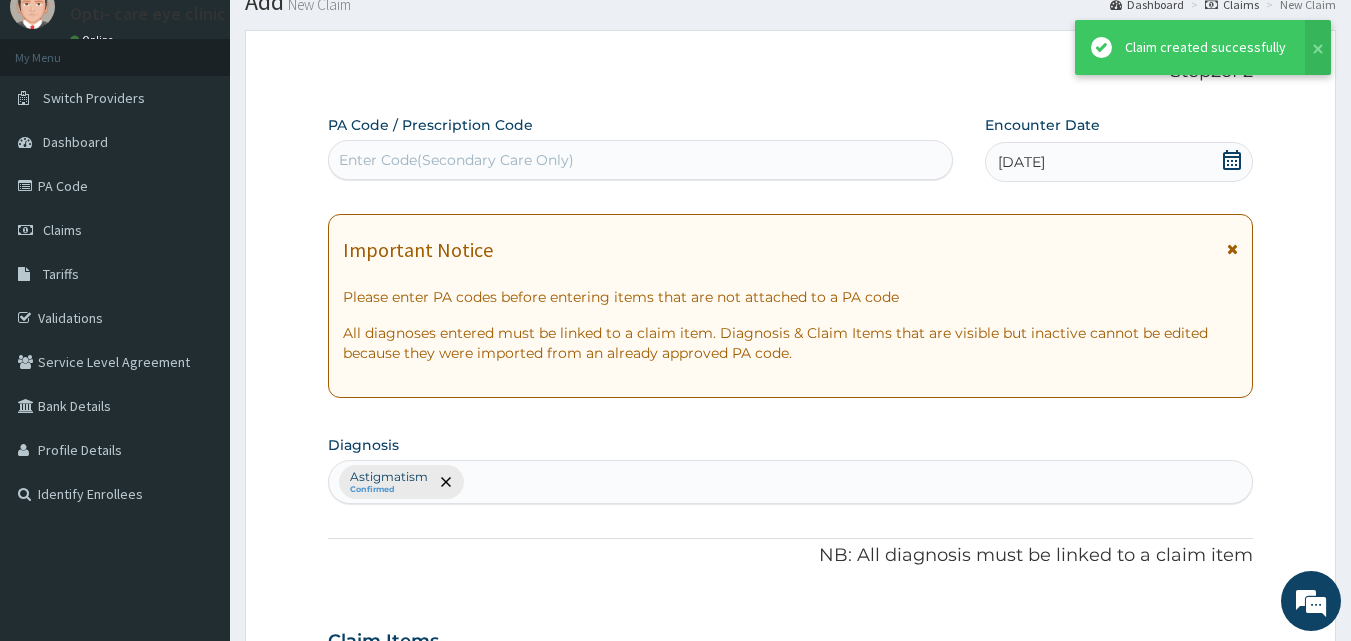 scroll, scrollTop: 1135, scrollLeft: 0, axis: vertical 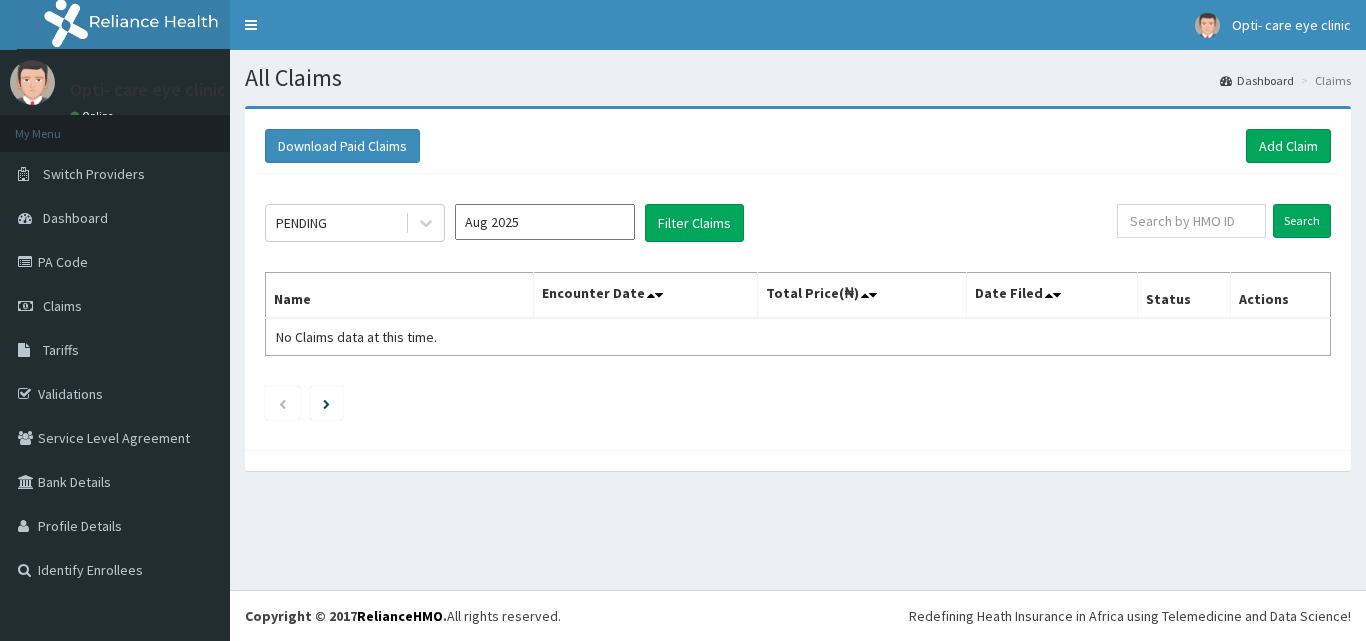 click on "All Claims
Dashboard
Claims
Download Paid Claims Add Claim × Note you can only download claims within a maximum of 1 year and the dates will auto-adjust when you select range that is greater than 1 year From 02-05-2025 To 02-08-2025 Close Download PENDING Aug 2025 Filter Claims Search Name Encounter Date Total Price(₦) Date Filed Status Actions No Claims data at this time." at bounding box center [798, 320] 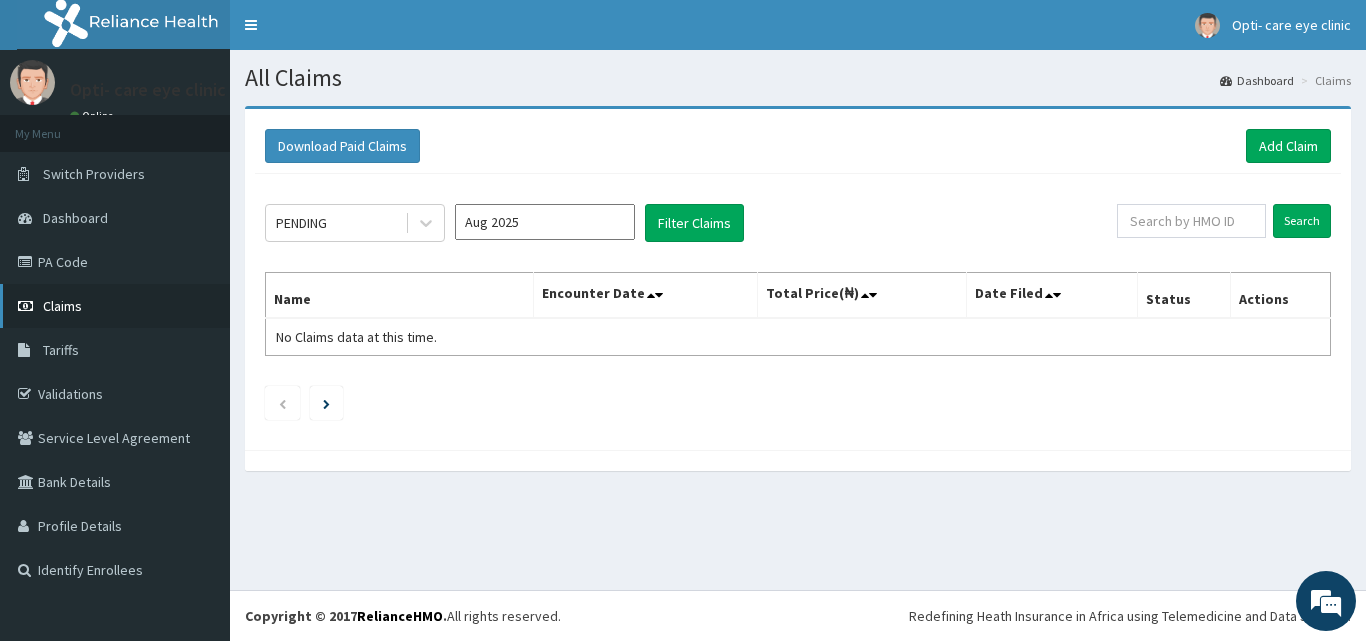 click on "Claims" at bounding box center [62, 306] 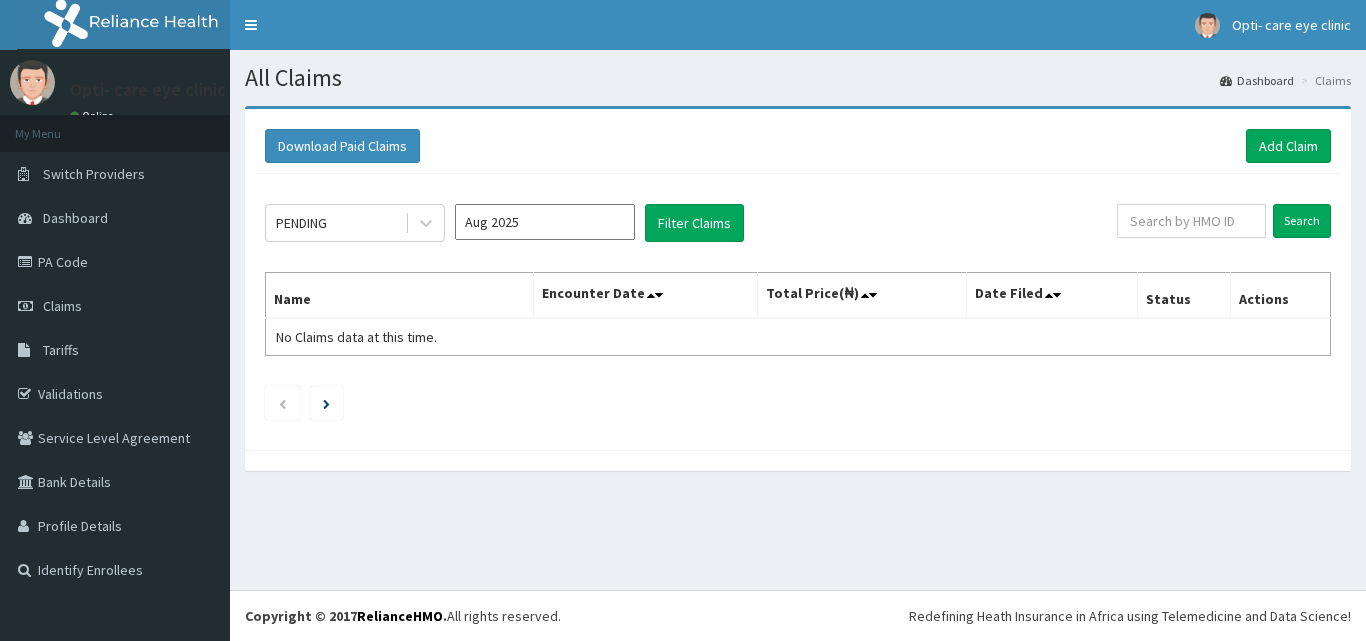scroll, scrollTop: 0, scrollLeft: 0, axis: both 